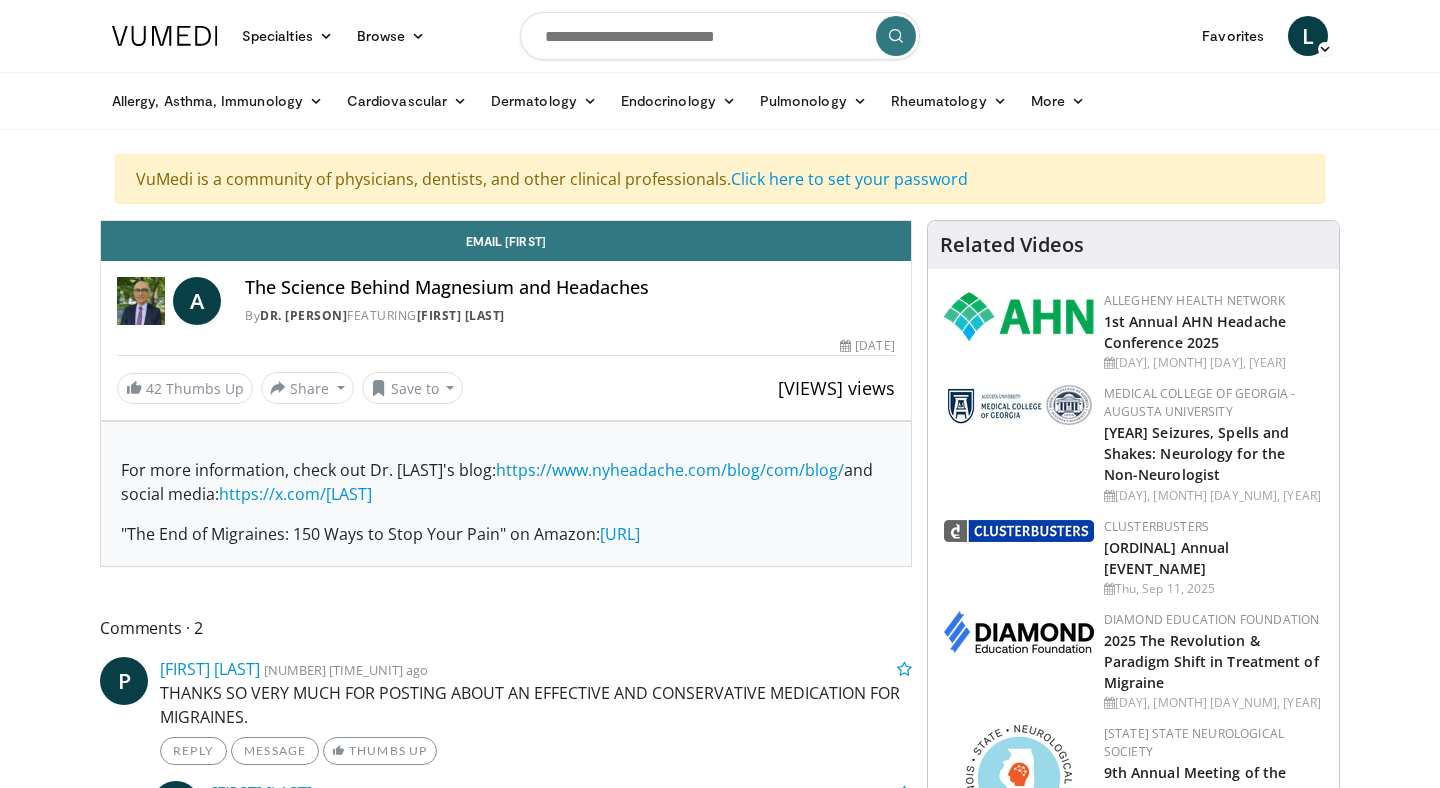 scroll, scrollTop: 0, scrollLeft: 0, axis: both 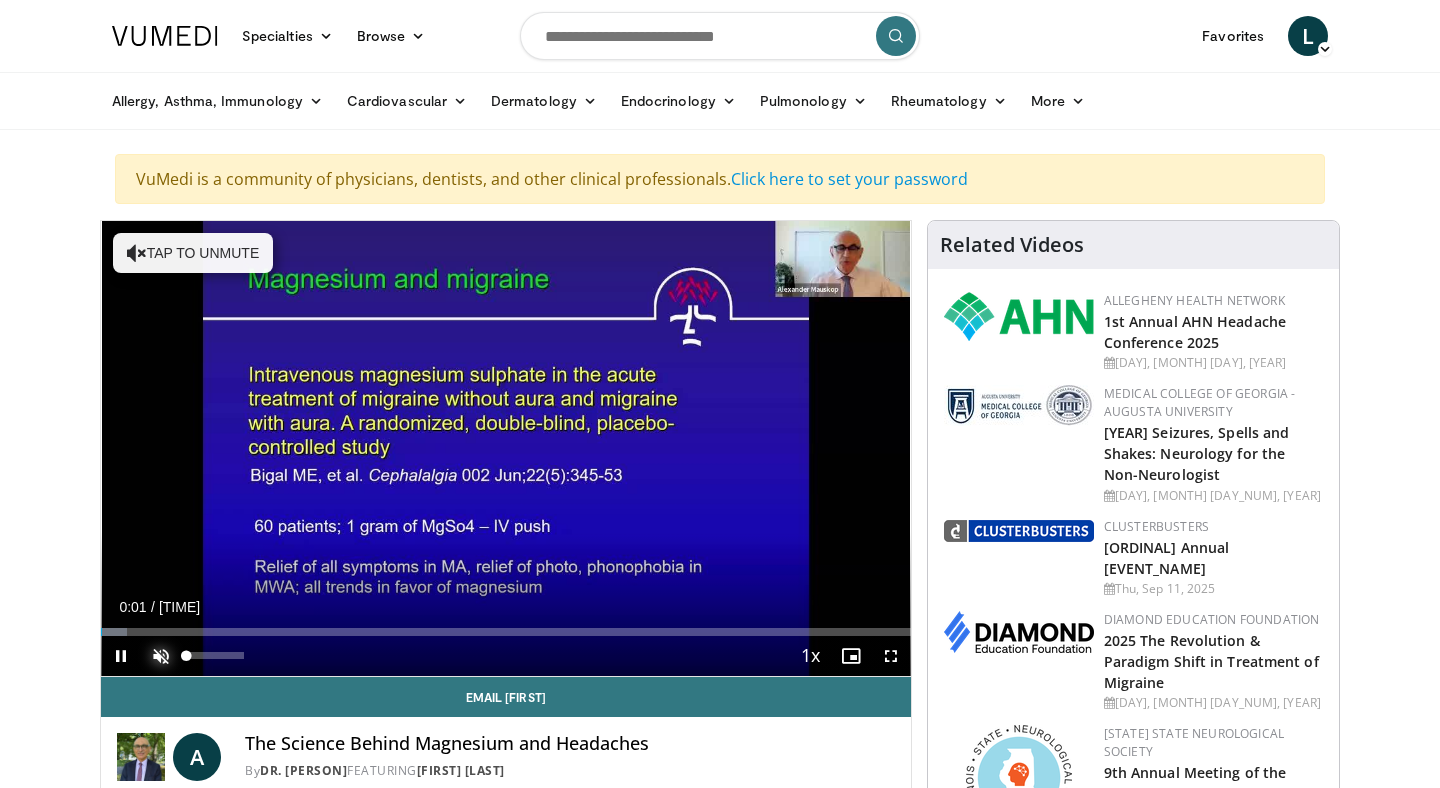 click at bounding box center [161, 656] 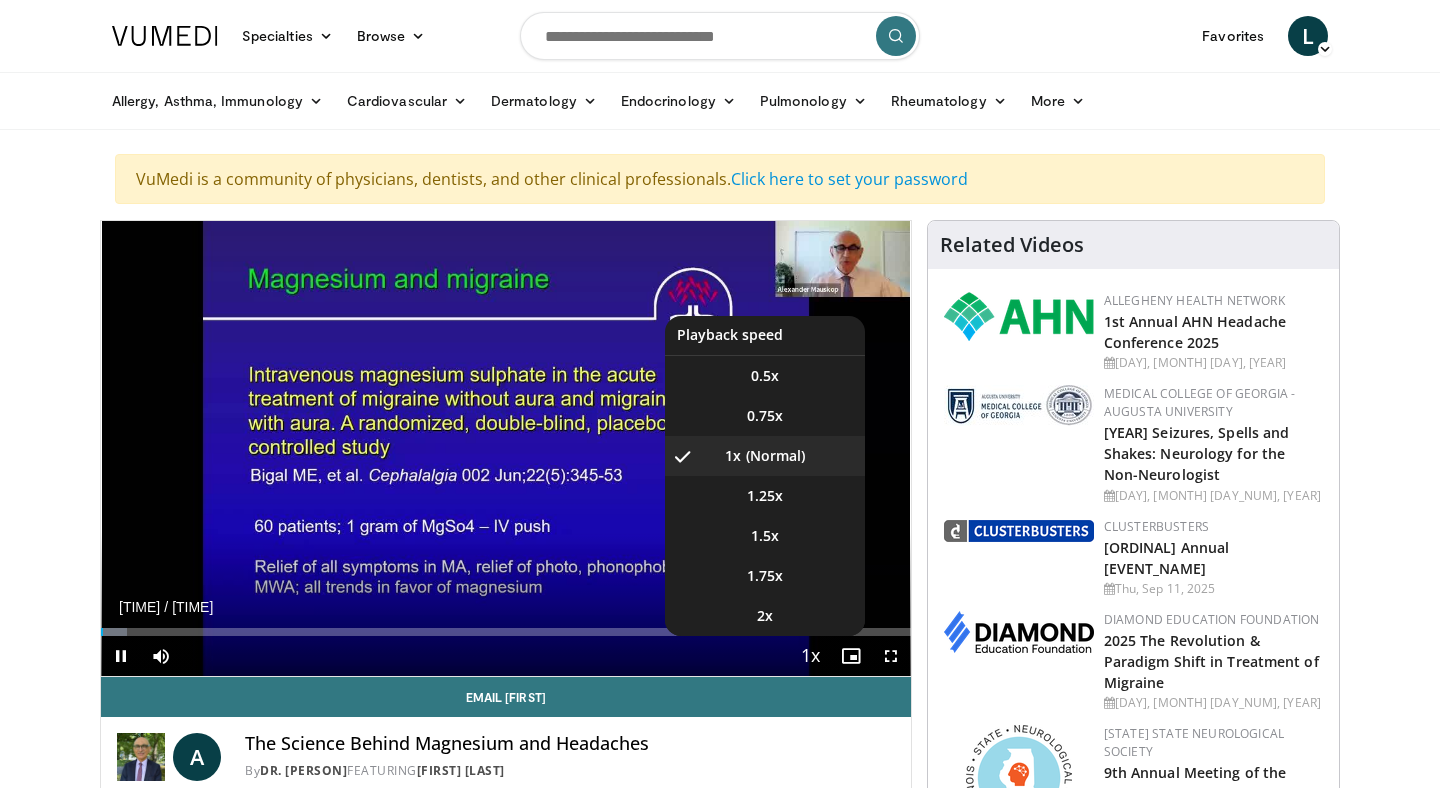 click at bounding box center (811, 657) 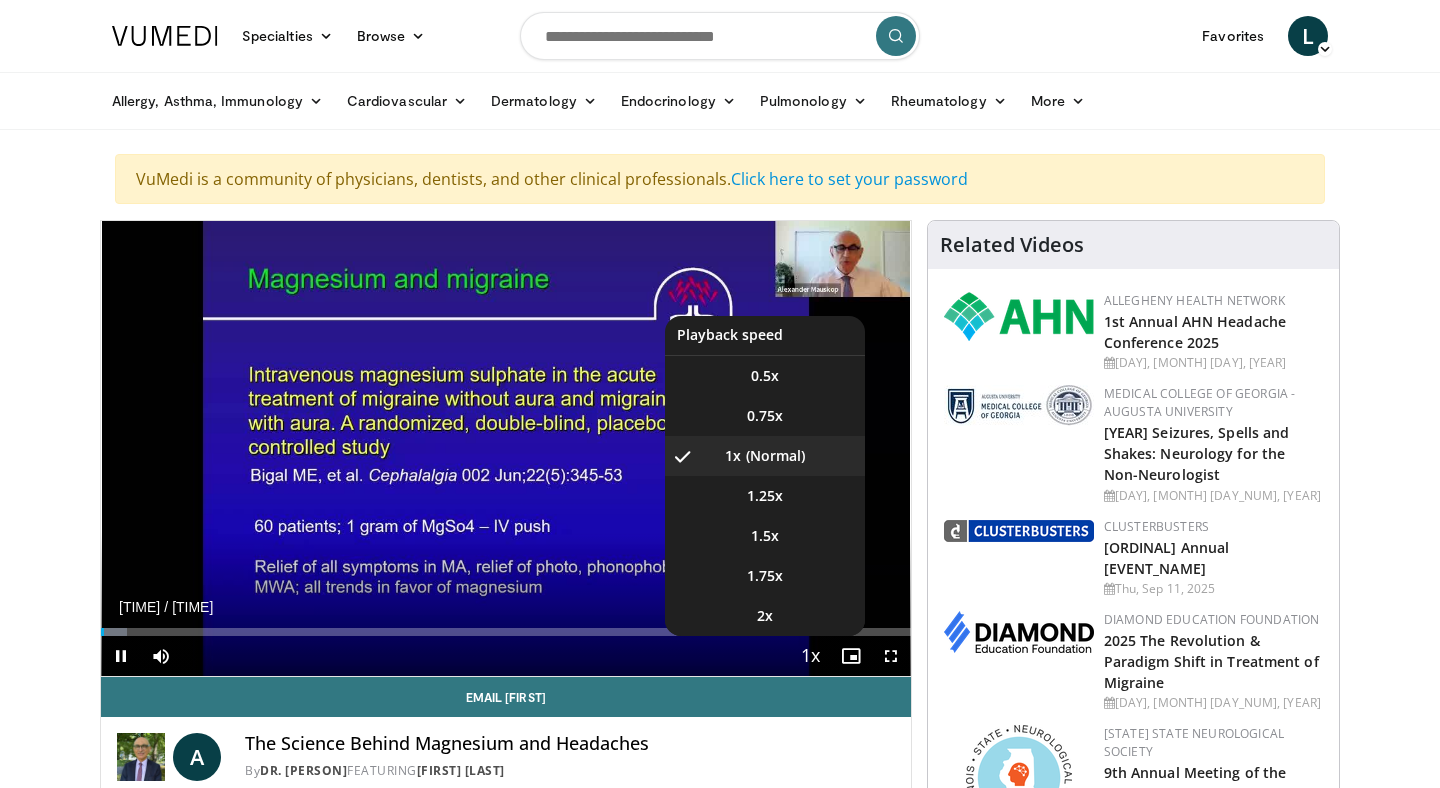 click on "**********" at bounding box center (506, 449) 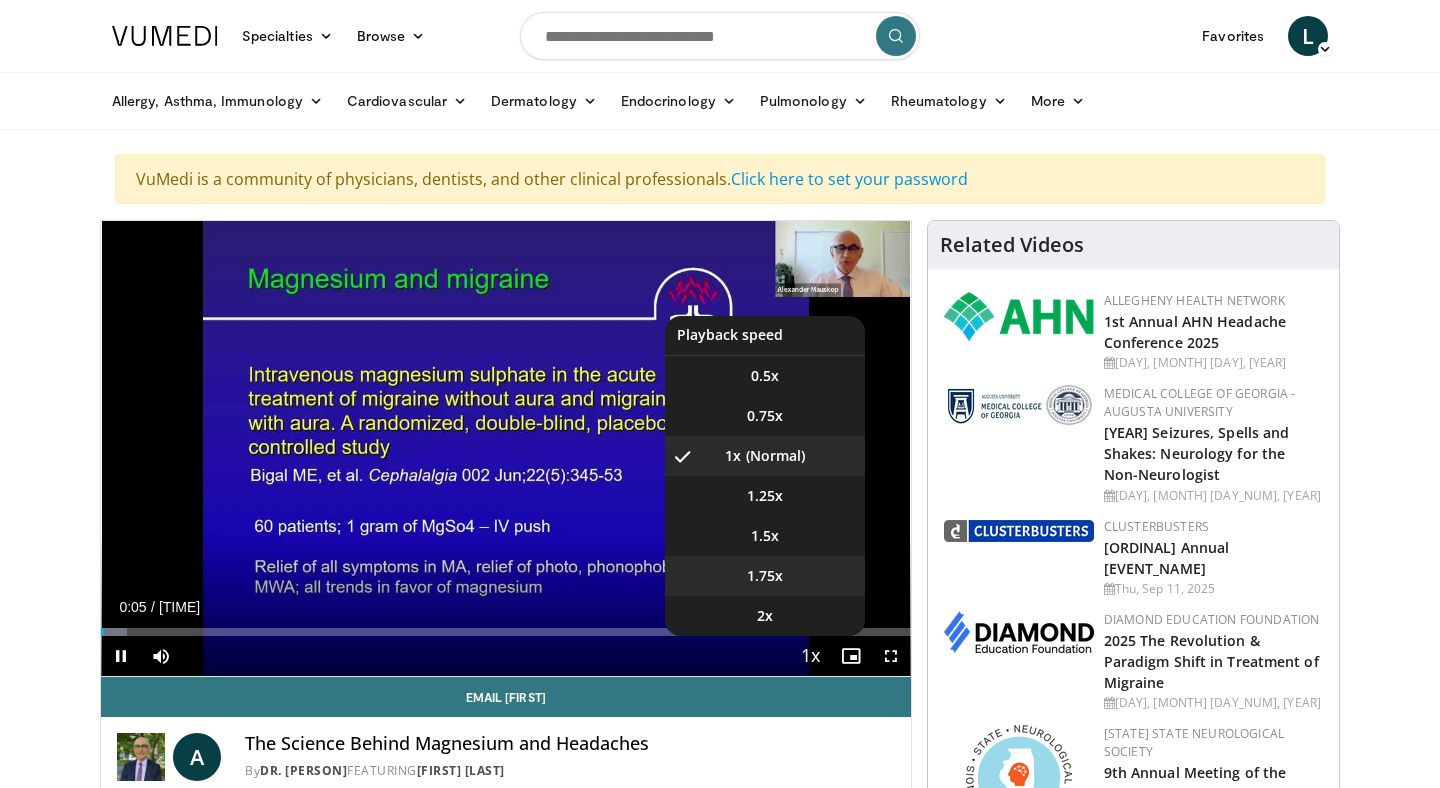 click on "1.75x" at bounding box center (765, 576) 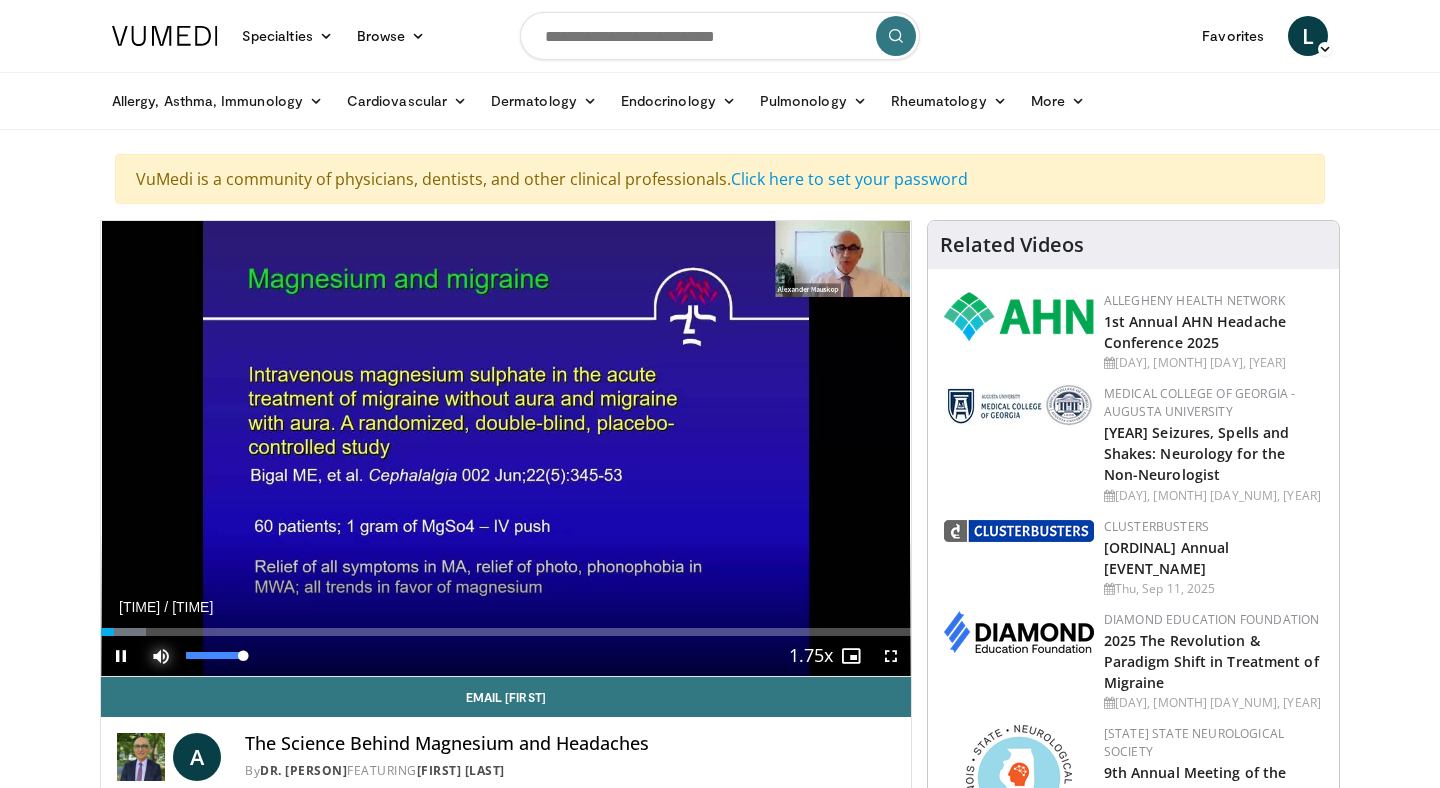 click at bounding box center (161, 656) 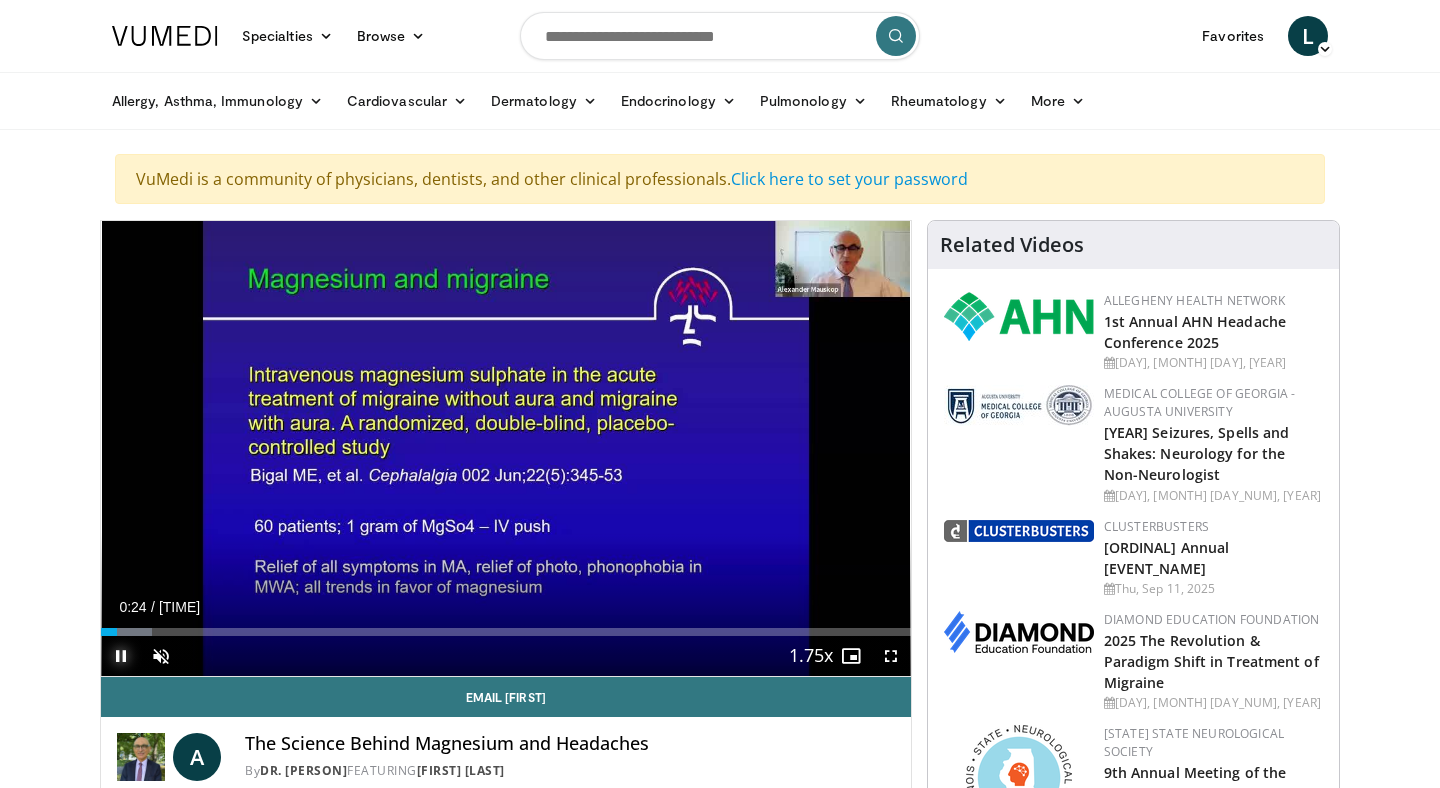 click at bounding box center (121, 656) 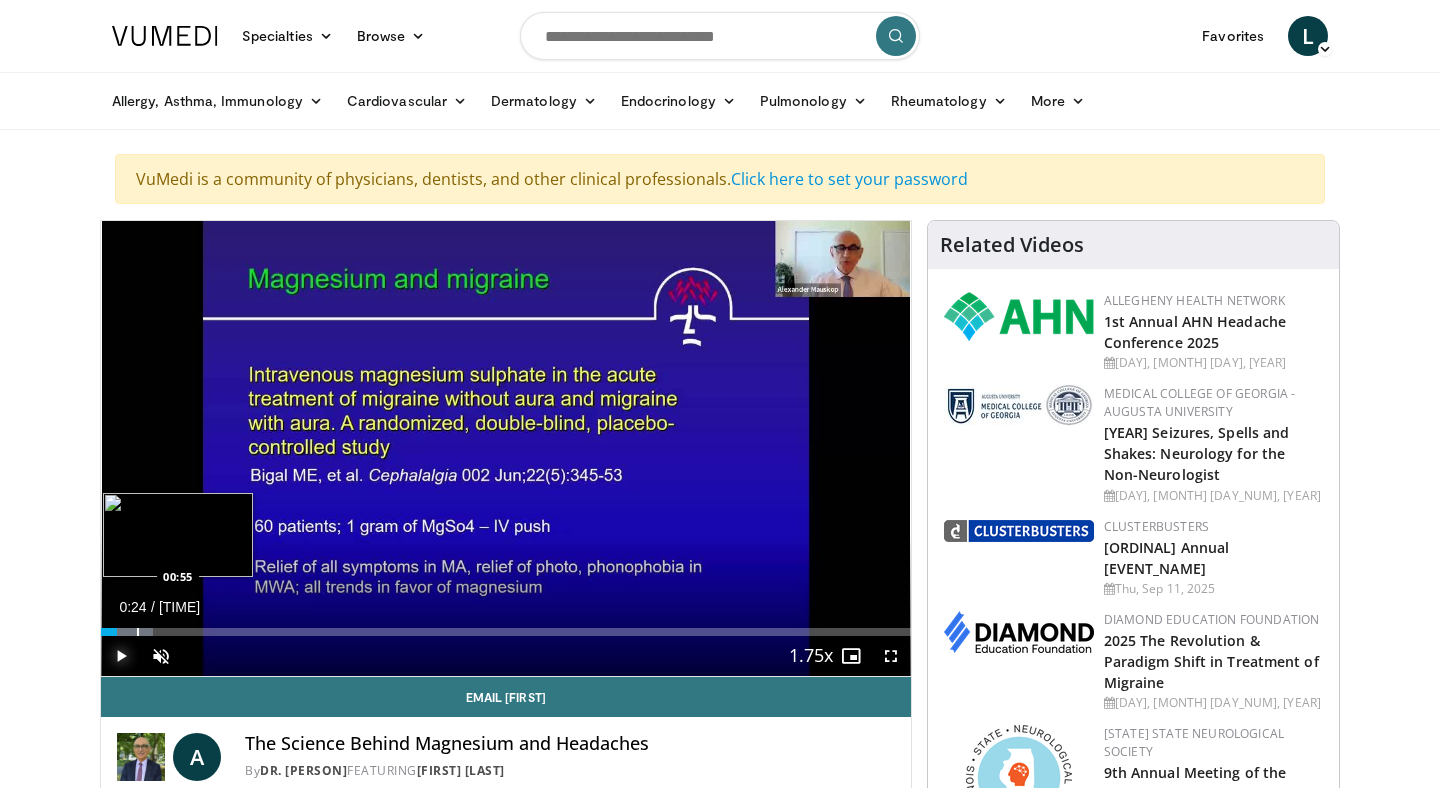 click at bounding box center (138, 632) 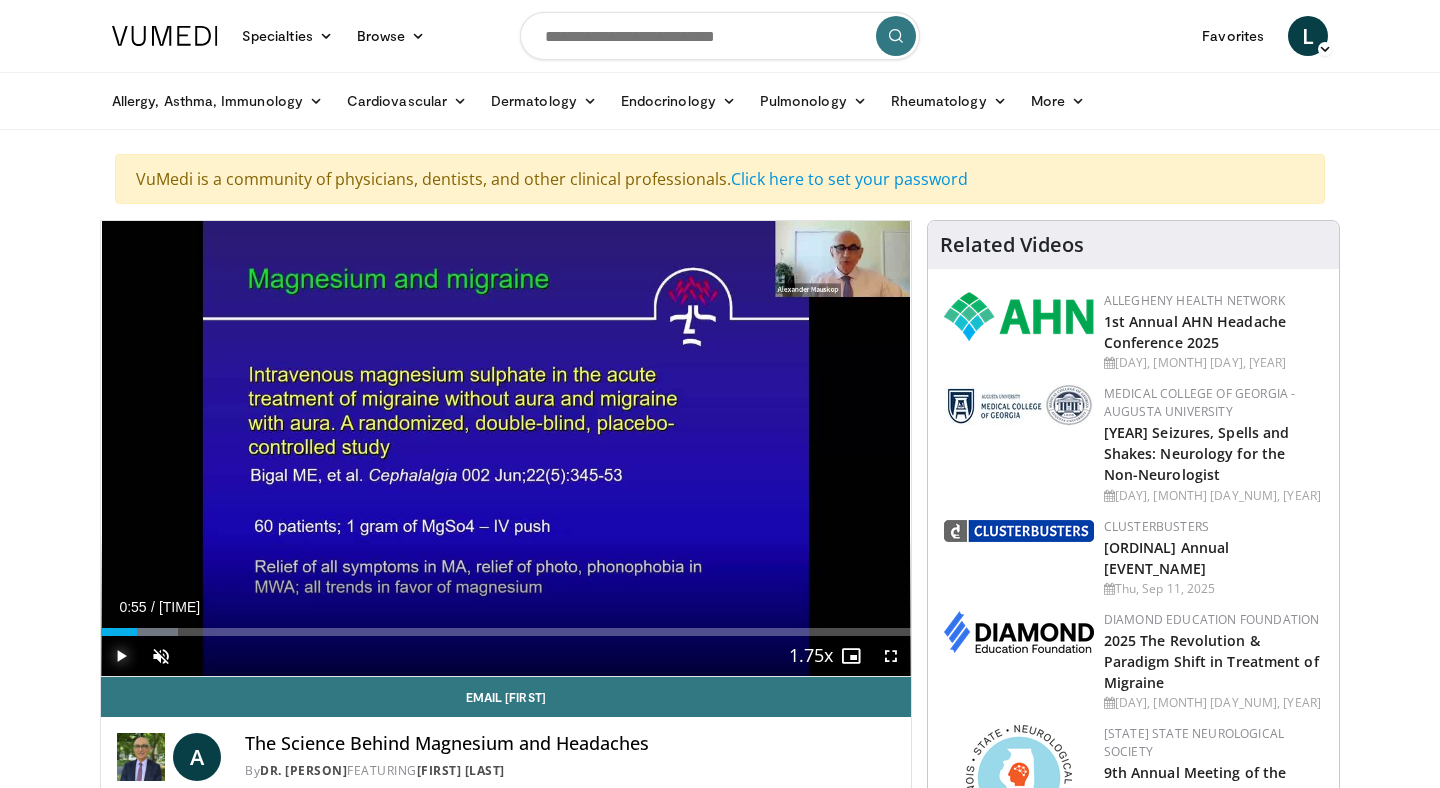 click at bounding box center (121, 656) 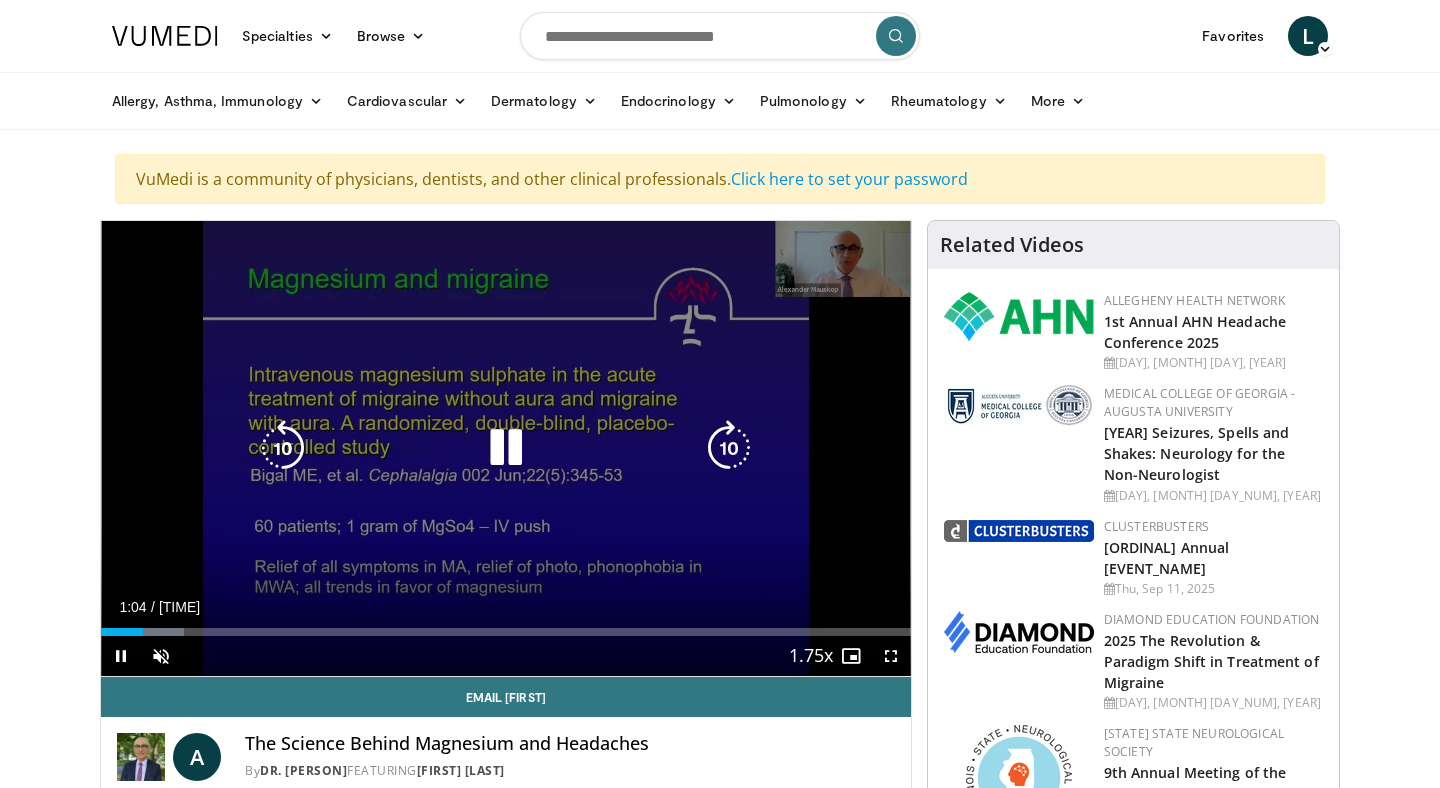 click at bounding box center (729, 448) 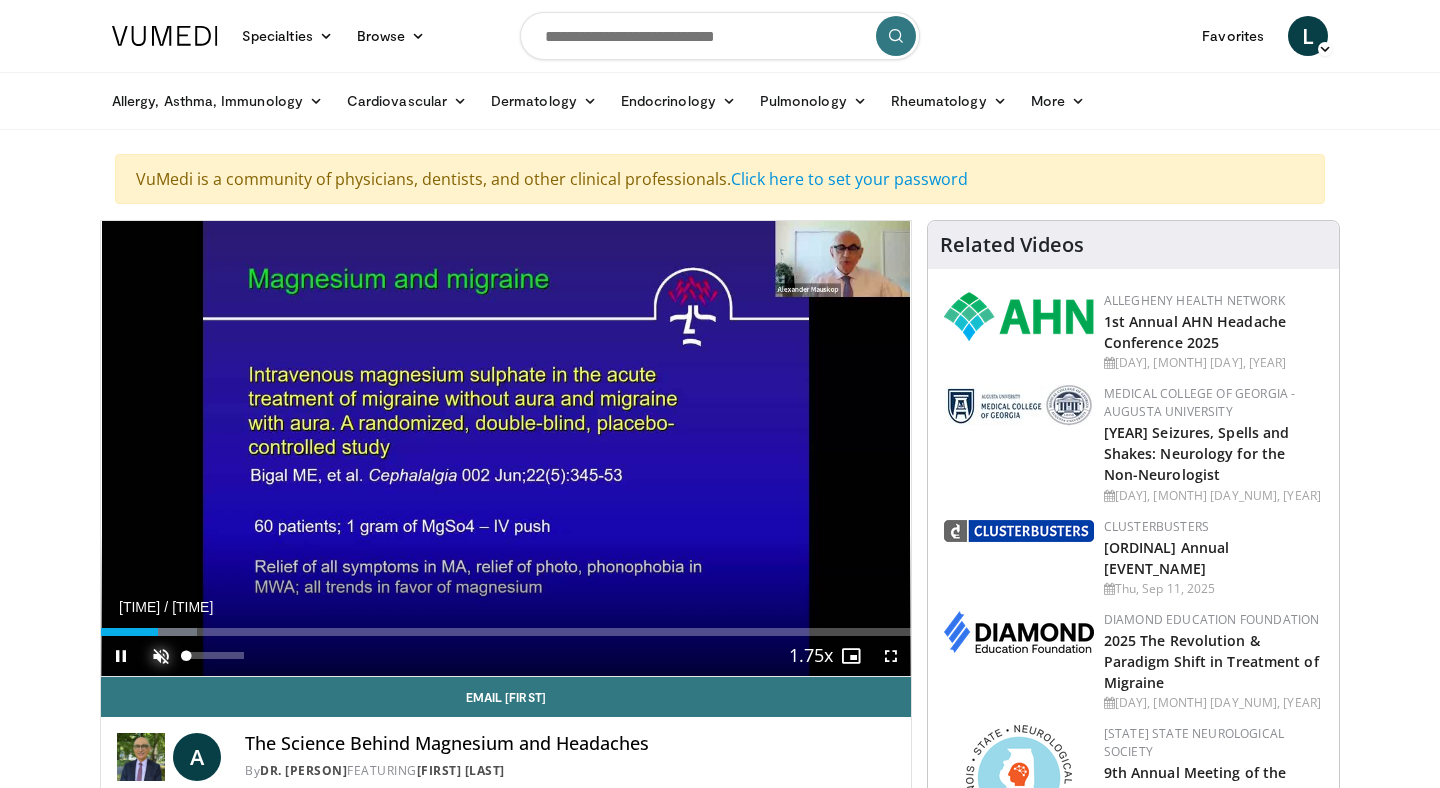 click at bounding box center [161, 656] 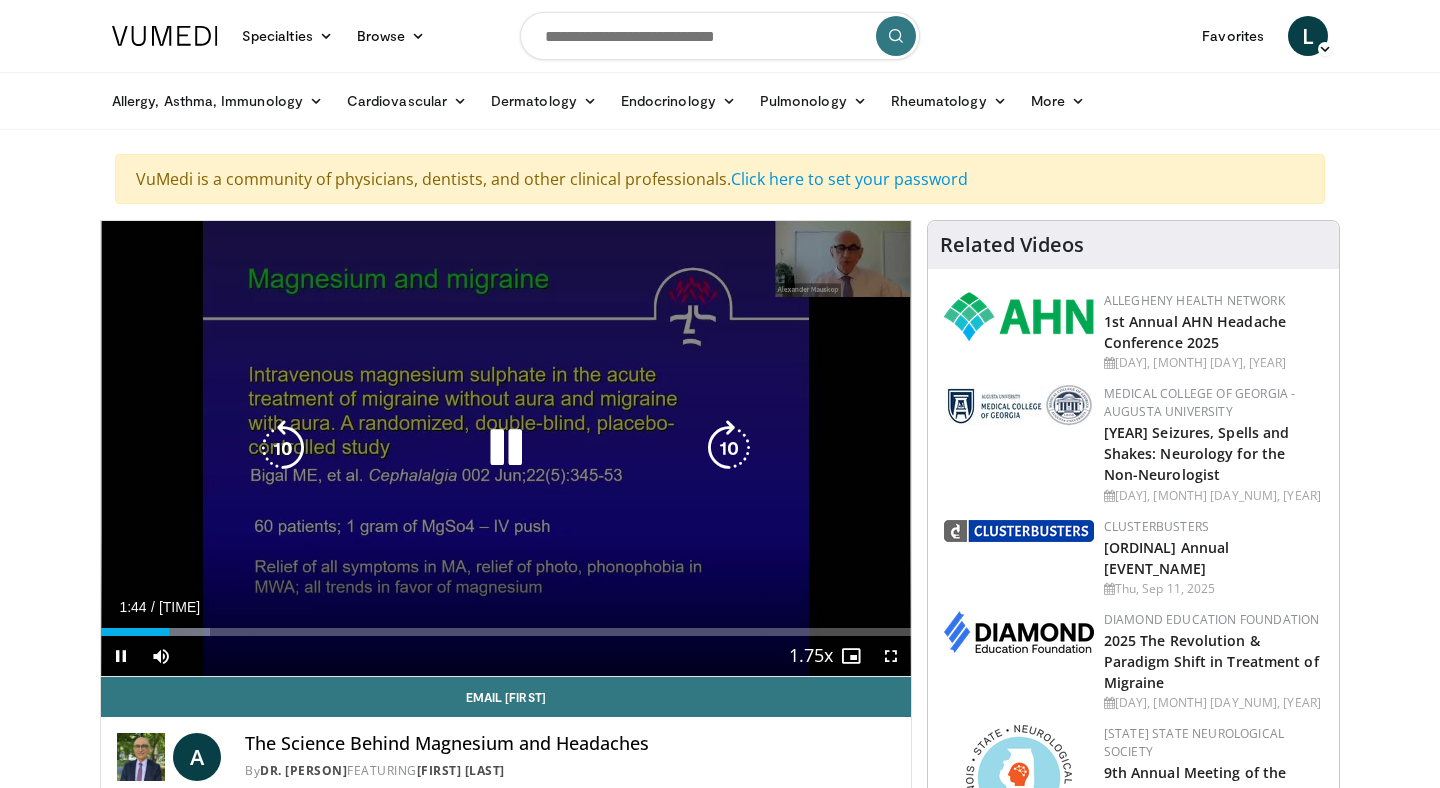 click at bounding box center (729, 448) 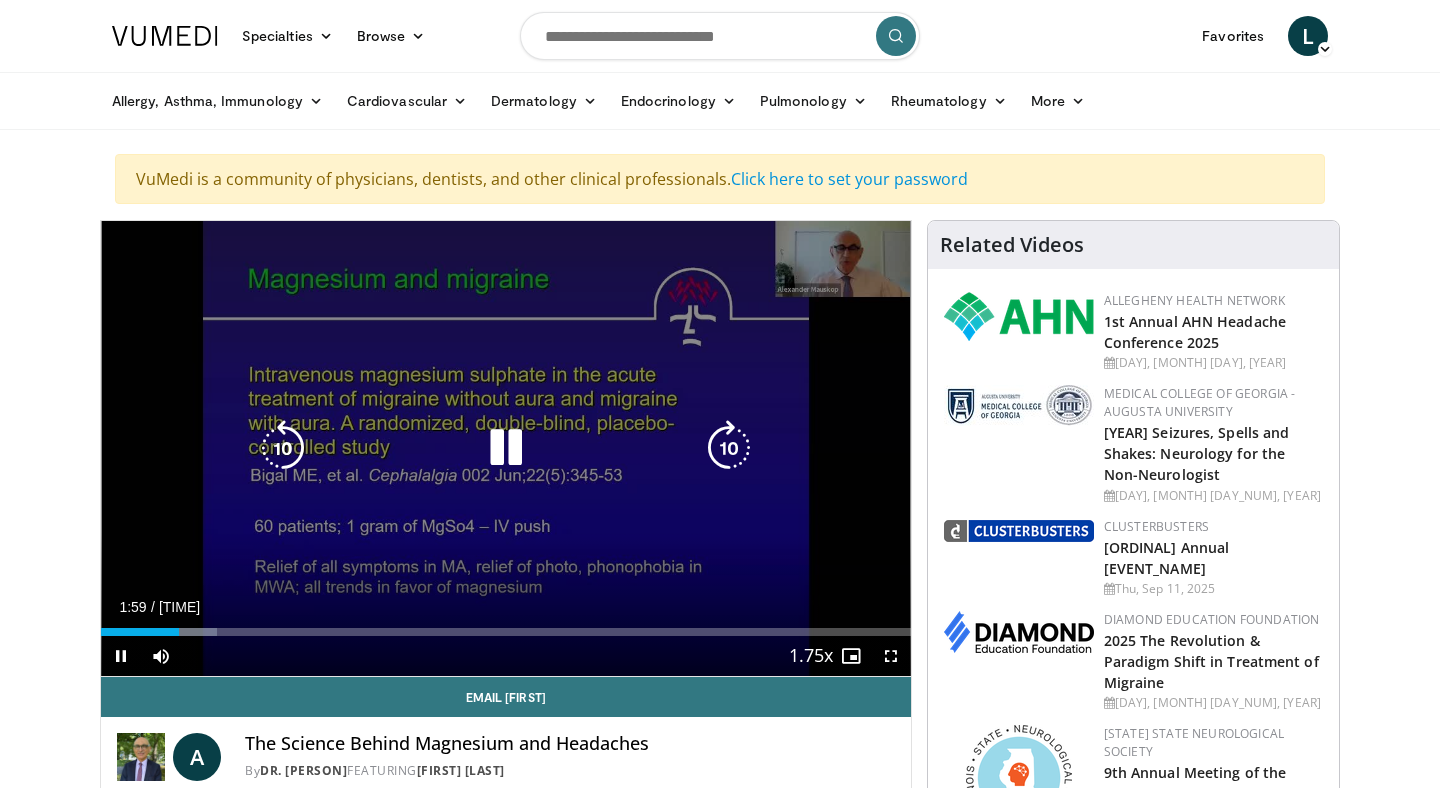 click at bounding box center [729, 448] 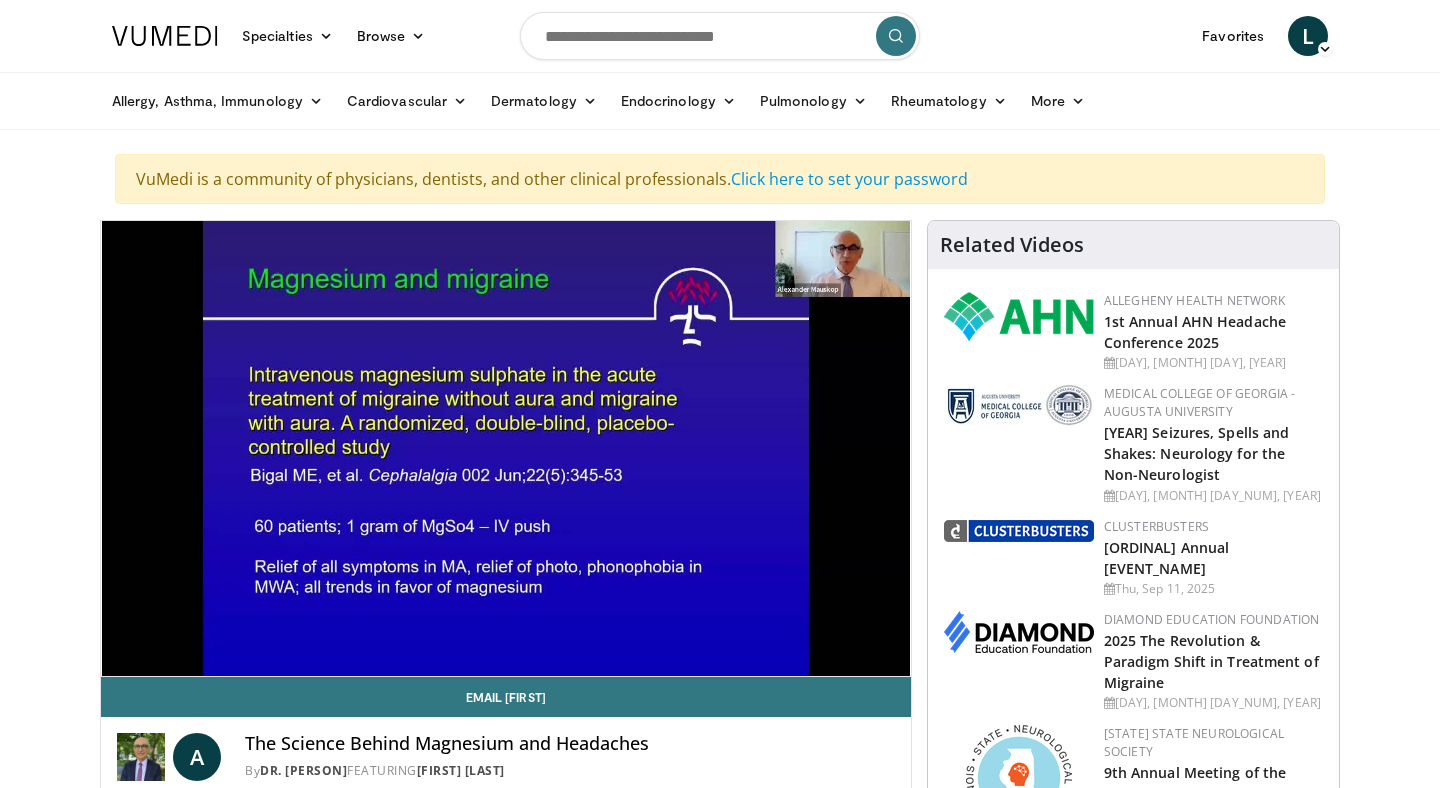 click on "10 seconds
Tap to unmute" at bounding box center [506, 448] 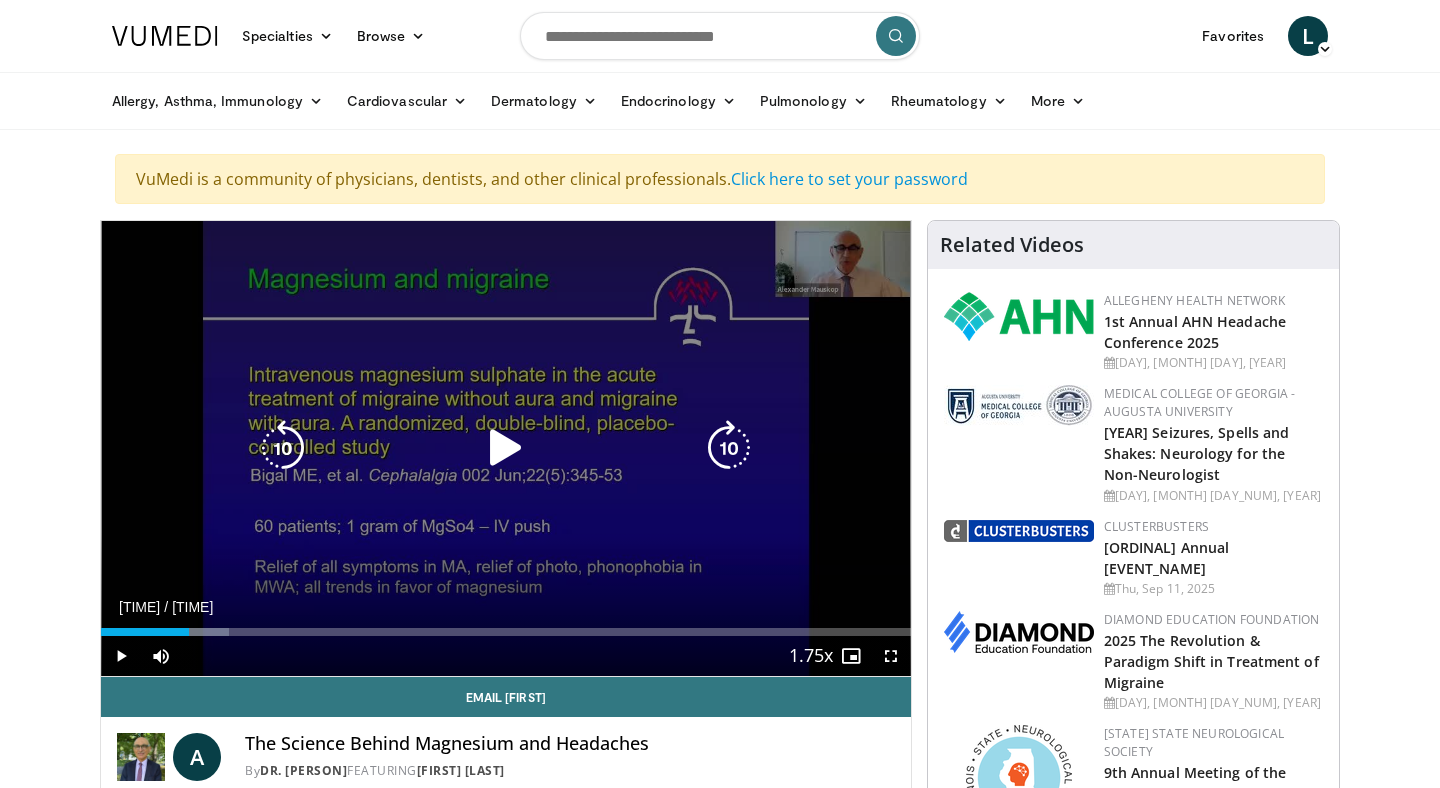 click at bounding box center (729, 448) 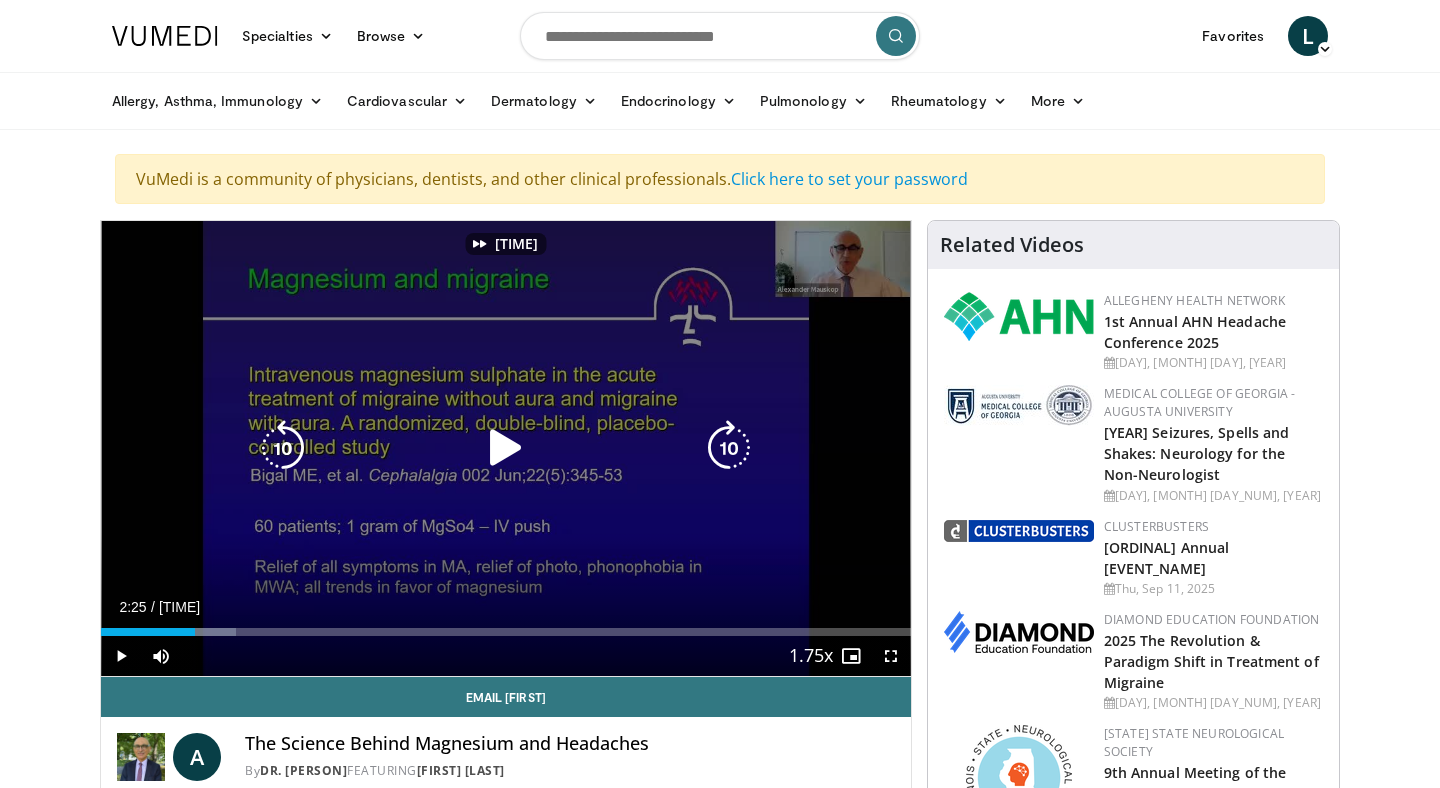 click at bounding box center [729, 448] 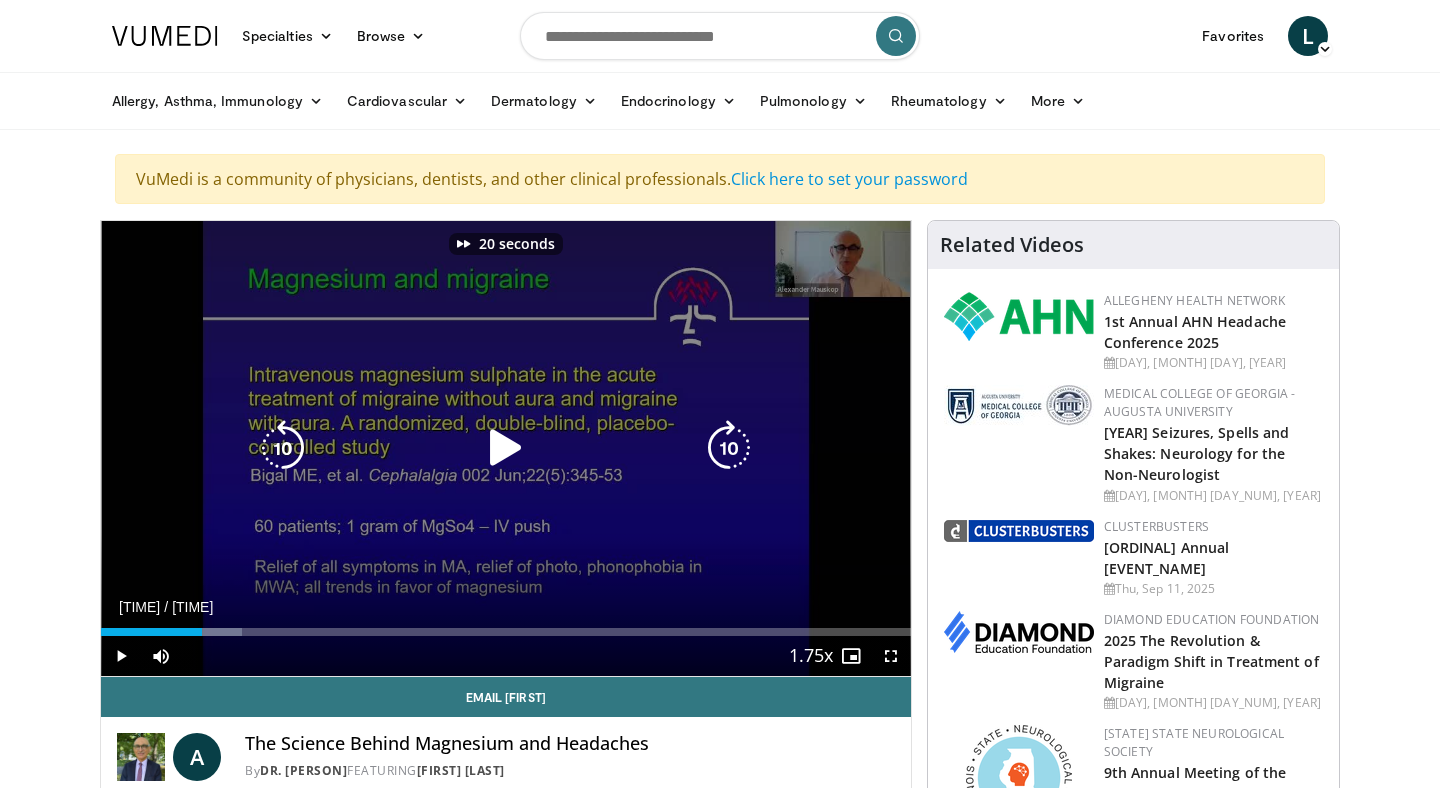 click at bounding box center (506, 448) 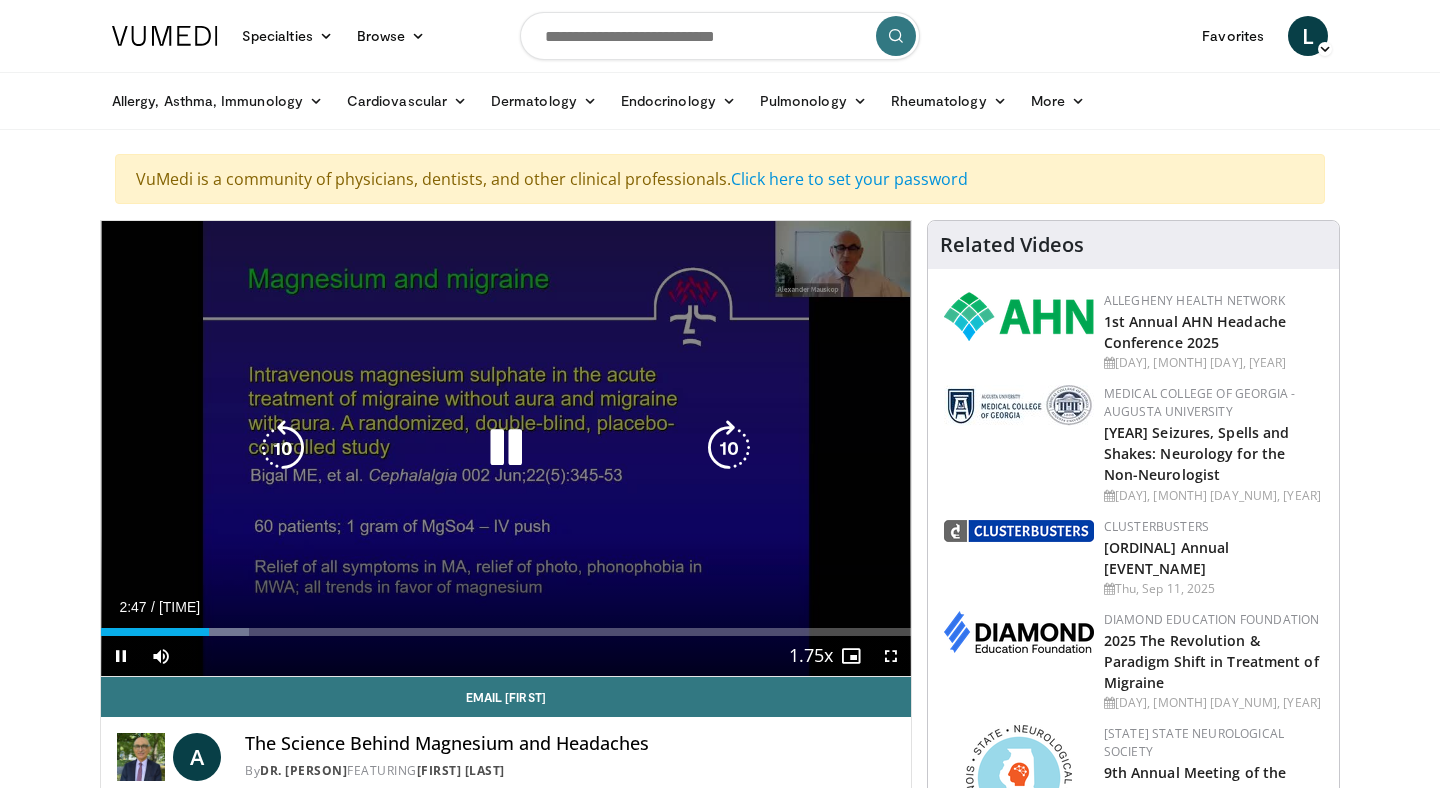 click at bounding box center [729, 448] 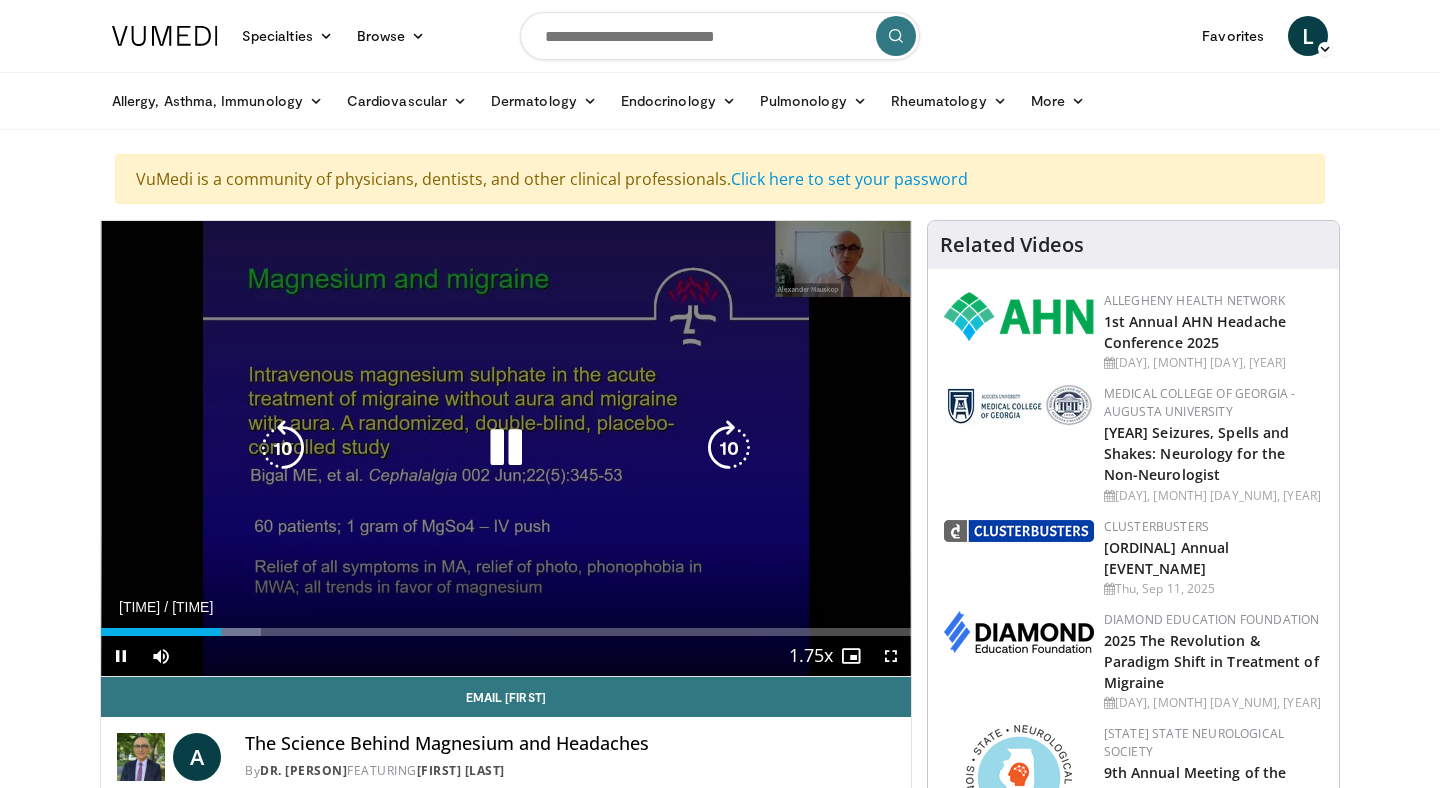 click at bounding box center (729, 448) 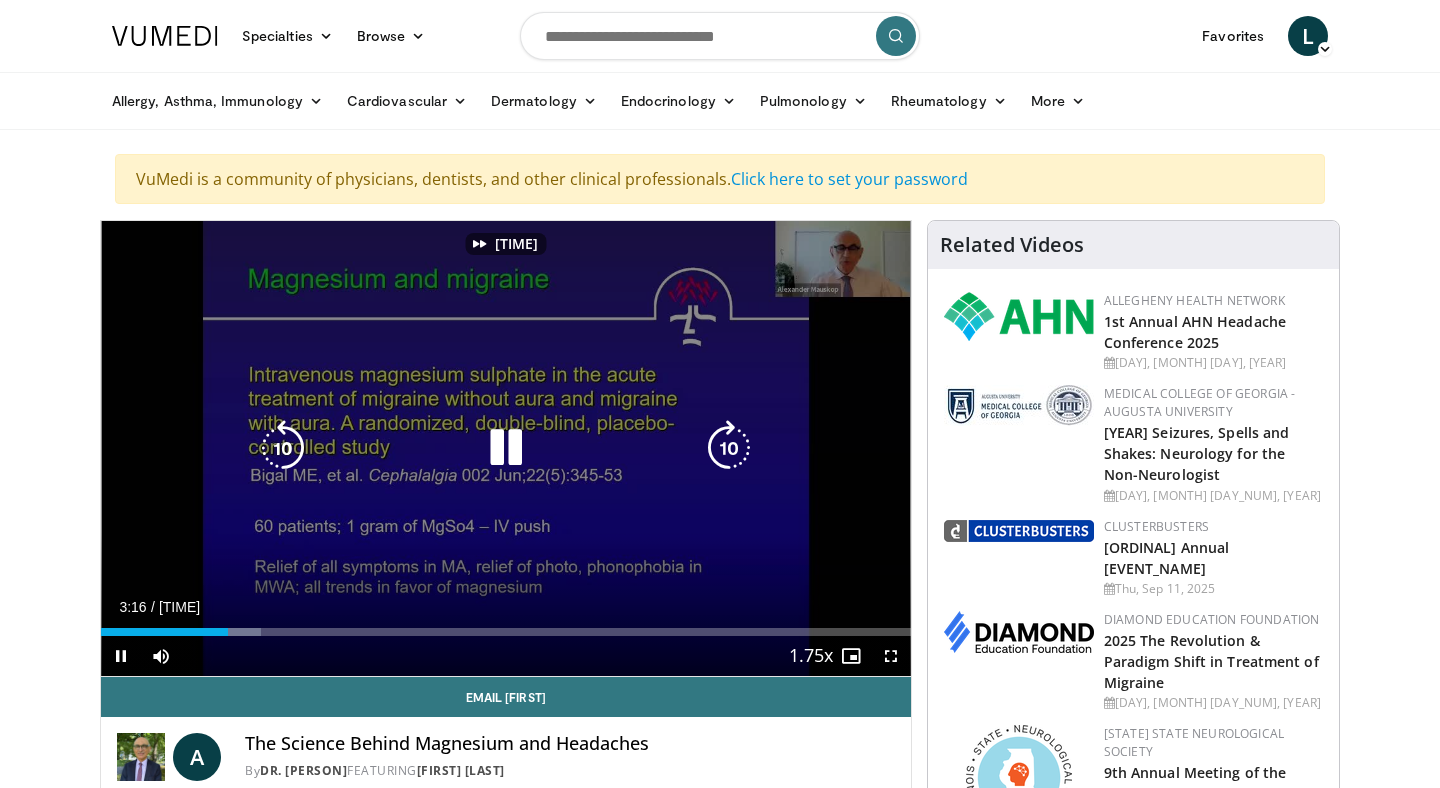 click at bounding box center (729, 448) 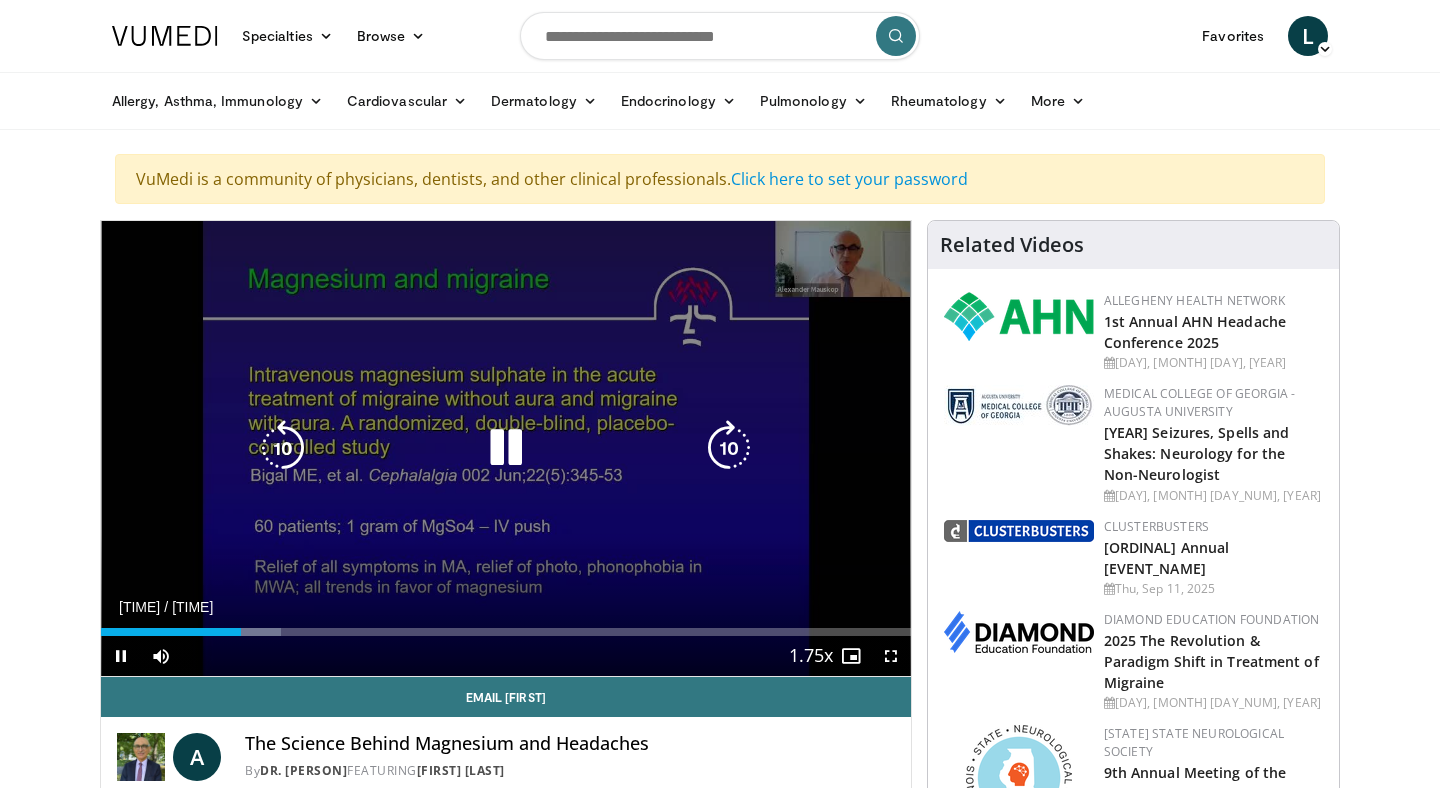 click at bounding box center (729, 448) 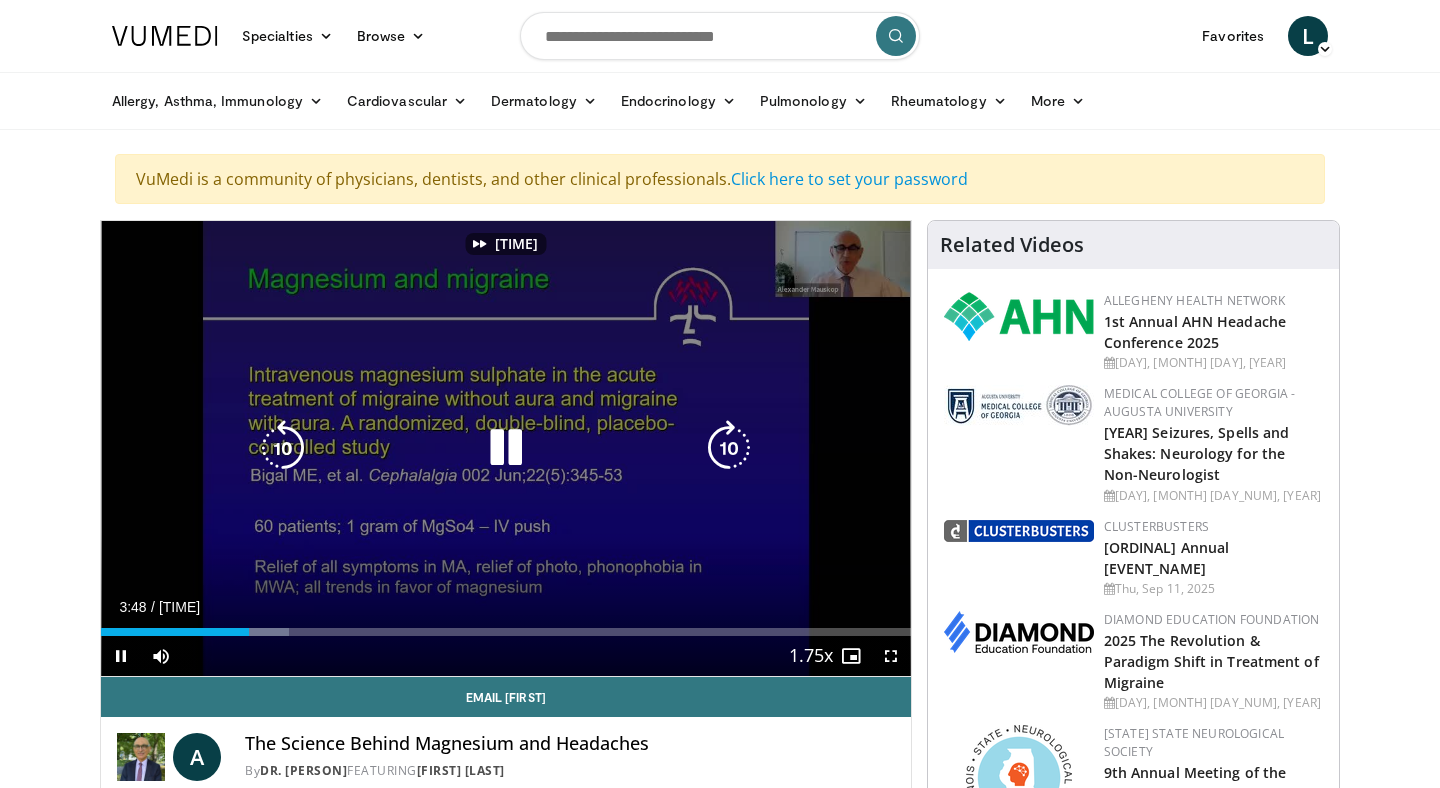click at bounding box center (729, 448) 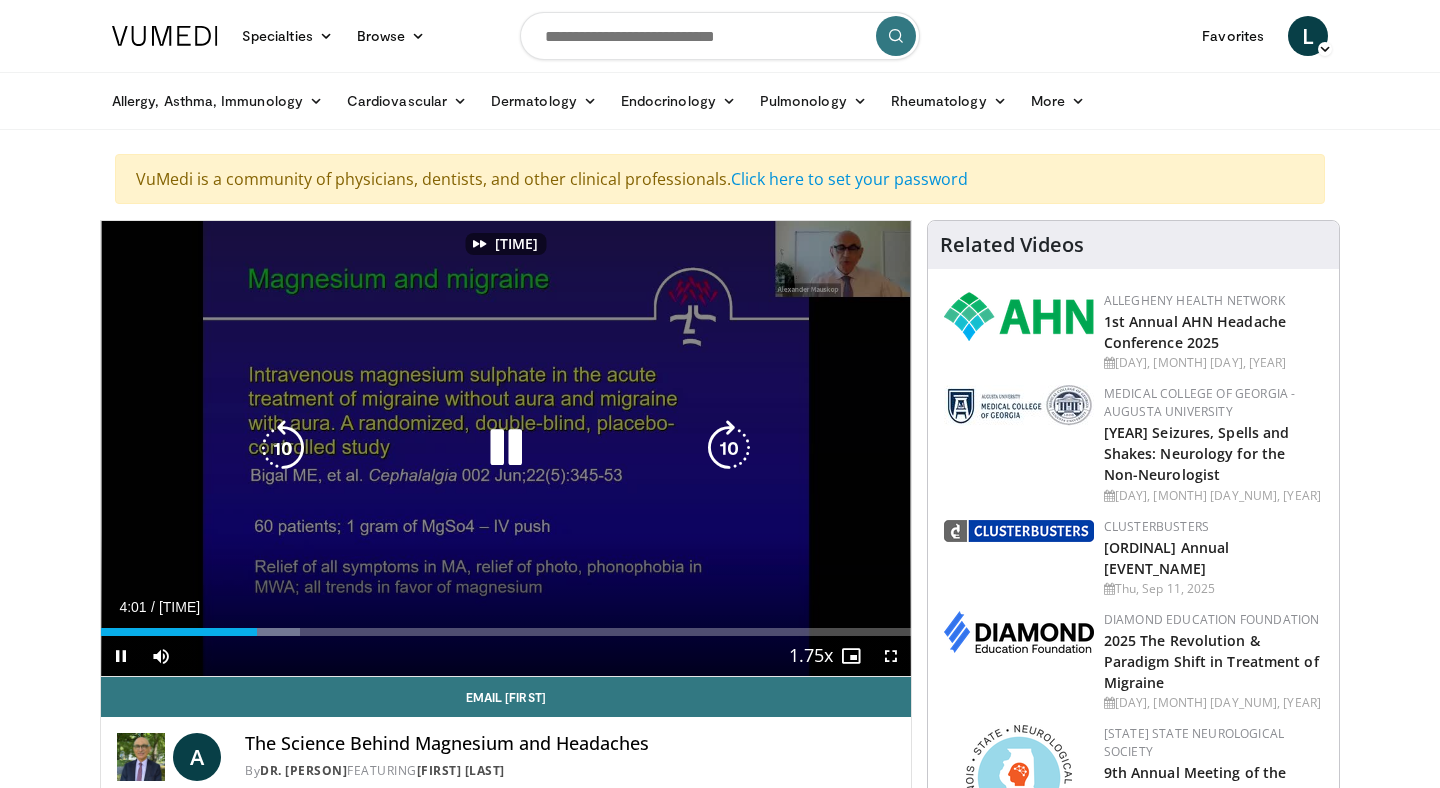 click at bounding box center (729, 448) 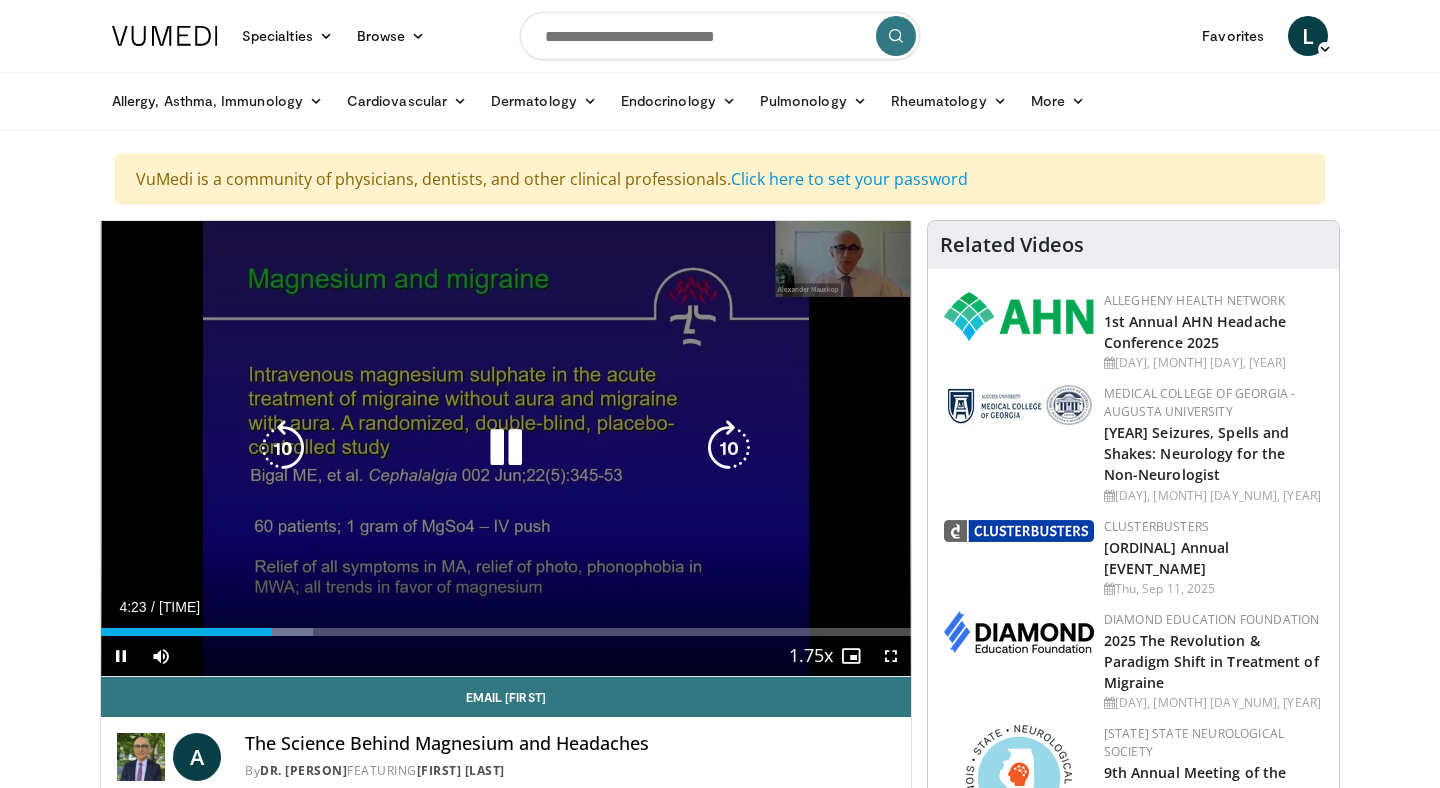 click at bounding box center [729, 448] 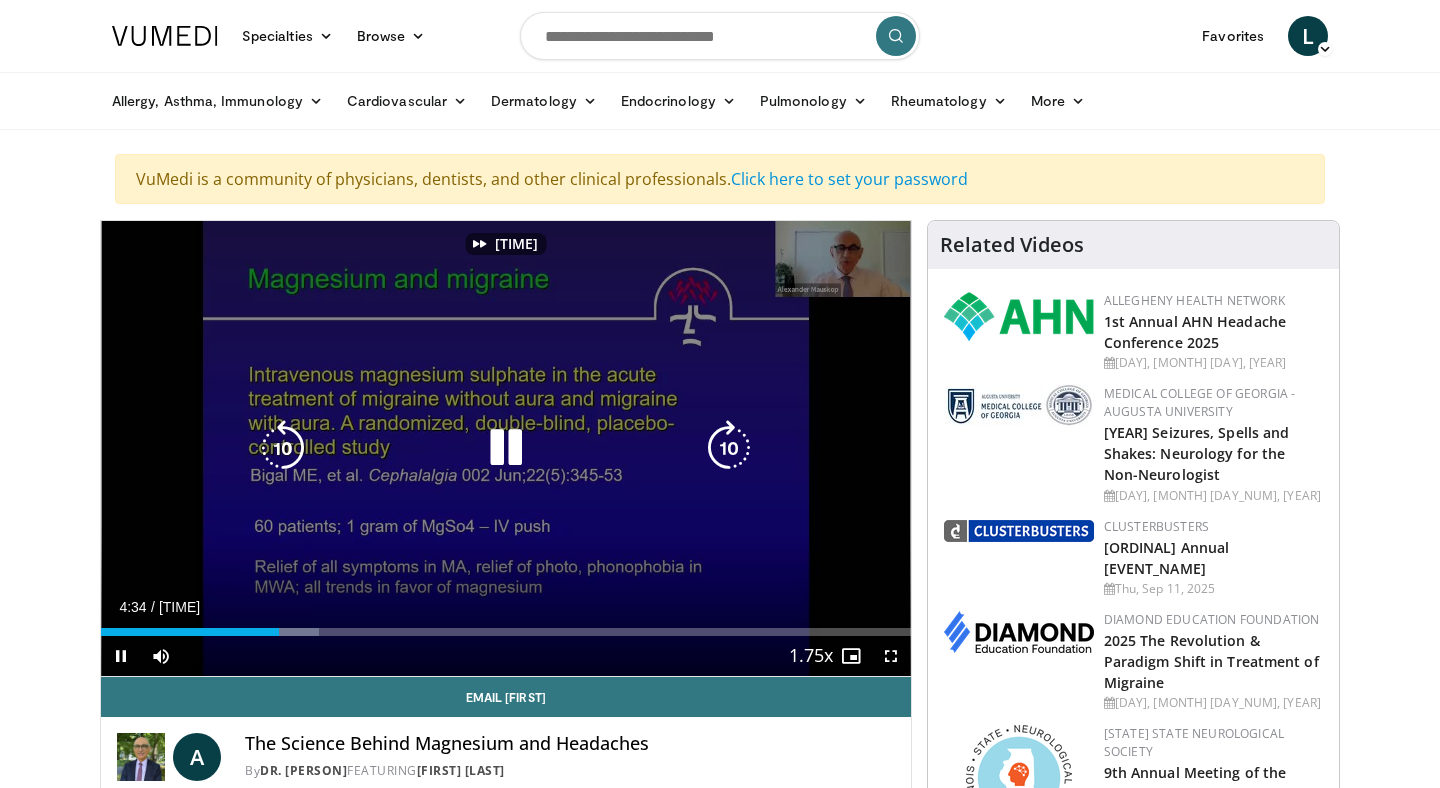 click at bounding box center [729, 448] 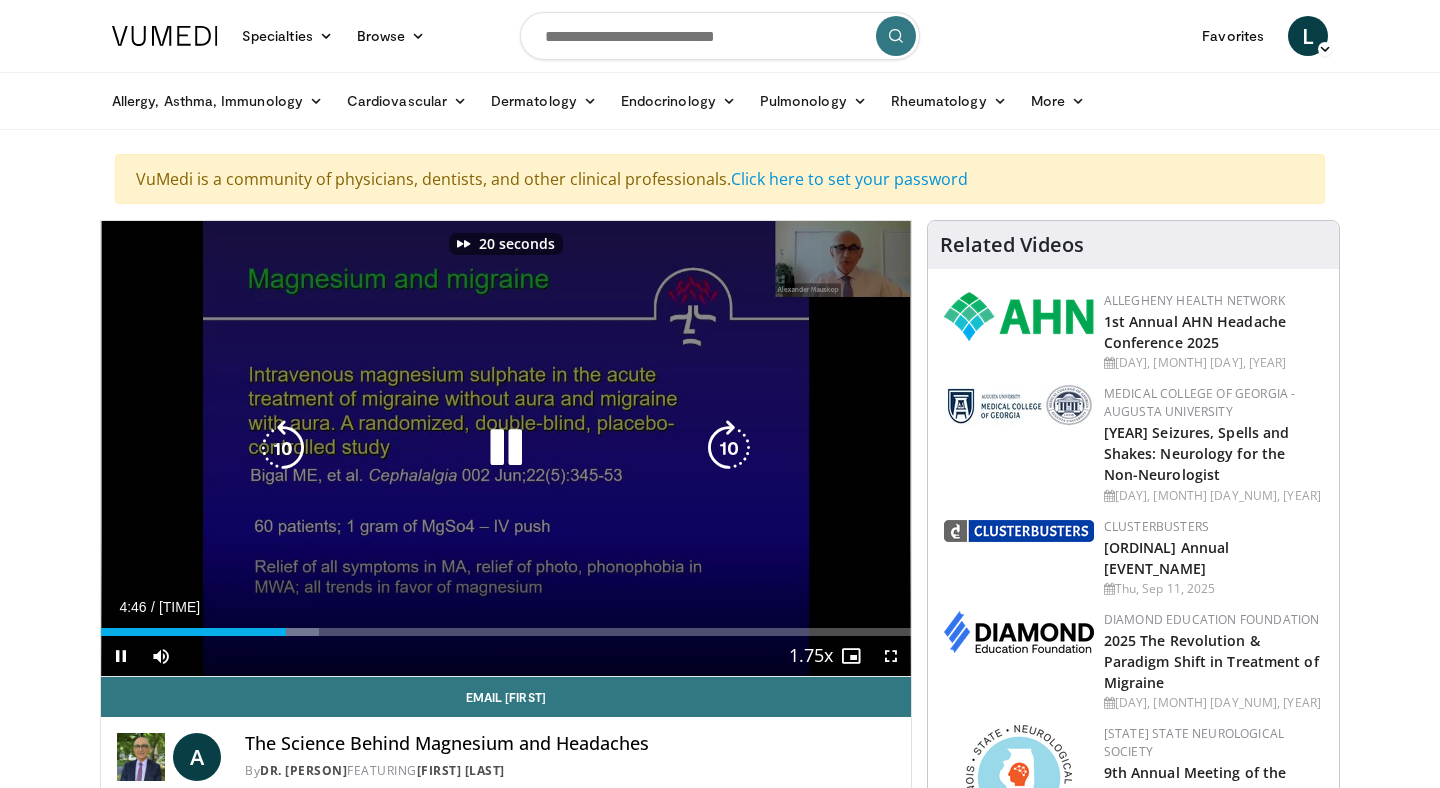 click at bounding box center (729, 448) 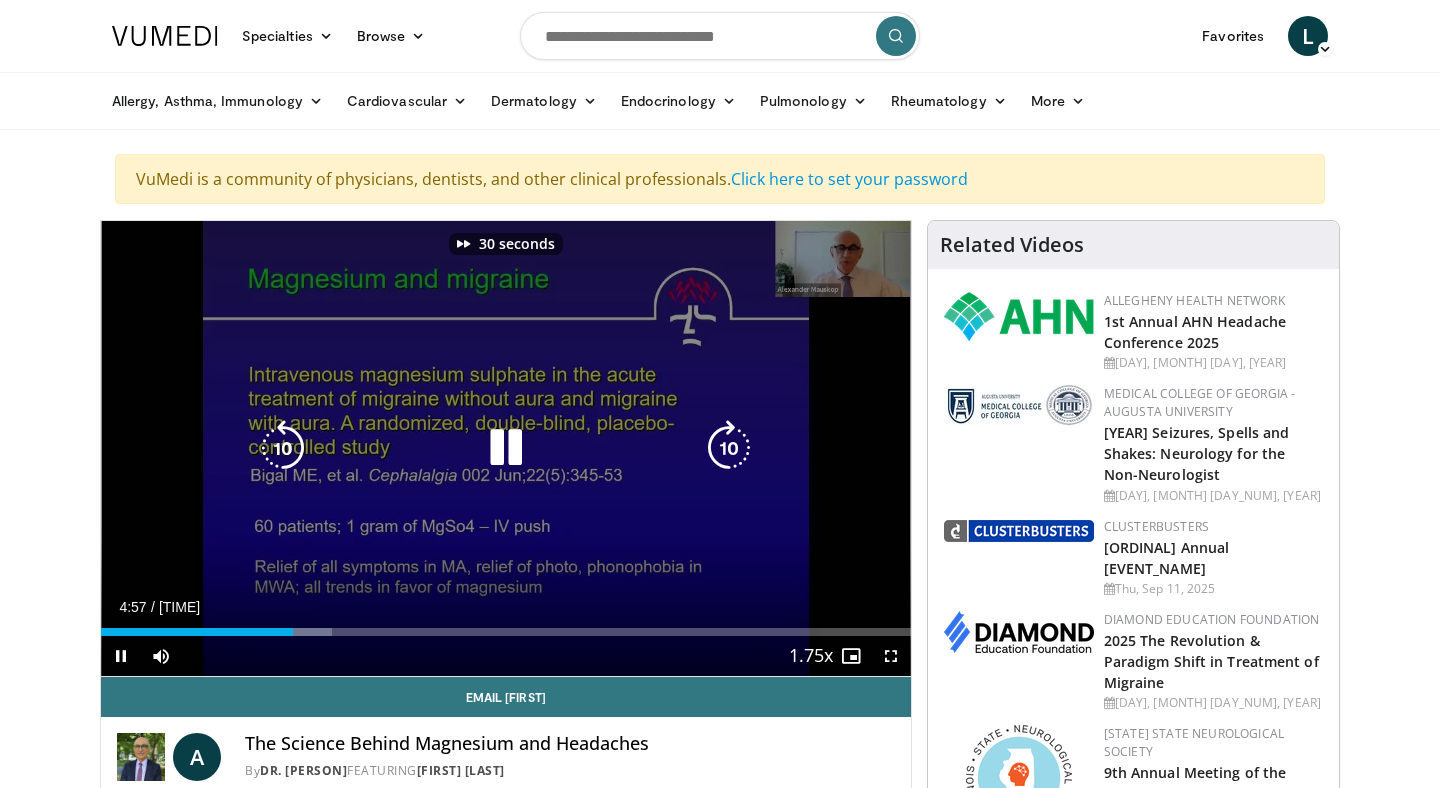 click at bounding box center (729, 448) 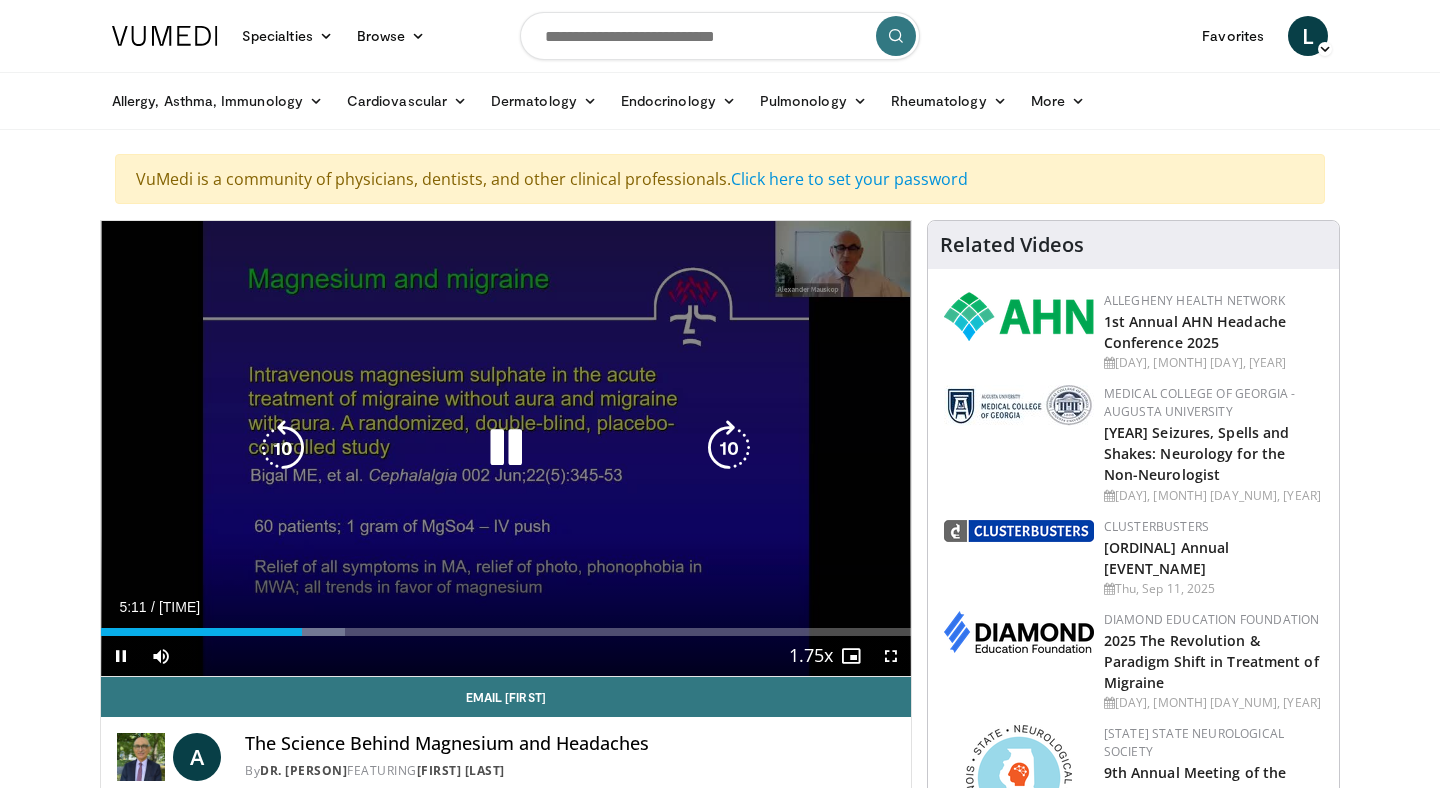 click at bounding box center (729, 448) 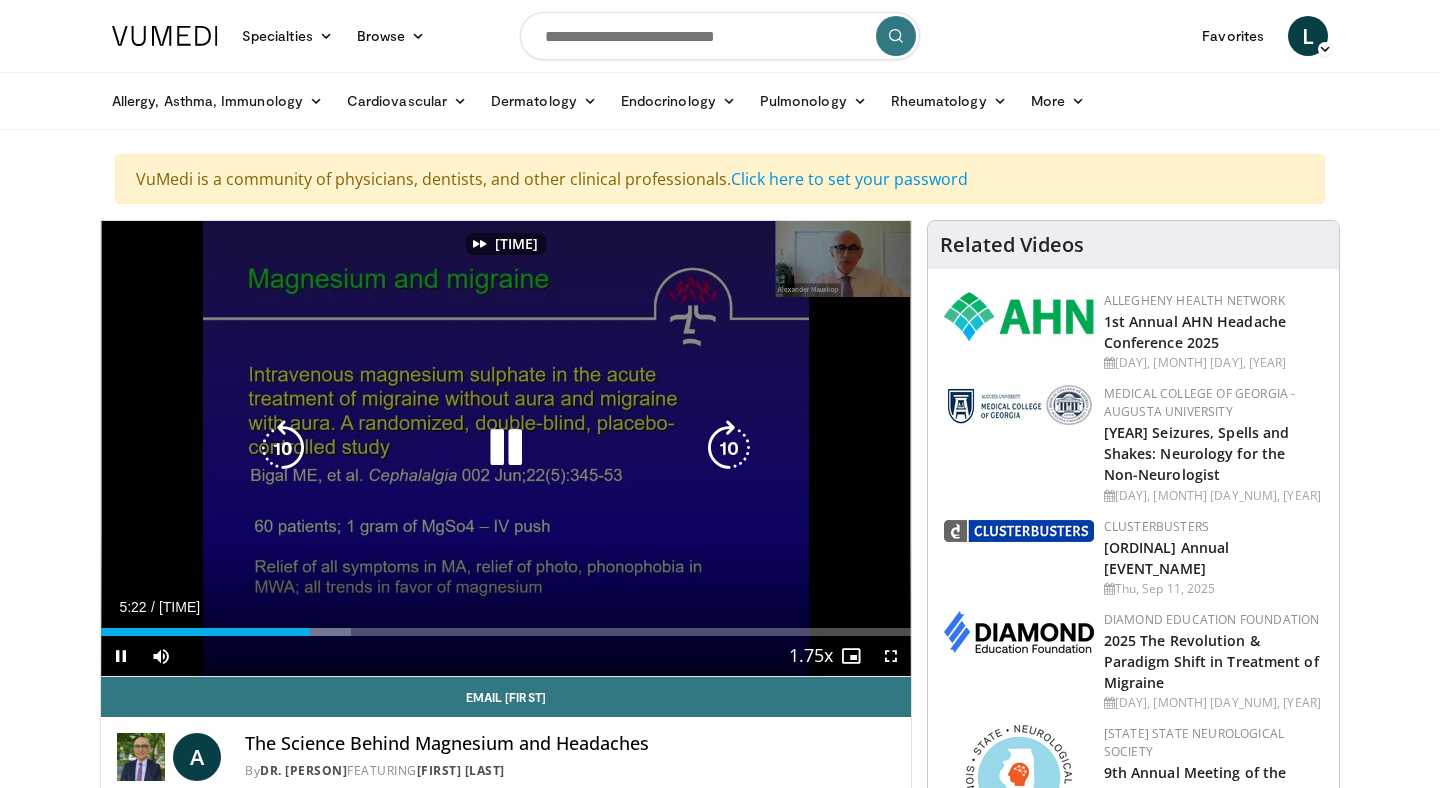 click at bounding box center (729, 448) 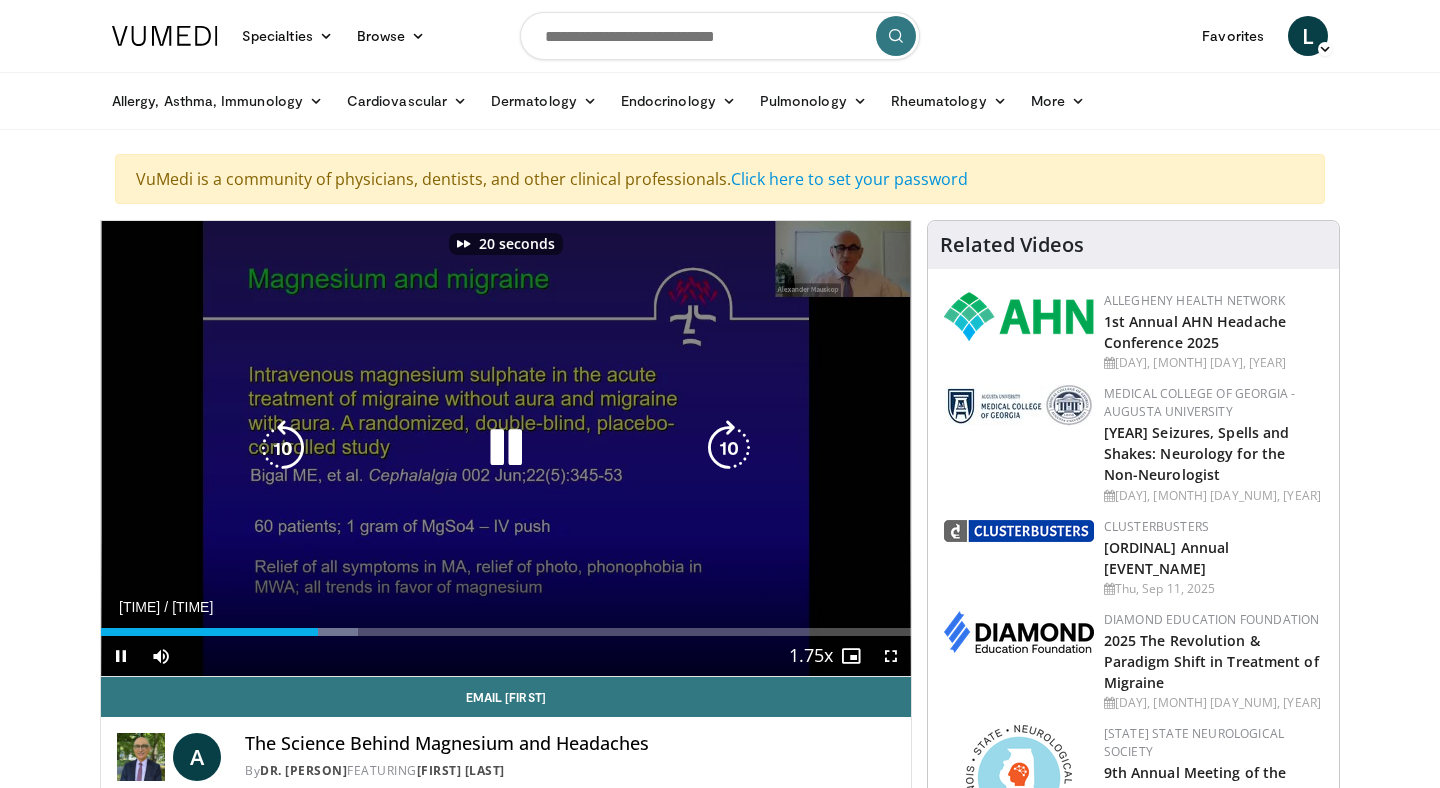 click at bounding box center (729, 448) 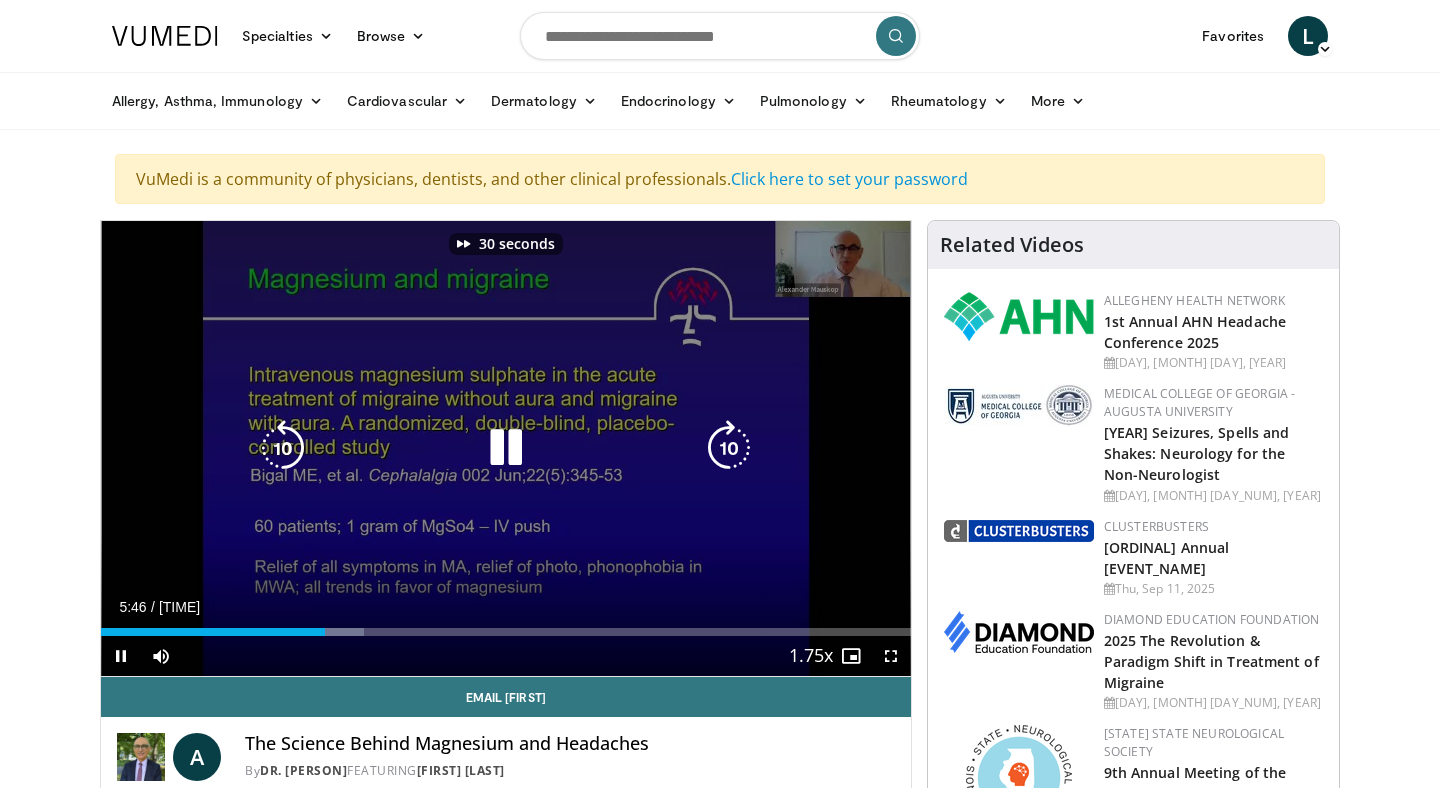 click at bounding box center [729, 448] 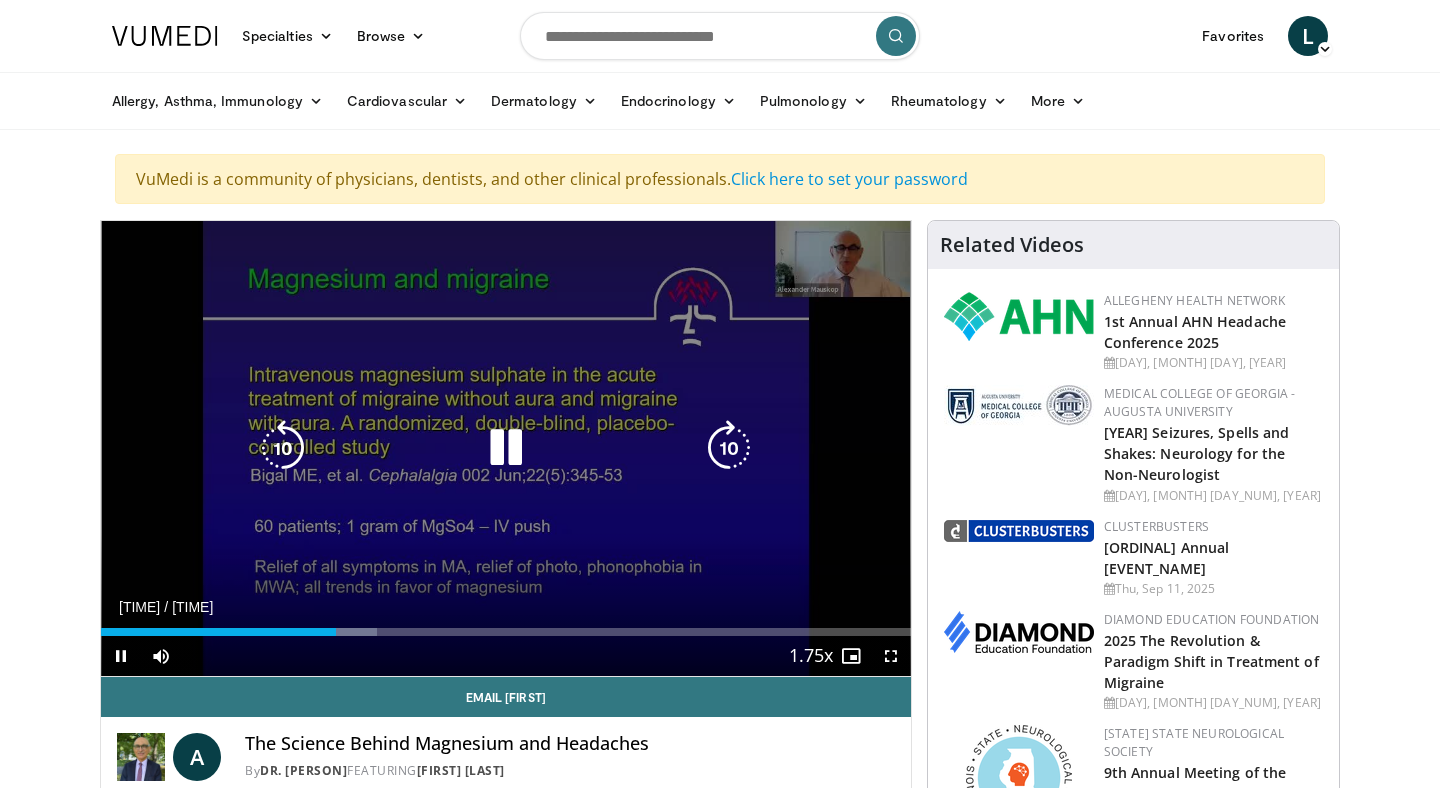 click at bounding box center (729, 448) 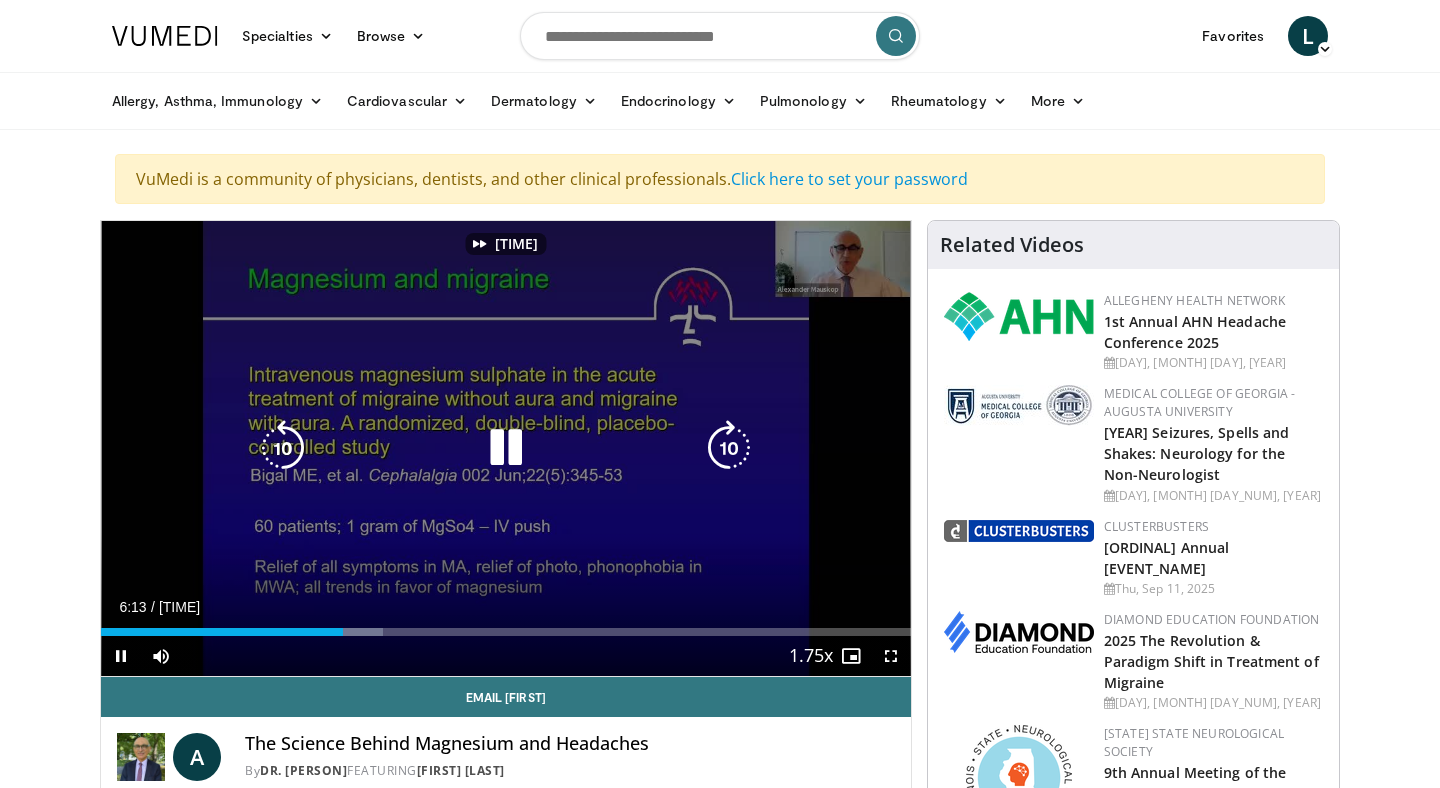 click at bounding box center [729, 448] 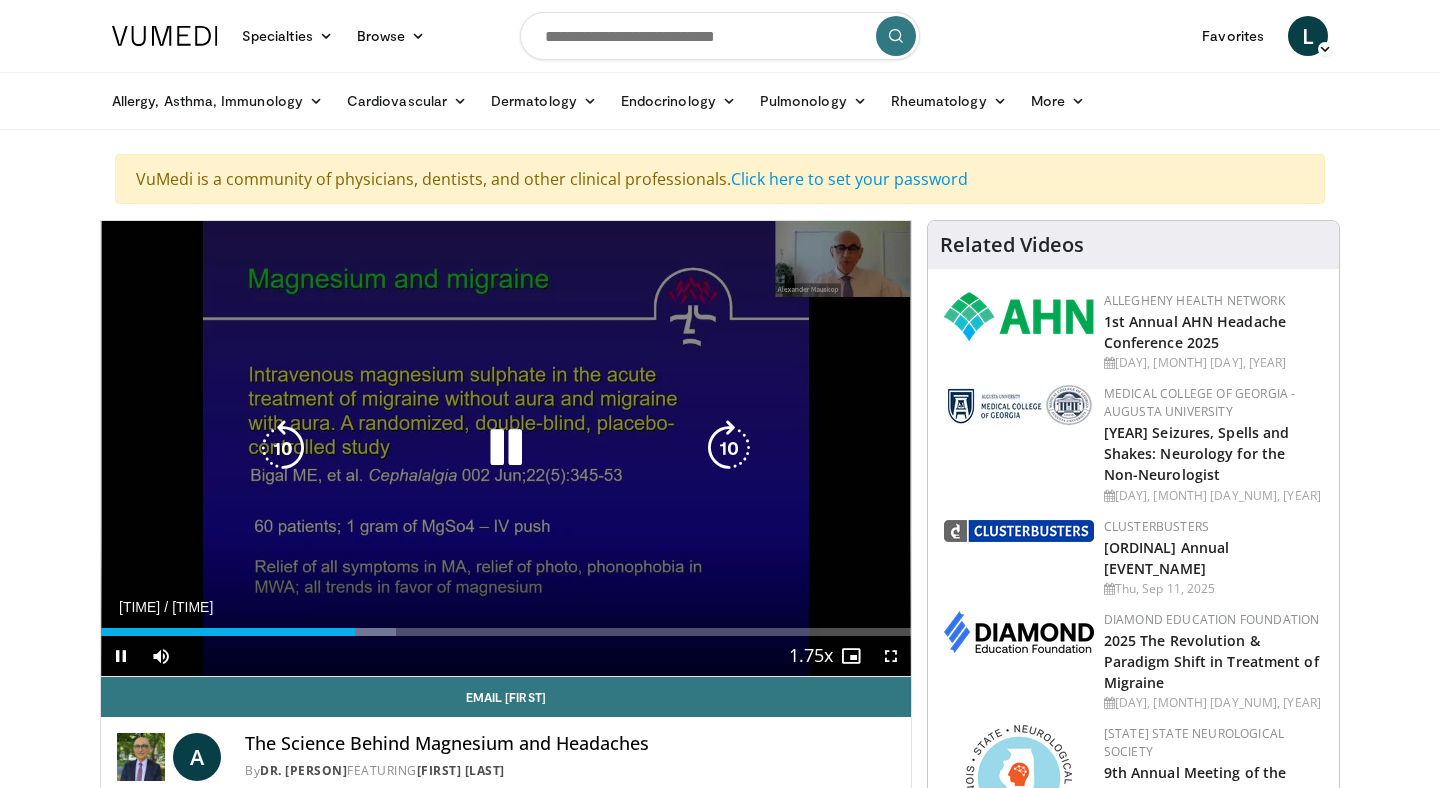 click at bounding box center [729, 448] 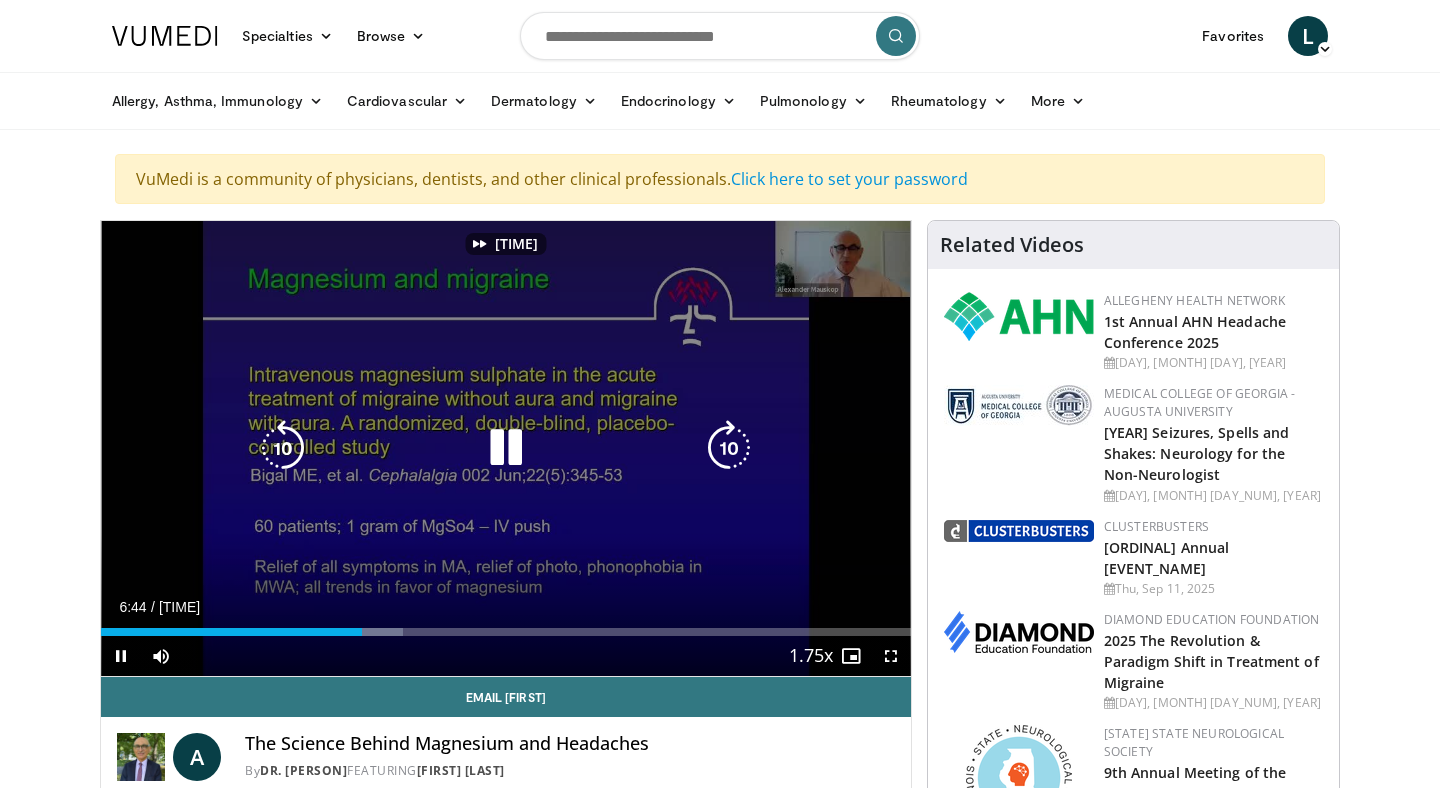 click at bounding box center (729, 448) 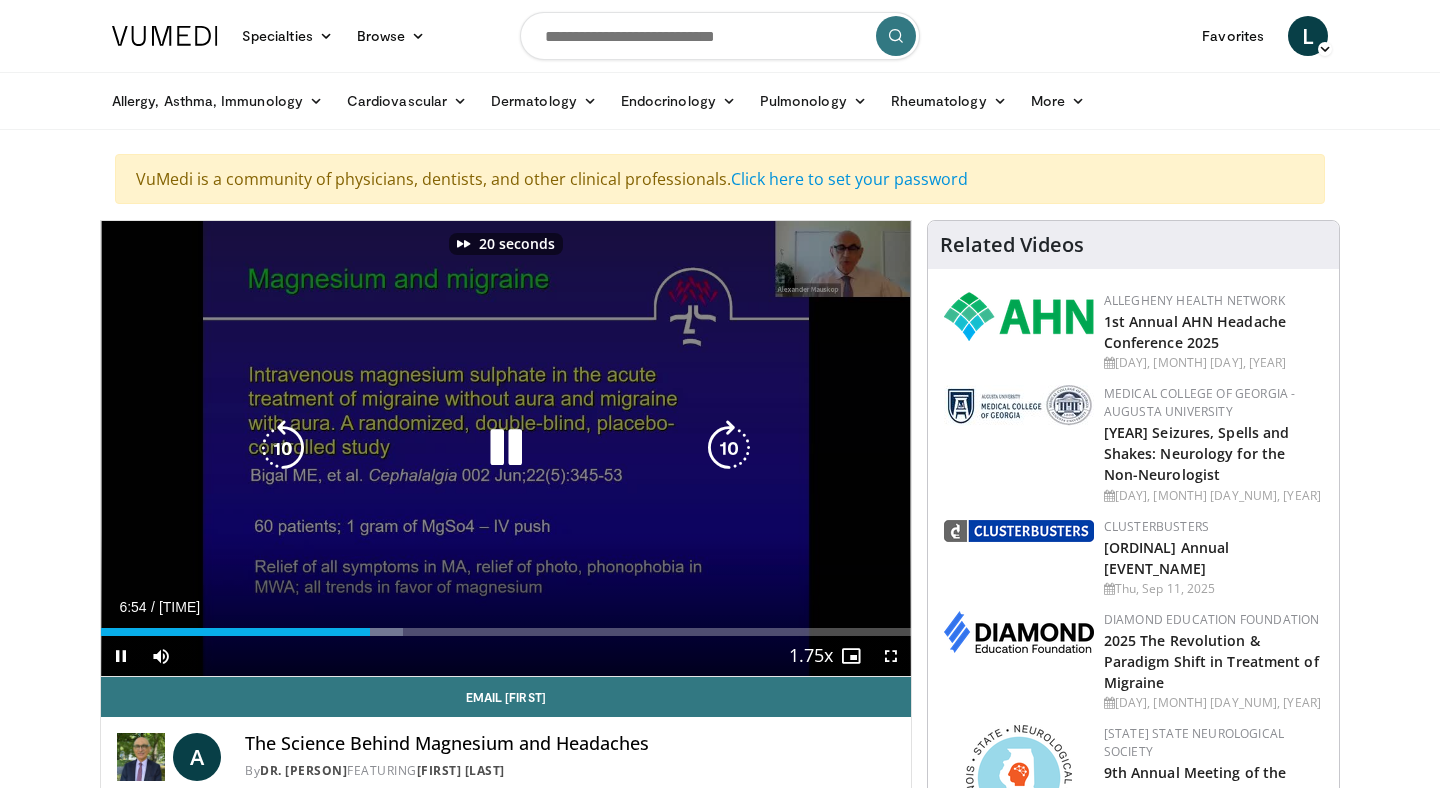 click at bounding box center (729, 448) 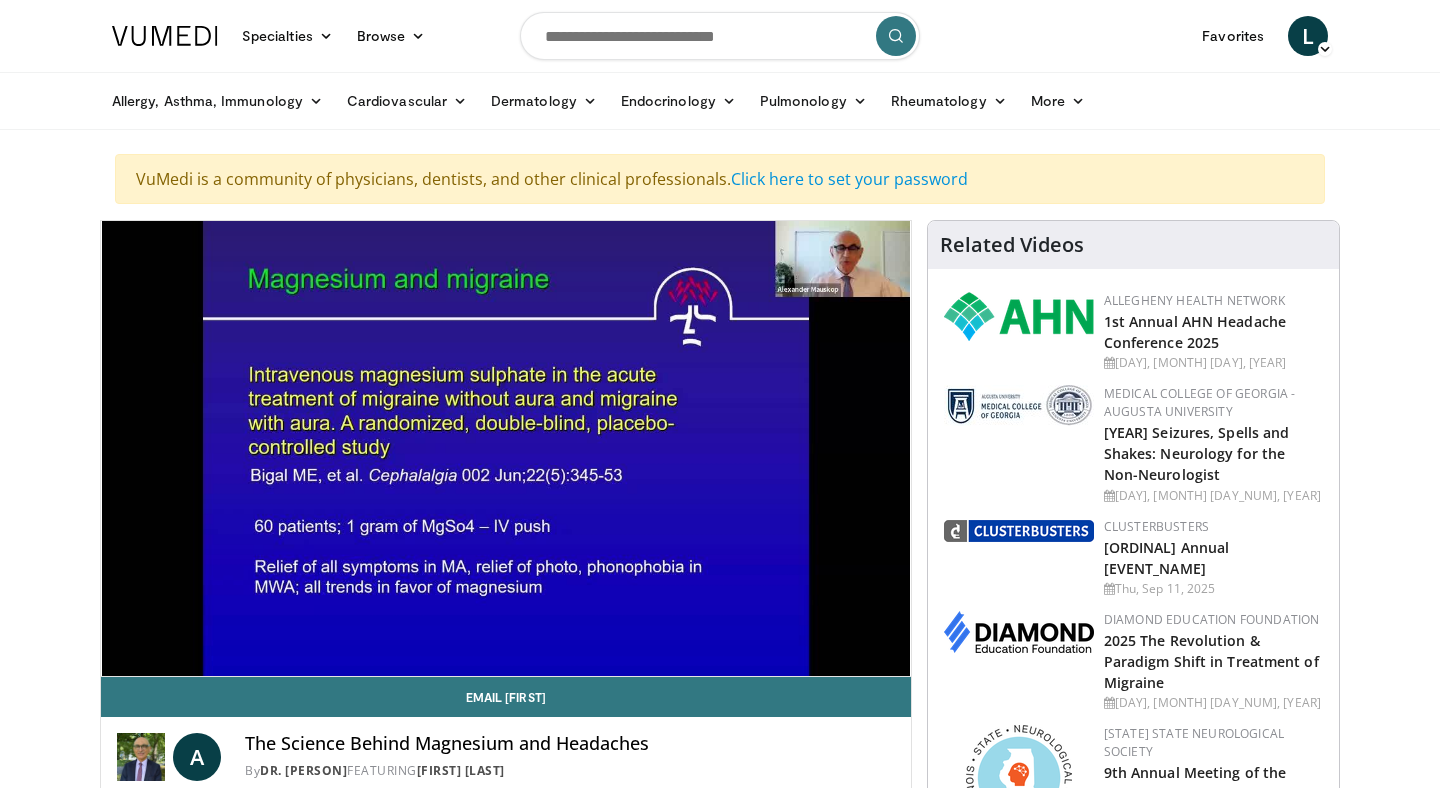 click on "30 seconds
Tap to unmute" at bounding box center (506, 448) 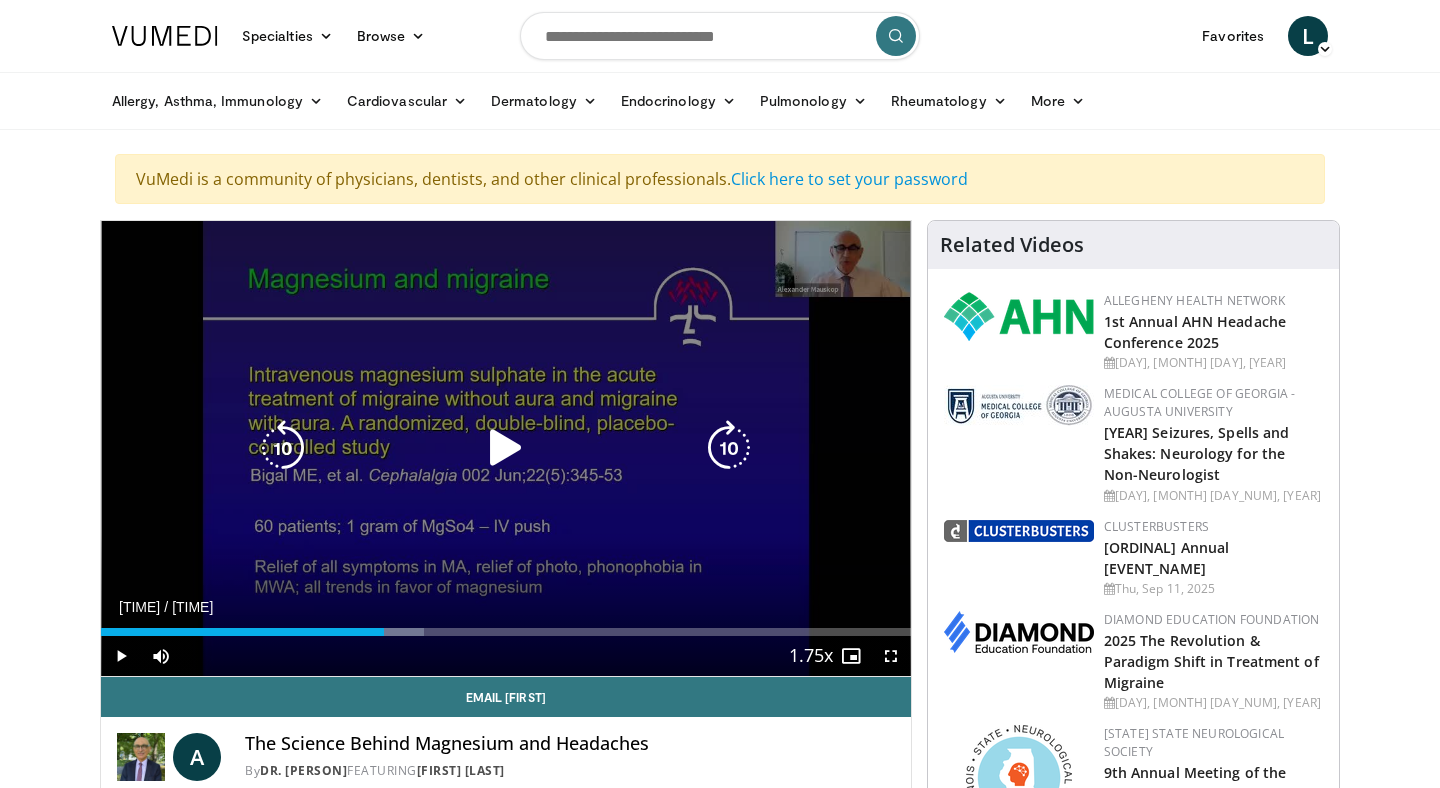 click at bounding box center [729, 448] 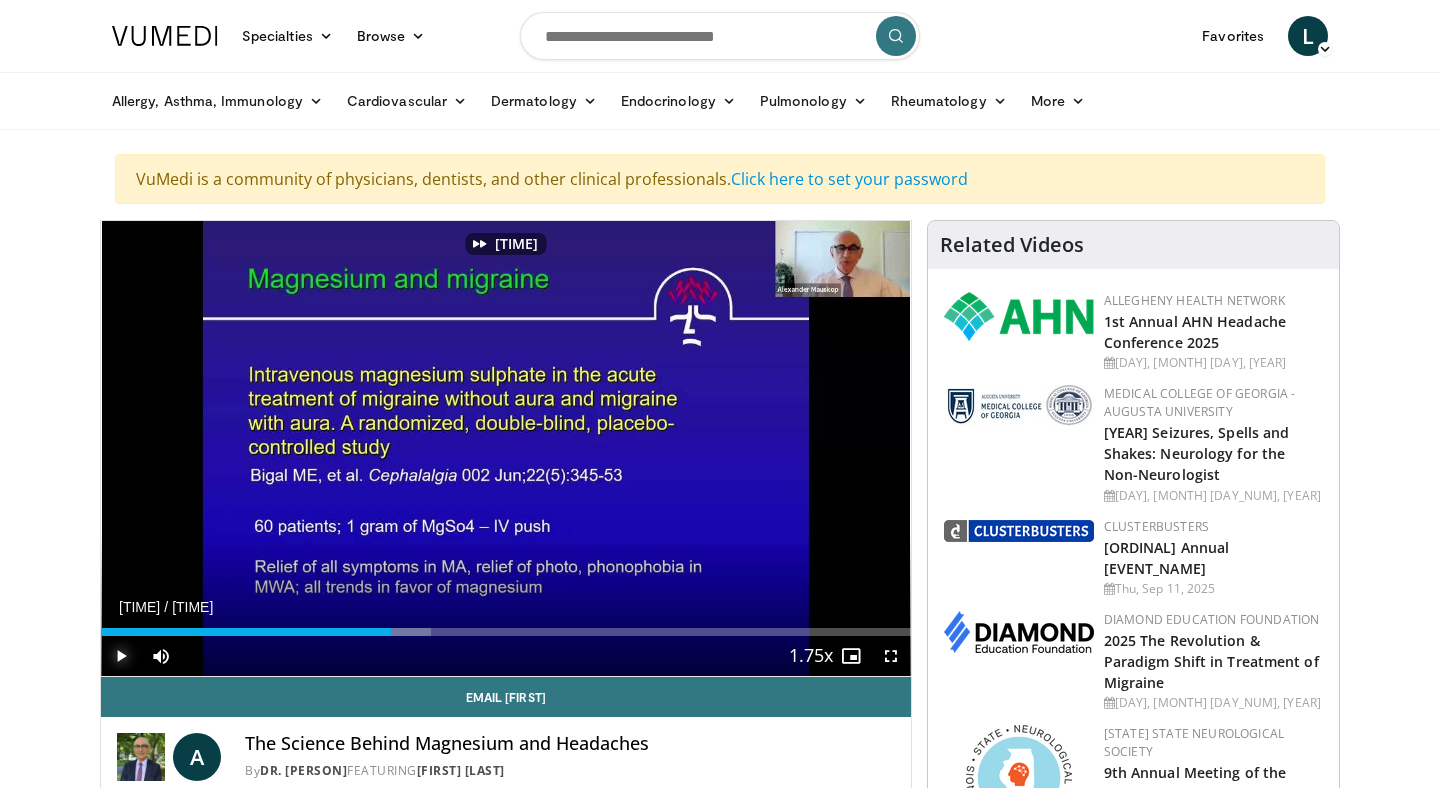 click at bounding box center [121, 656] 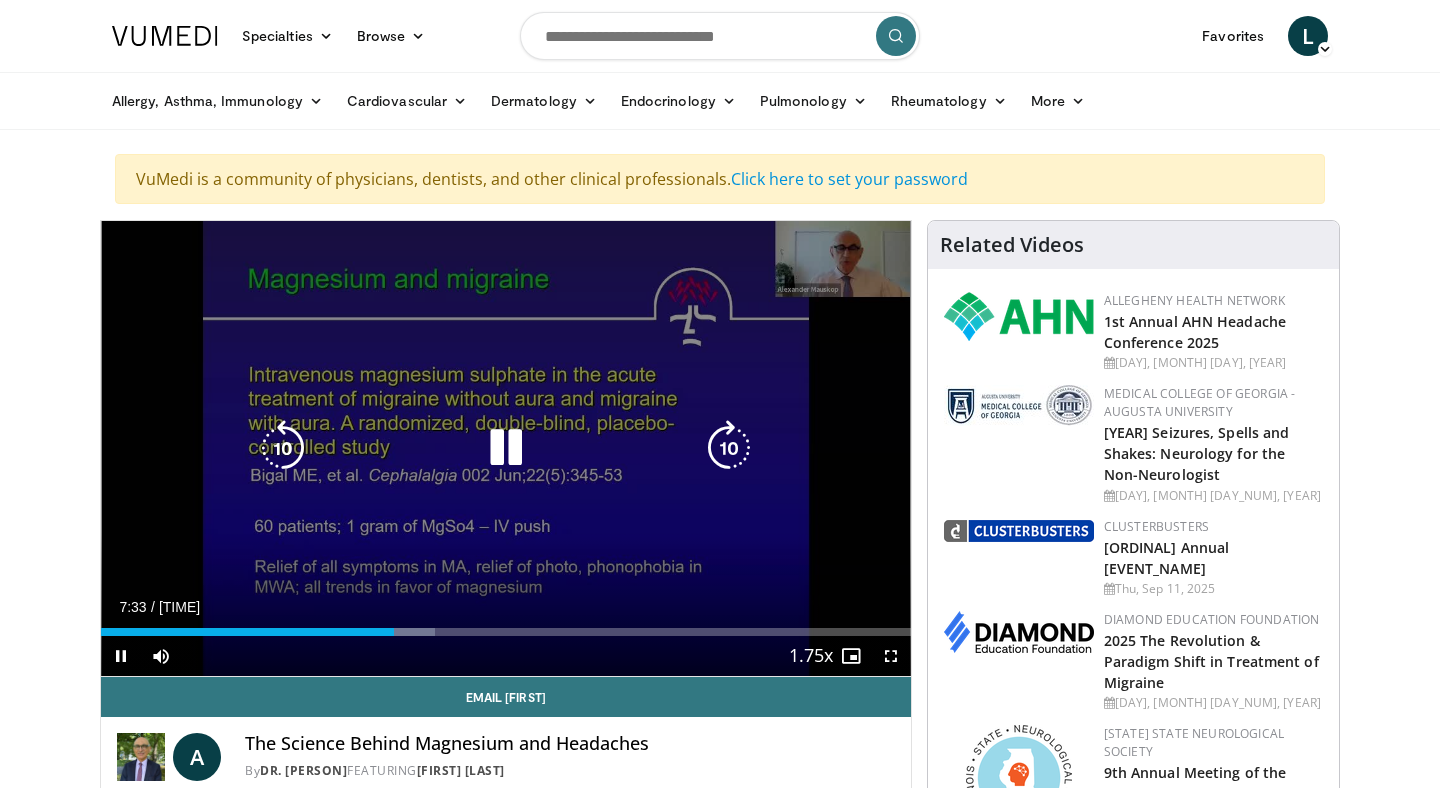 click at bounding box center (729, 448) 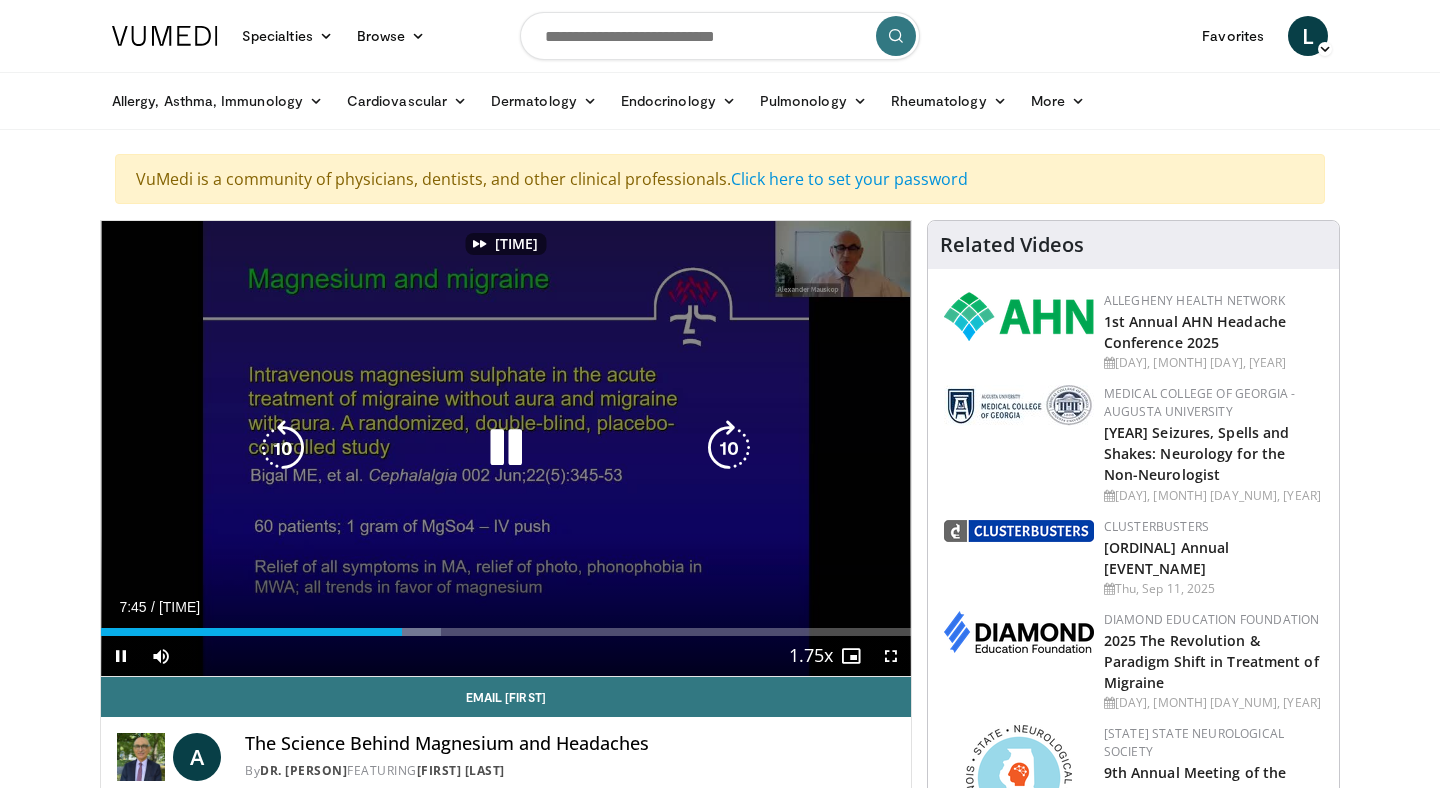 click at bounding box center (729, 448) 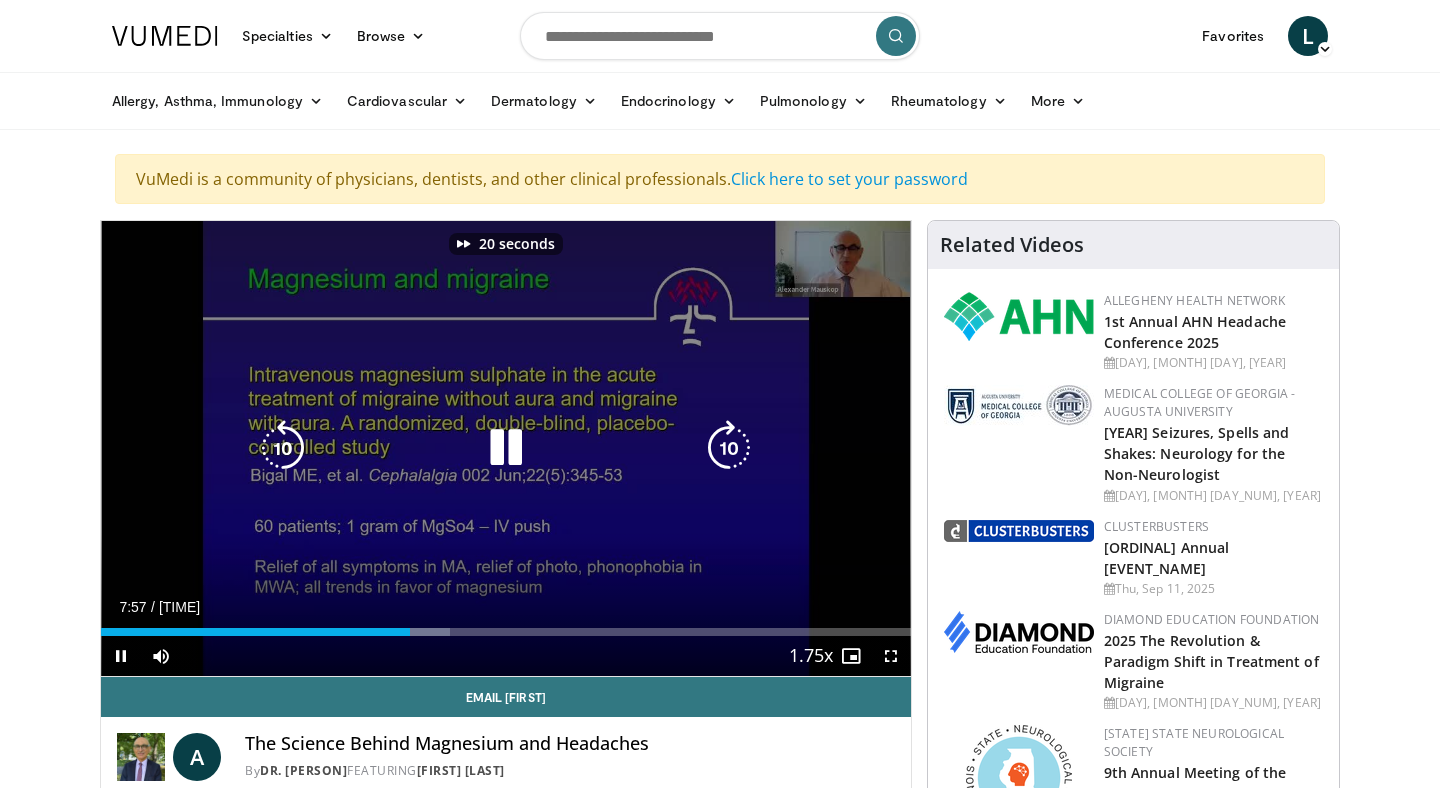 click at bounding box center (729, 448) 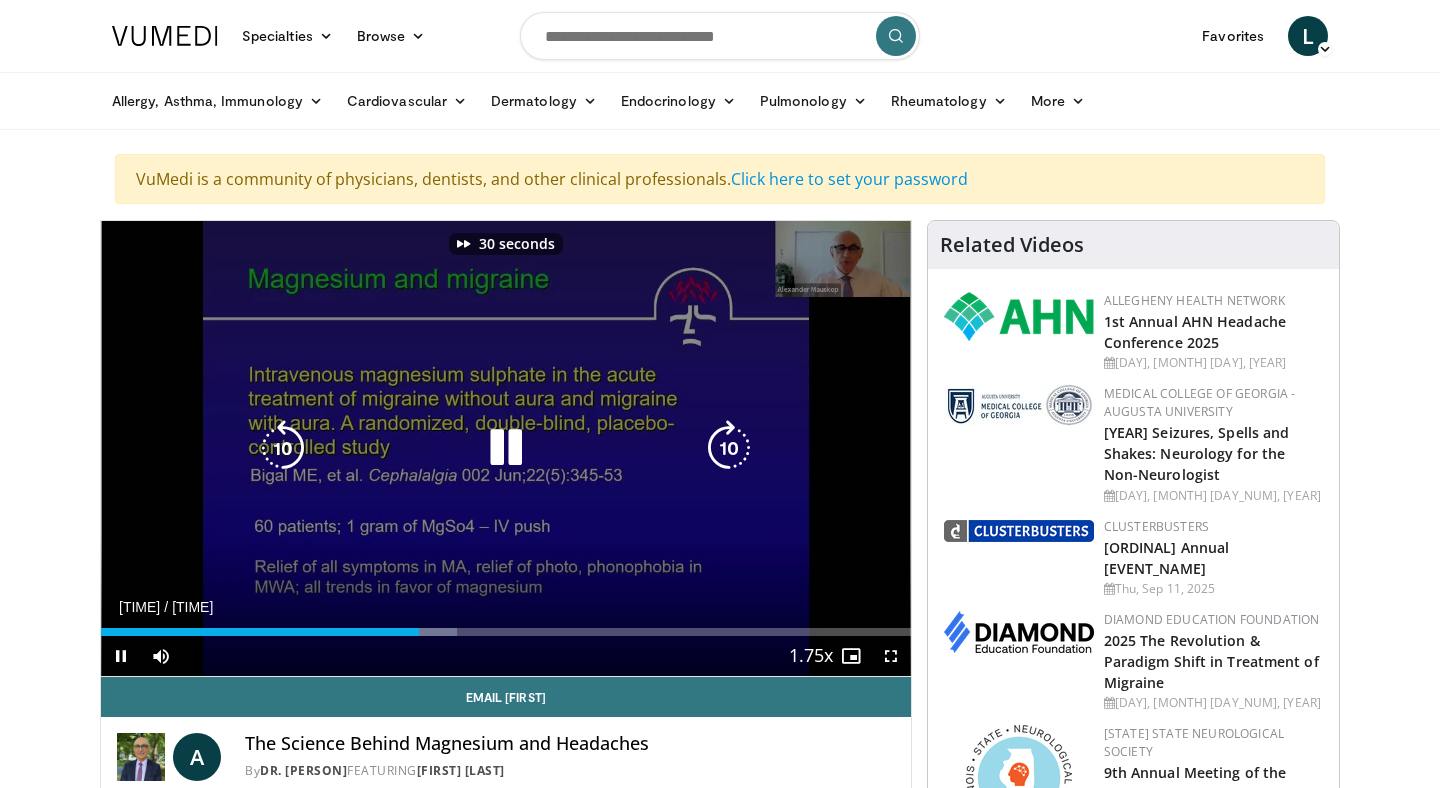 click at bounding box center (729, 448) 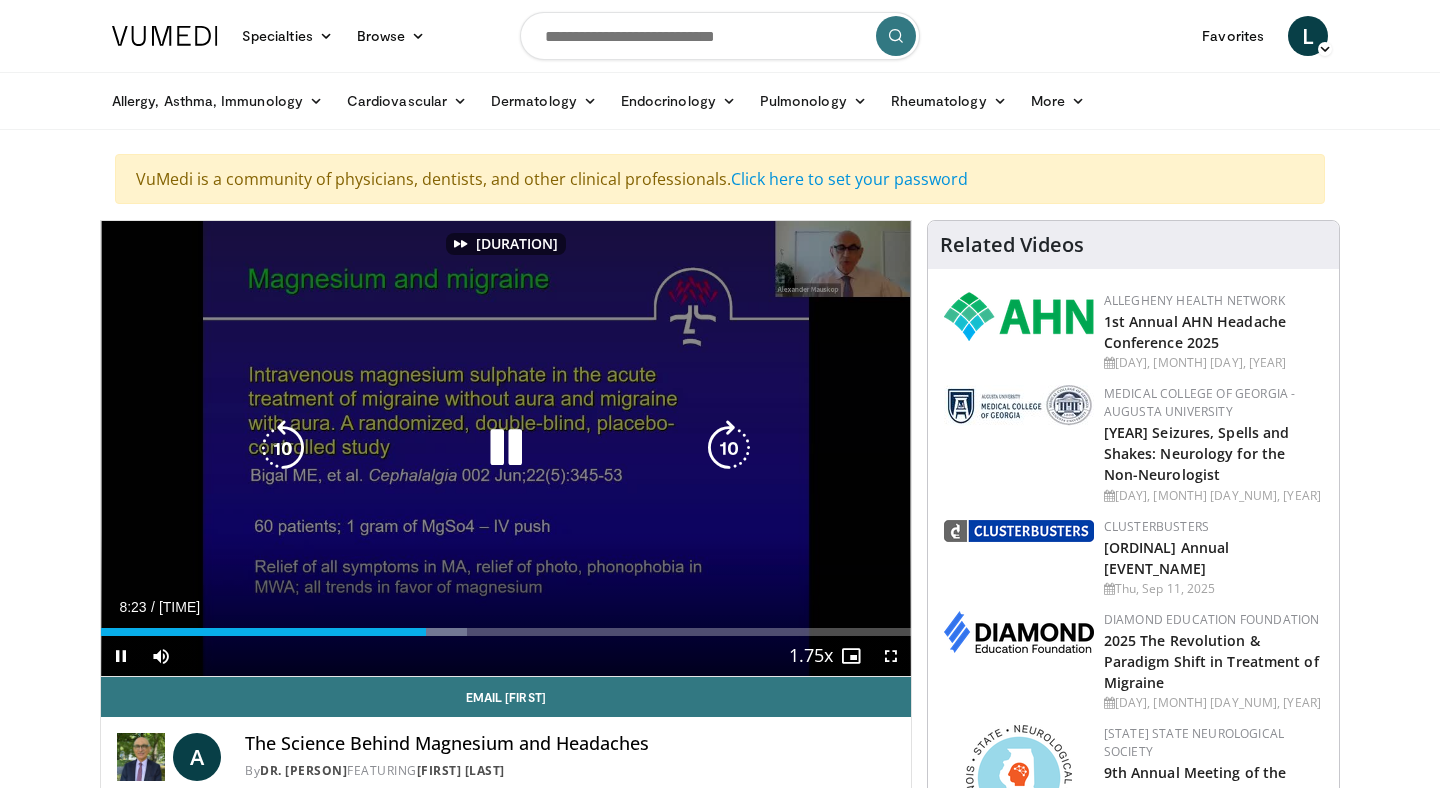 click at bounding box center (729, 448) 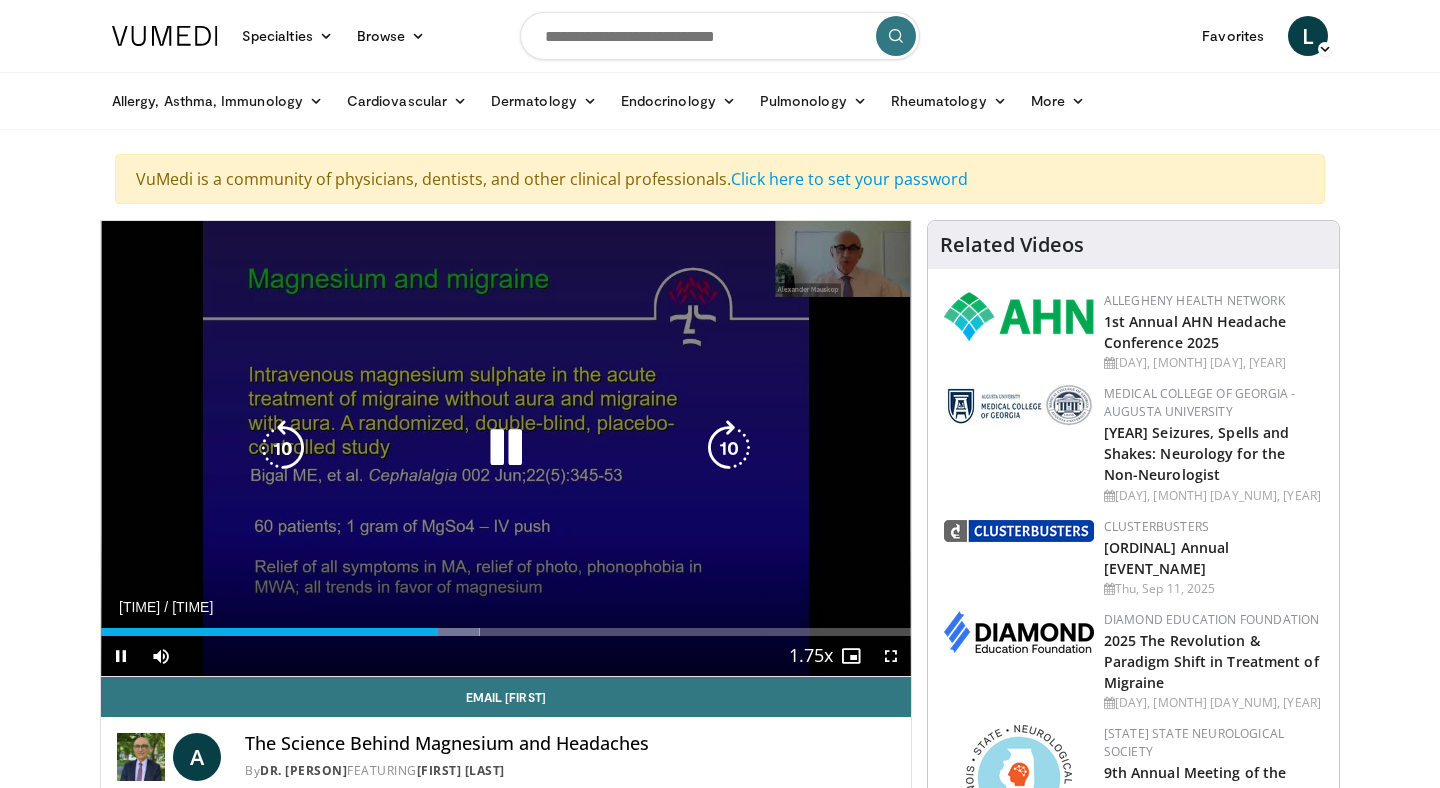 click at bounding box center (729, 448) 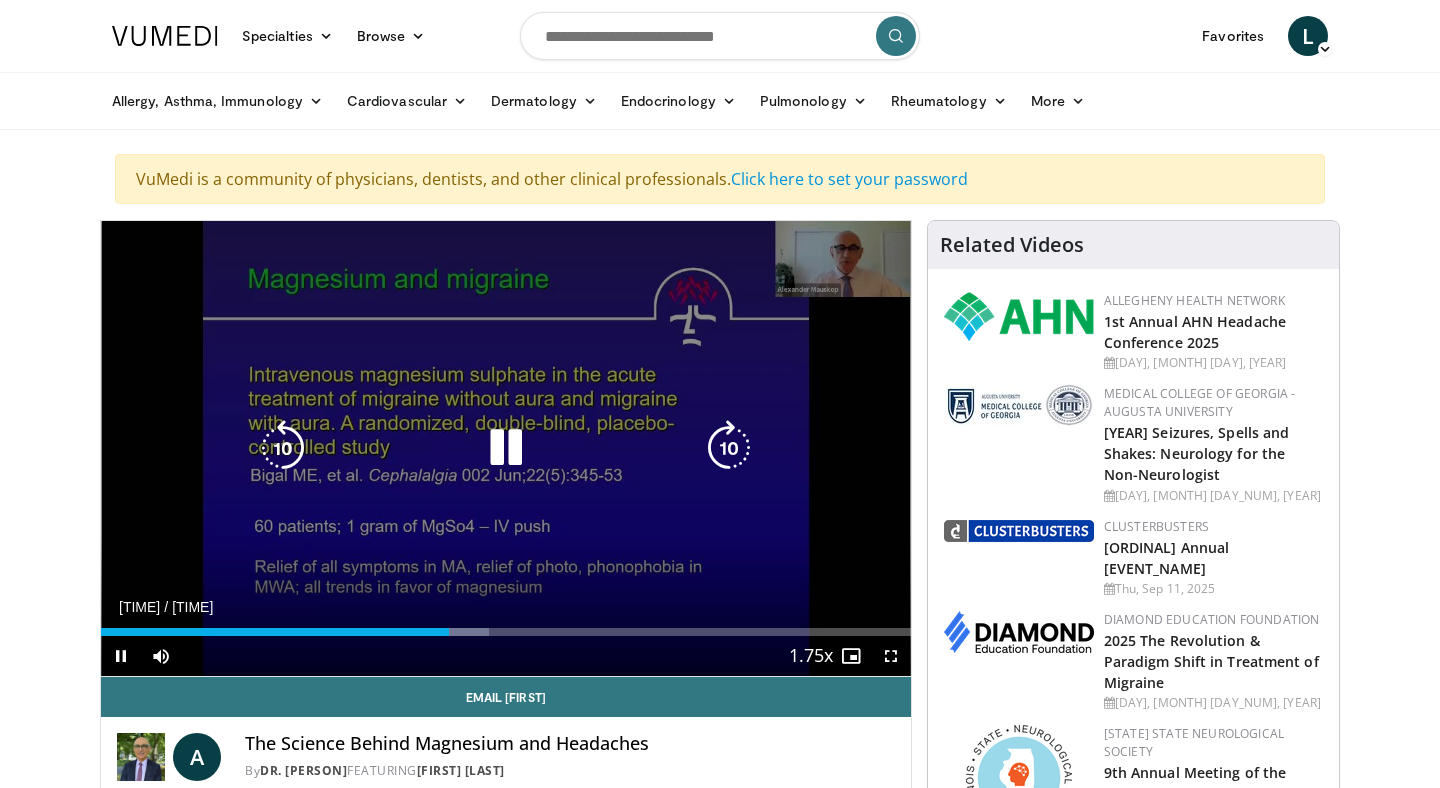 click at bounding box center (729, 448) 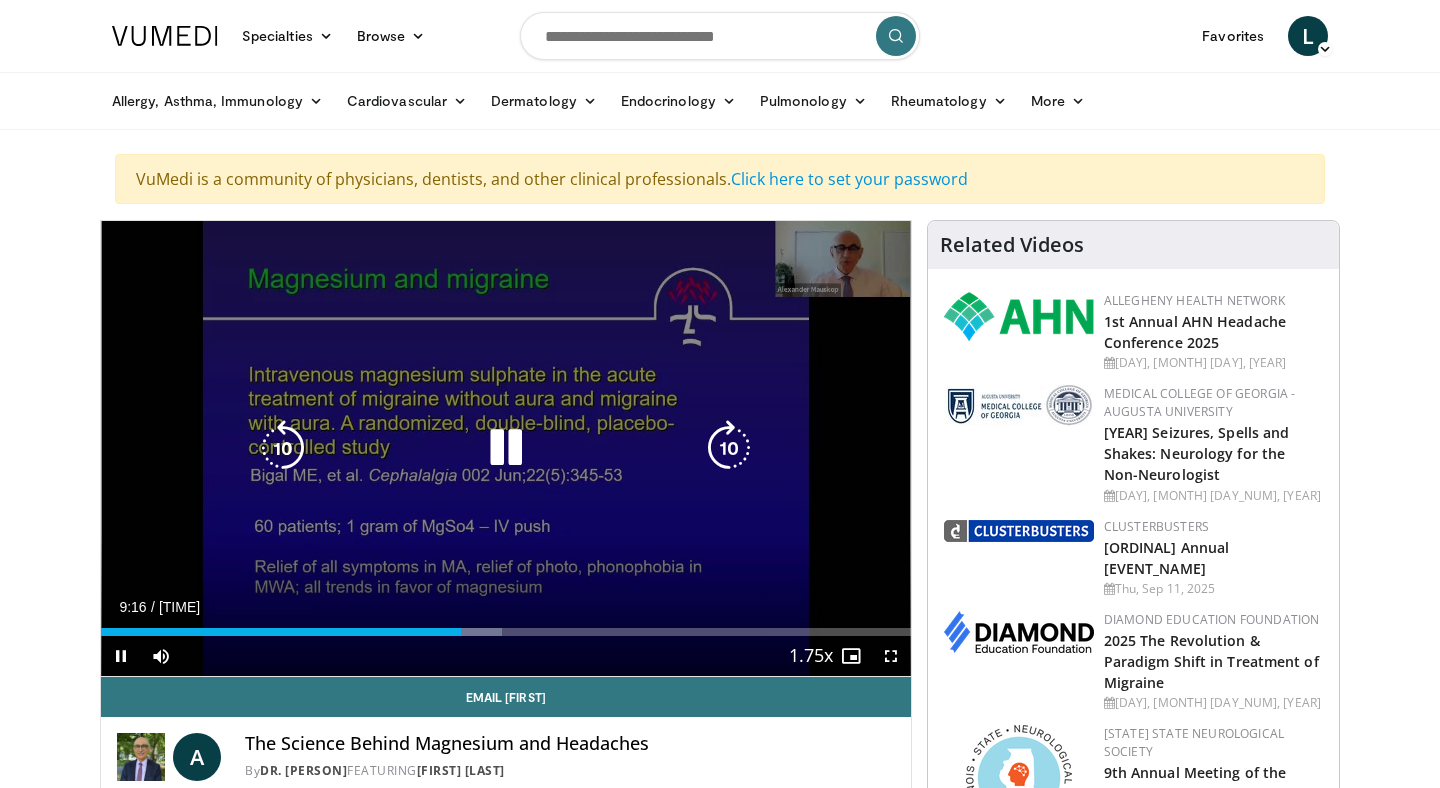 click at bounding box center (729, 448) 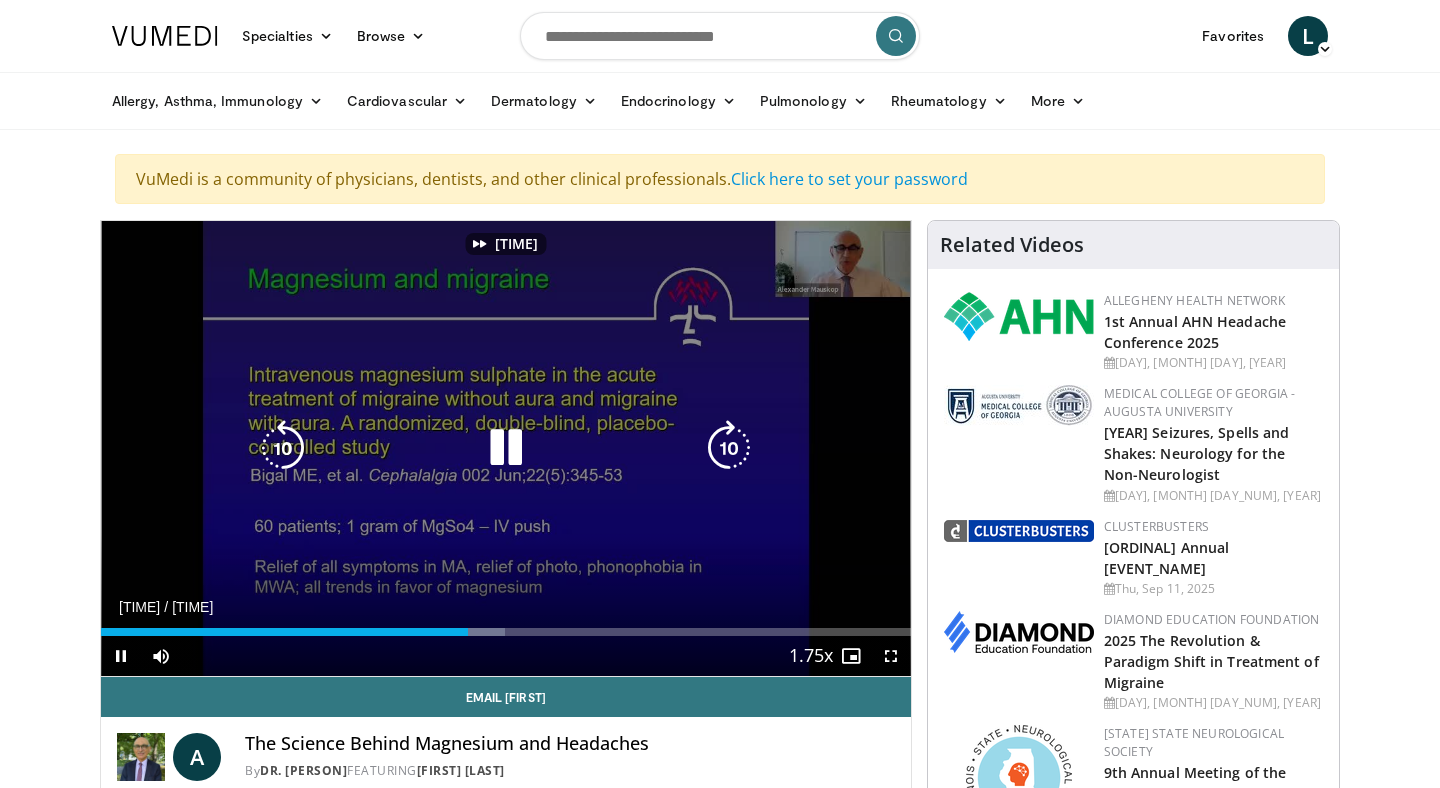 click at bounding box center (729, 448) 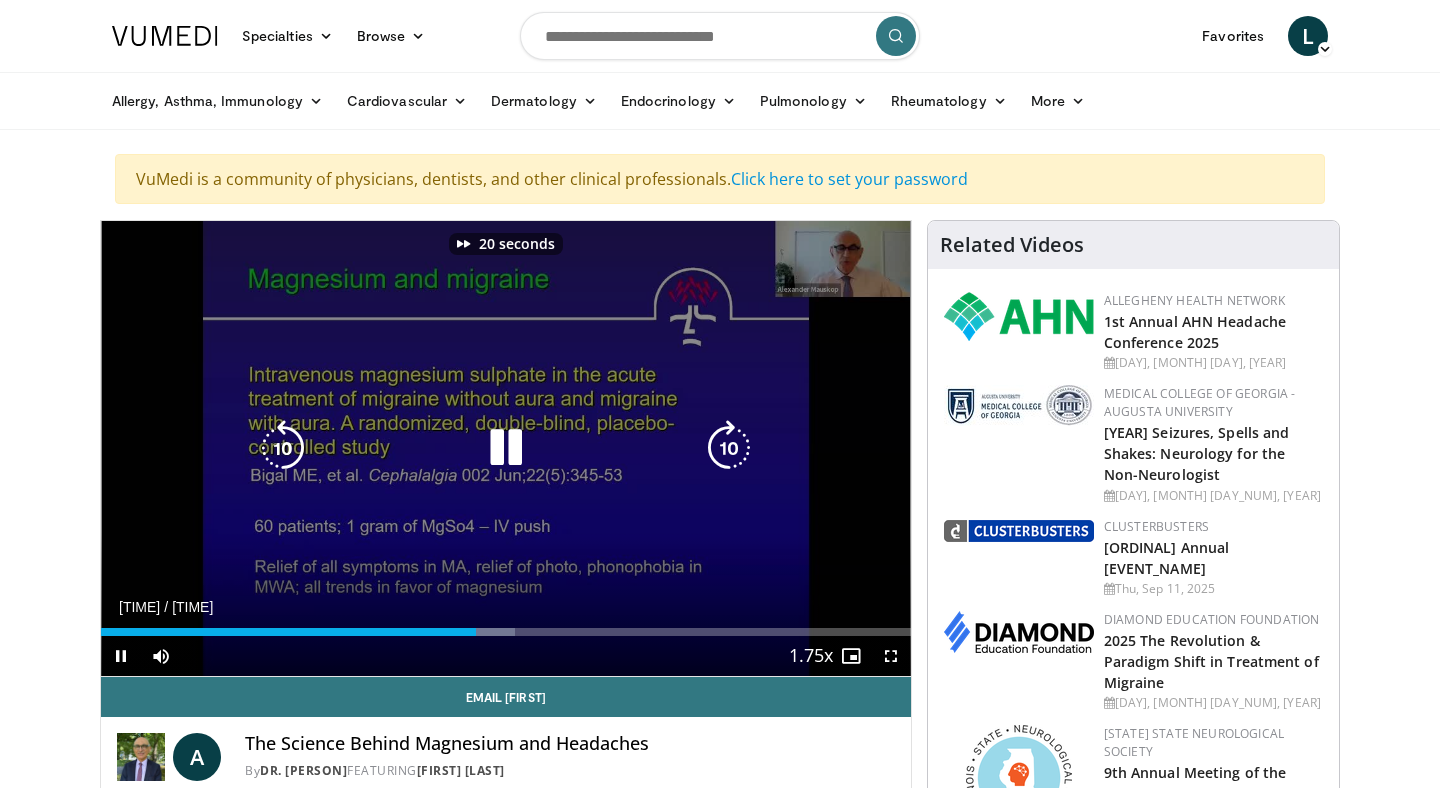 click at bounding box center (729, 448) 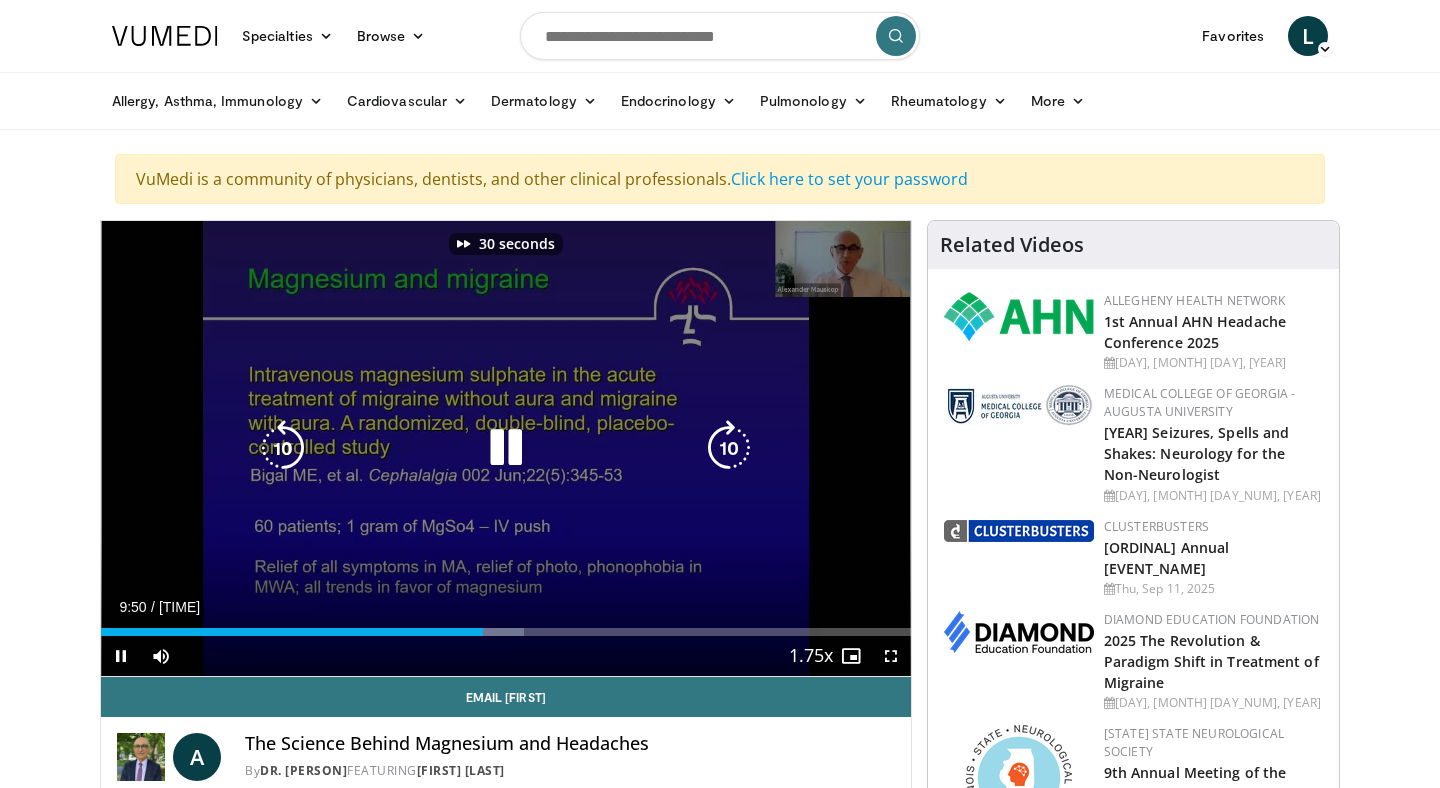 click at bounding box center (729, 448) 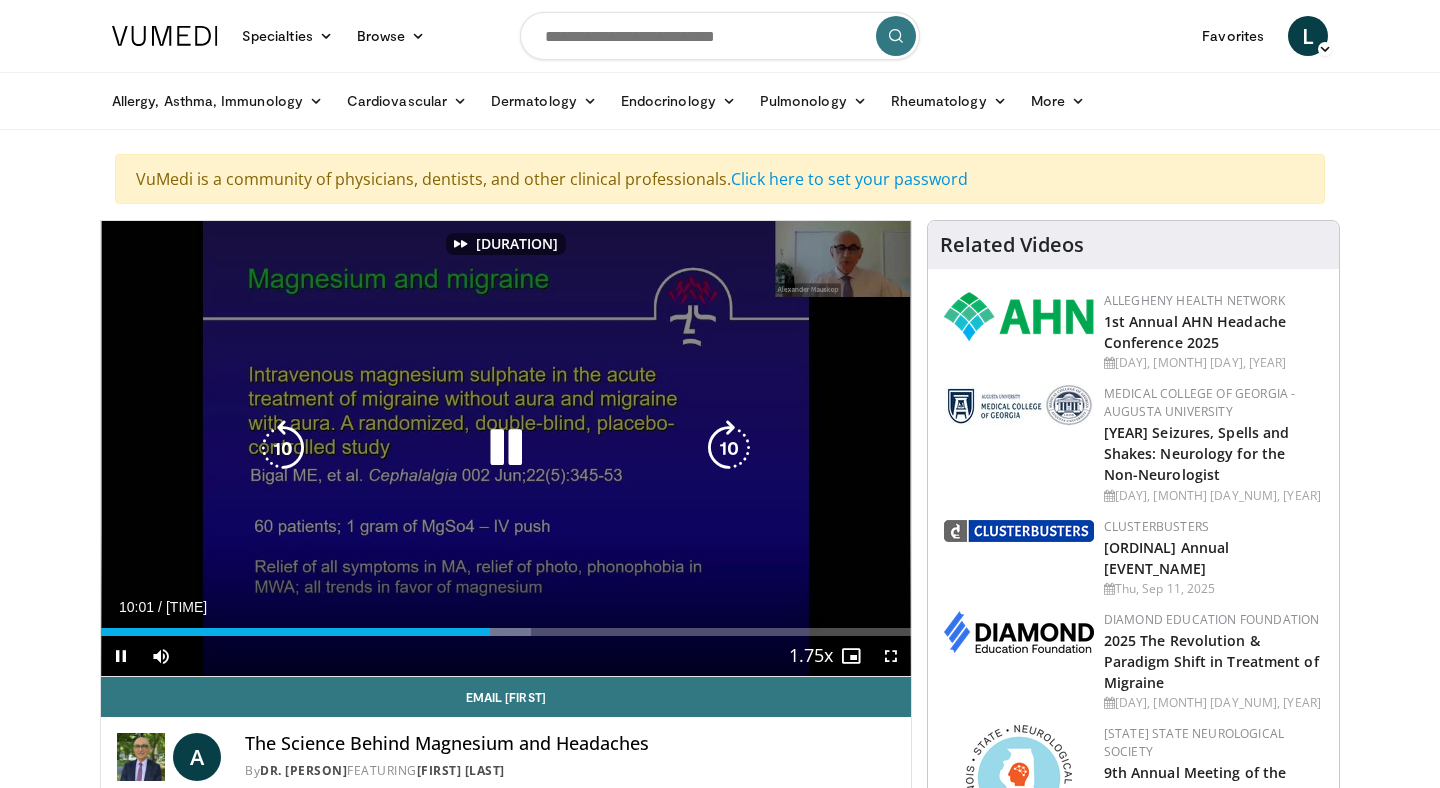 click at bounding box center (729, 448) 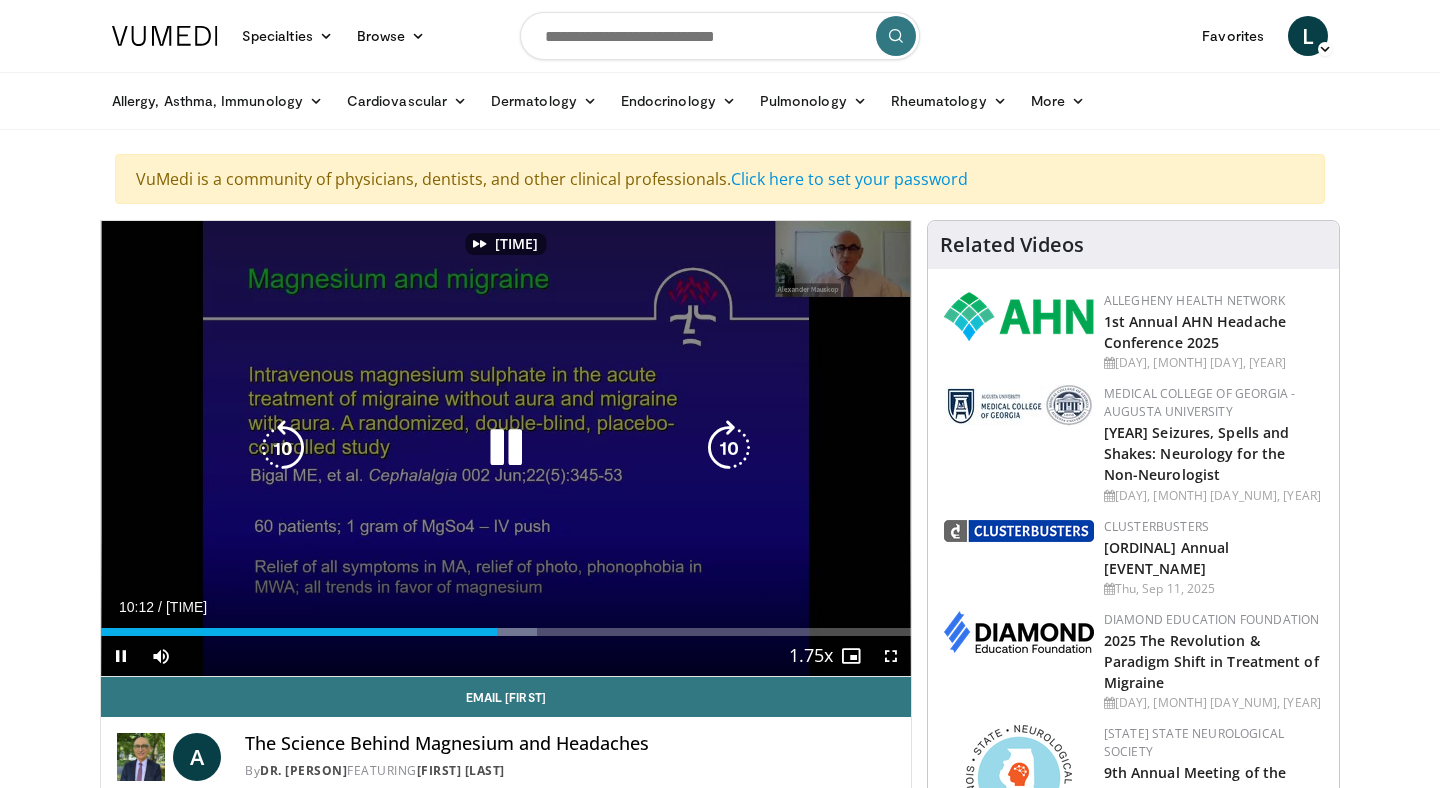 click at bounding box center (729, 448) 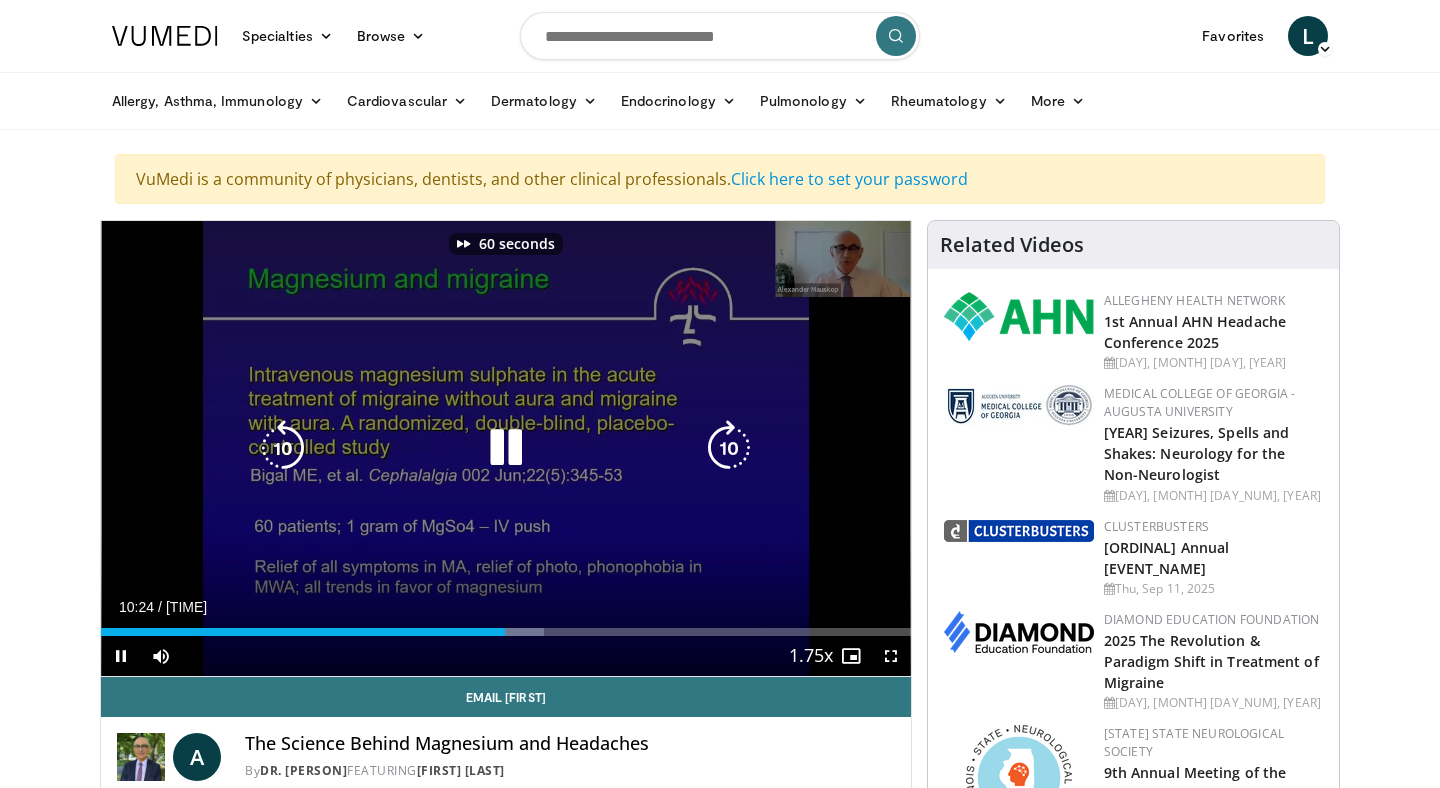 click at bounding box center (729, 448) 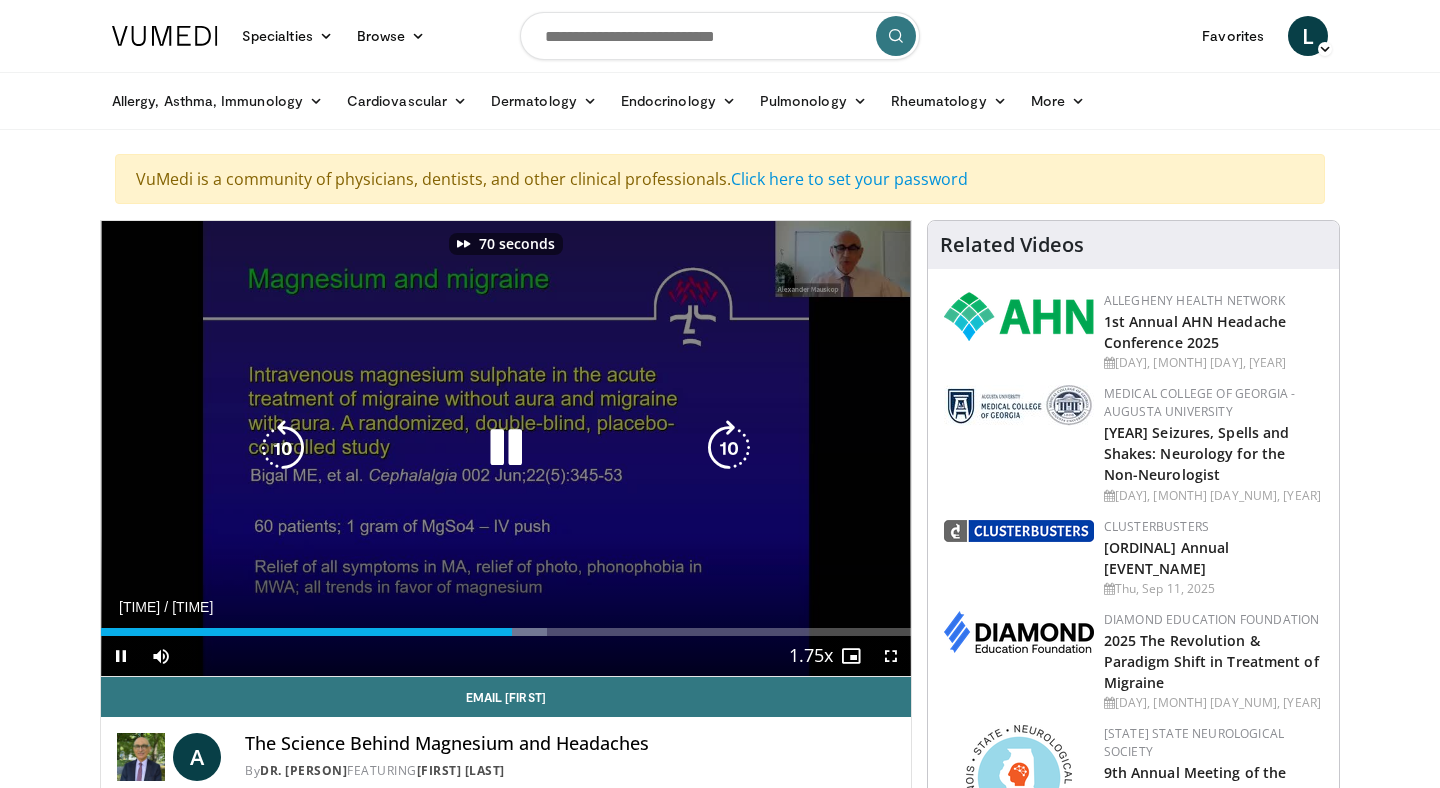 click at bounding box center (729, 448) 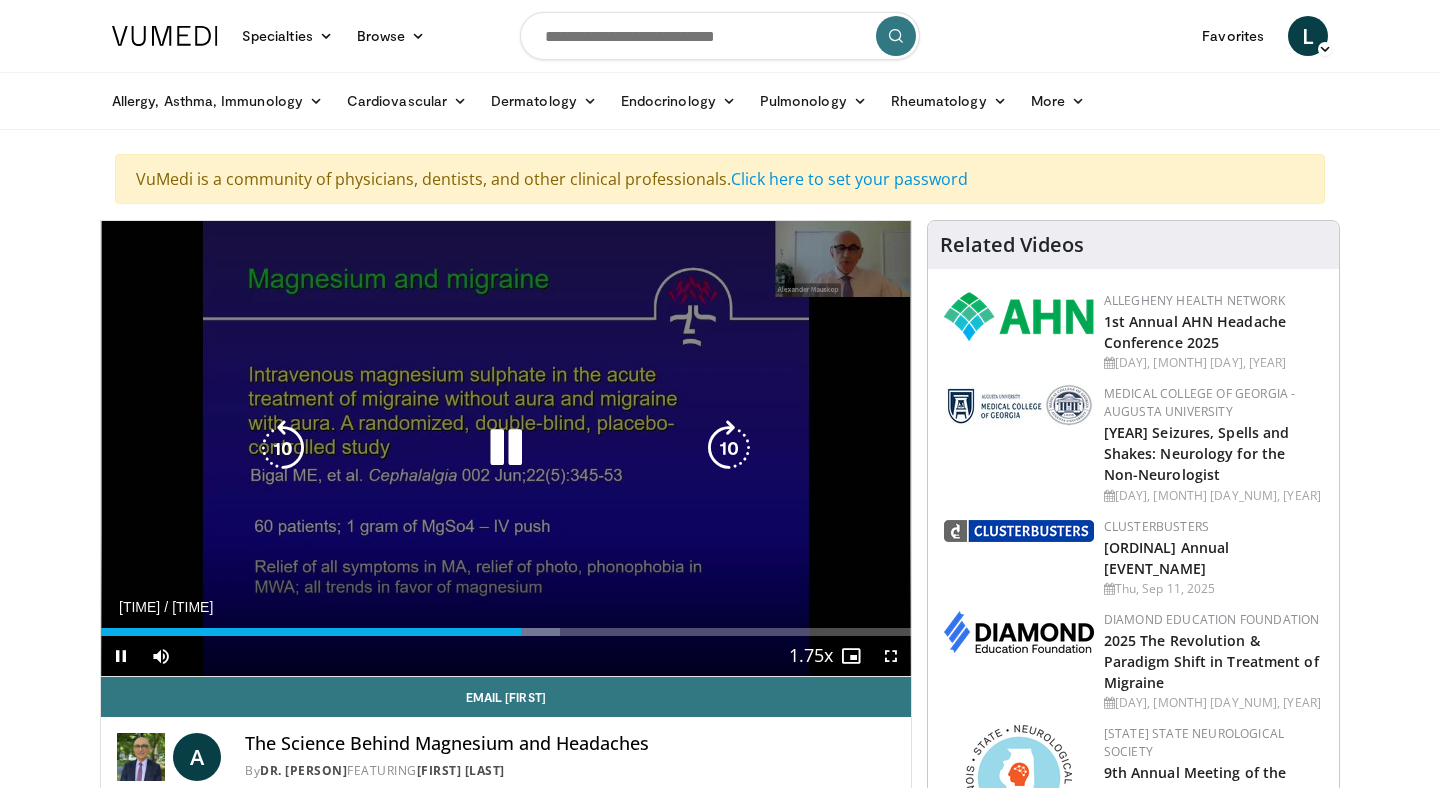 click at bounding box center [729, 448] 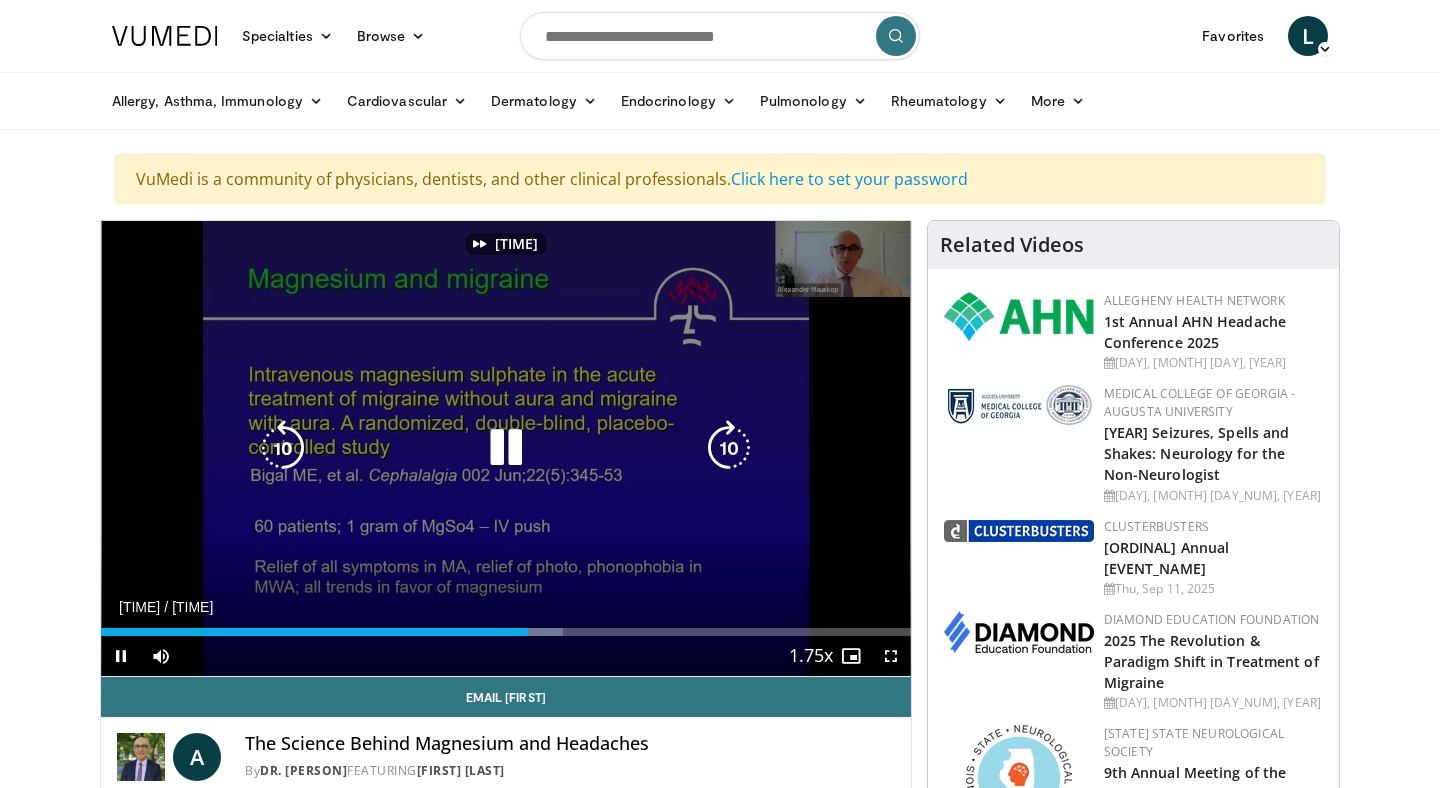 click at bounding box center [729, 448] 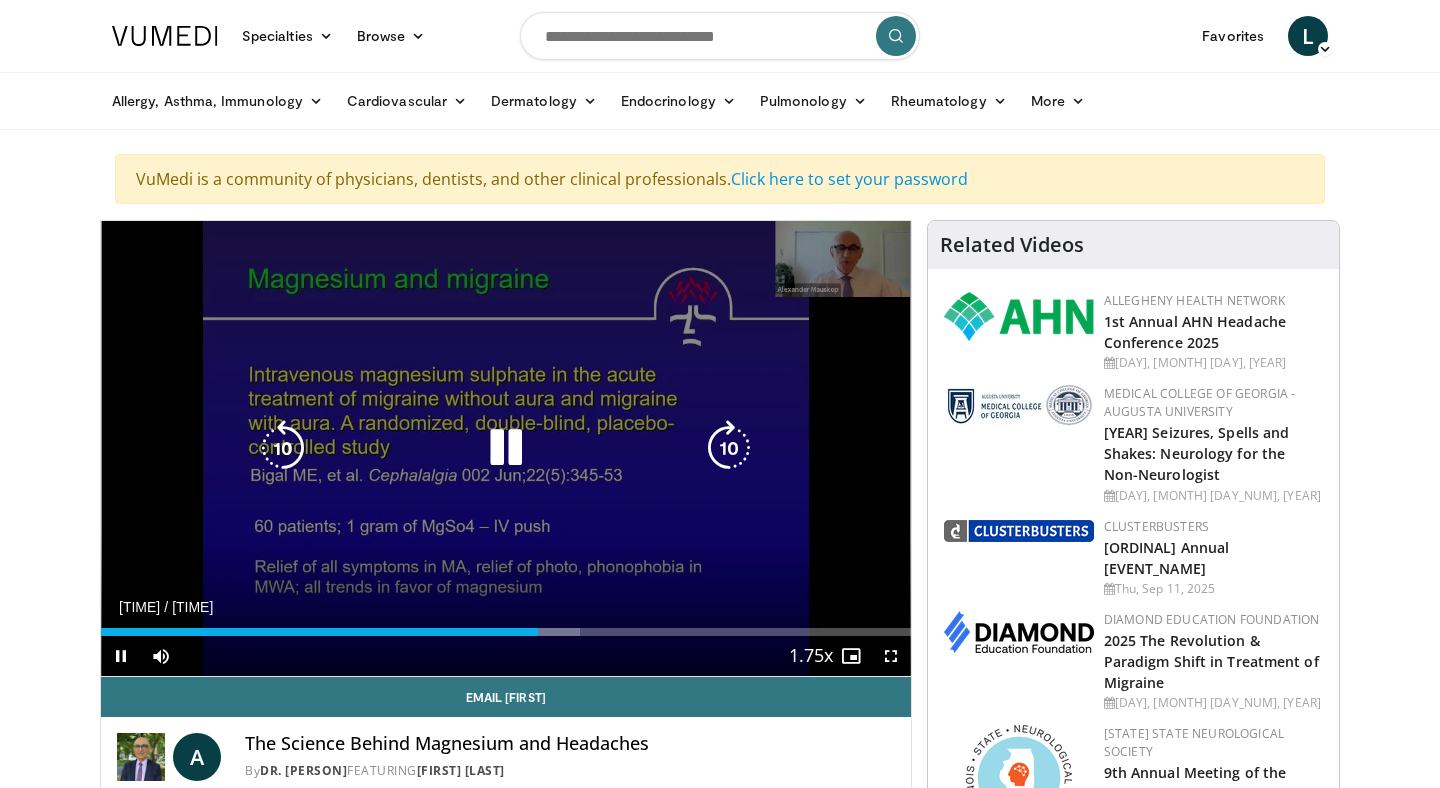 click at bounding box center (729, 448) 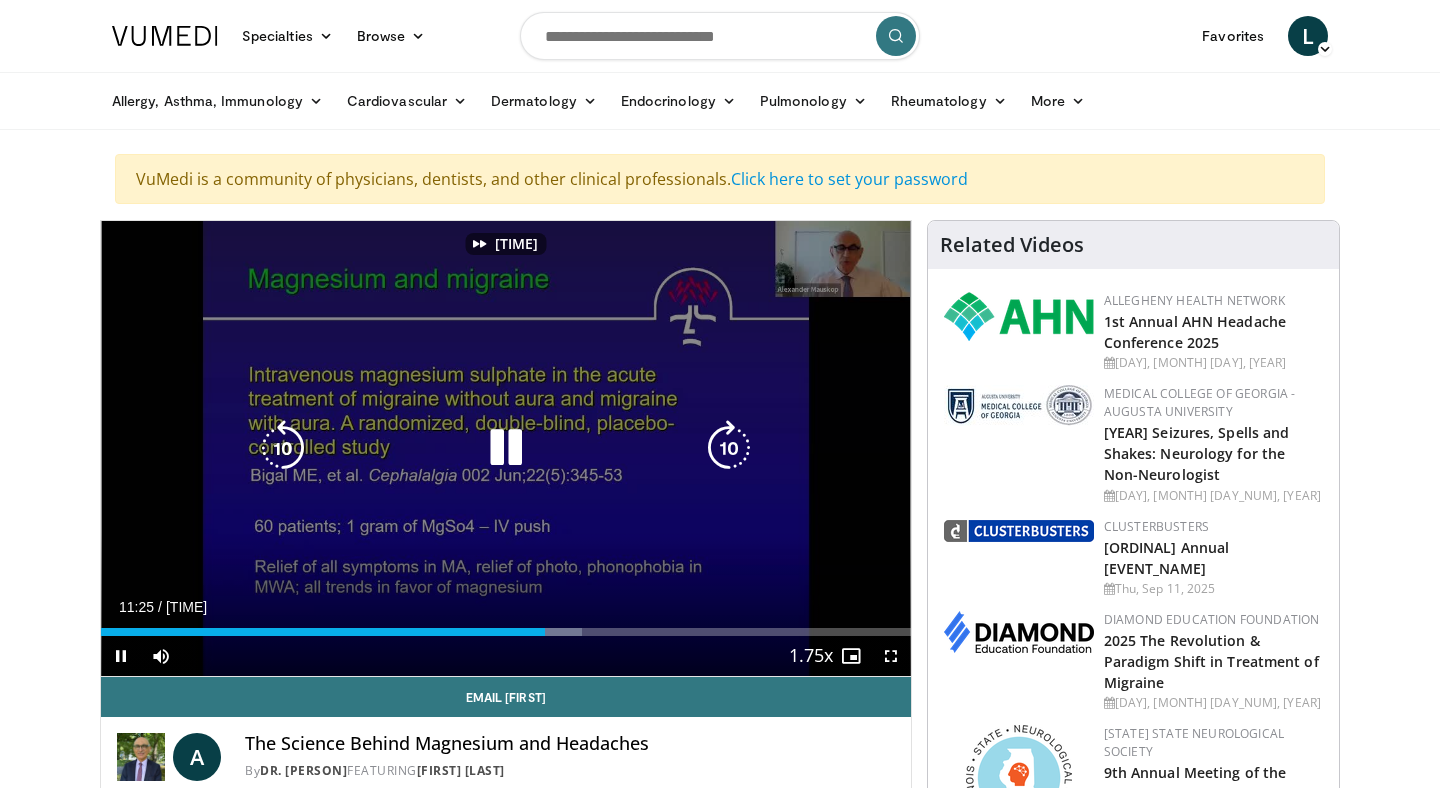 click at bounding box center (729, 448) 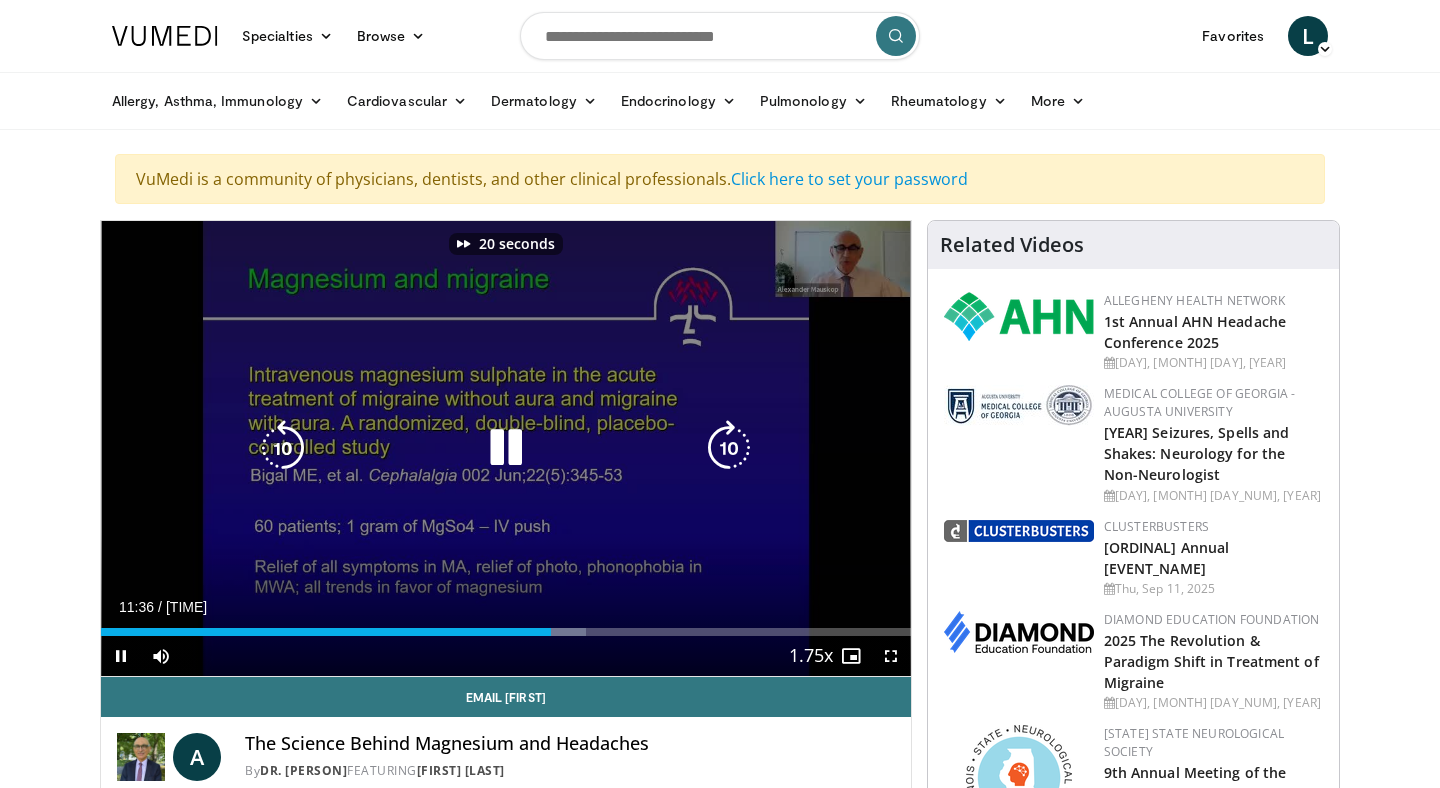 click at bounding box center (729, 448) 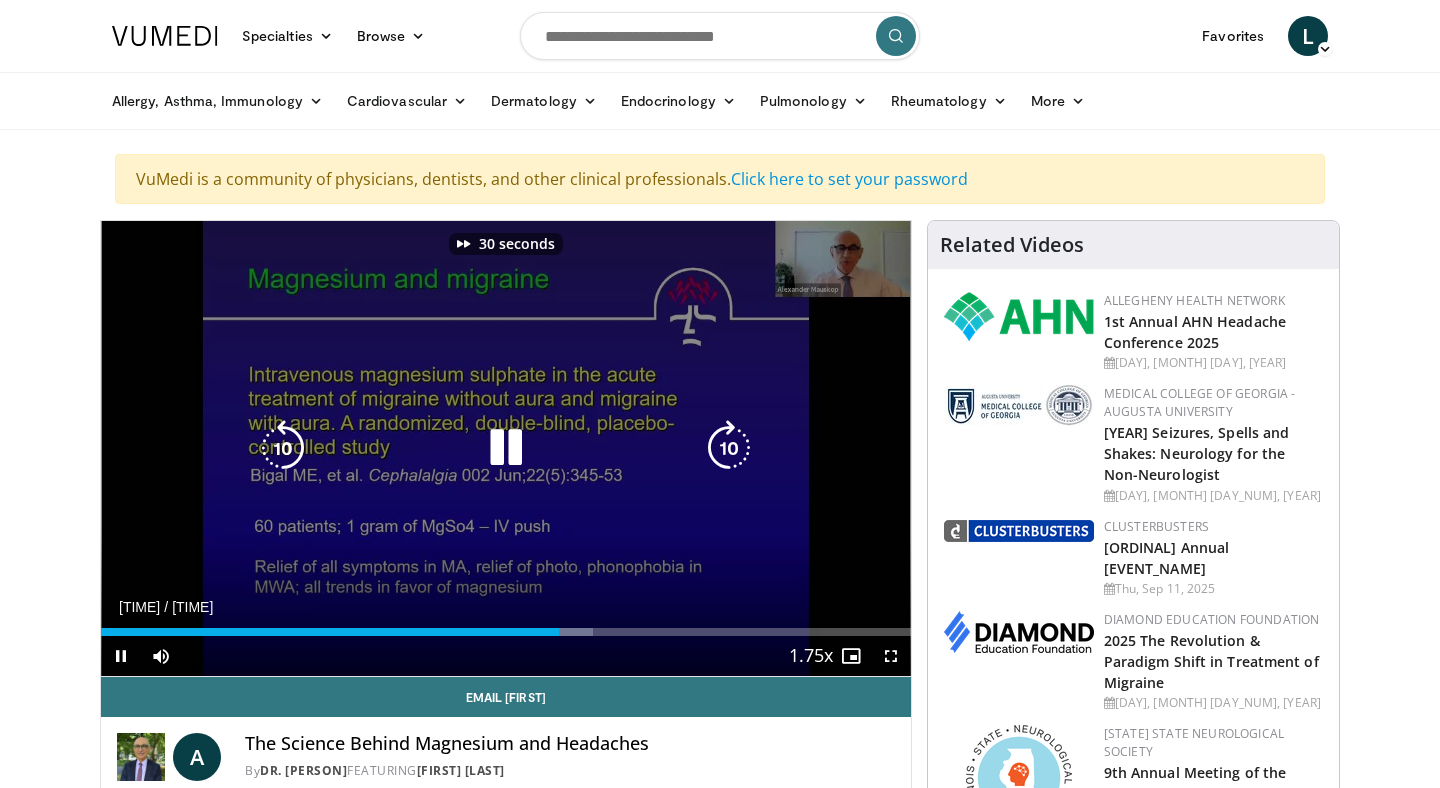 click at bounding box center [729, 448] 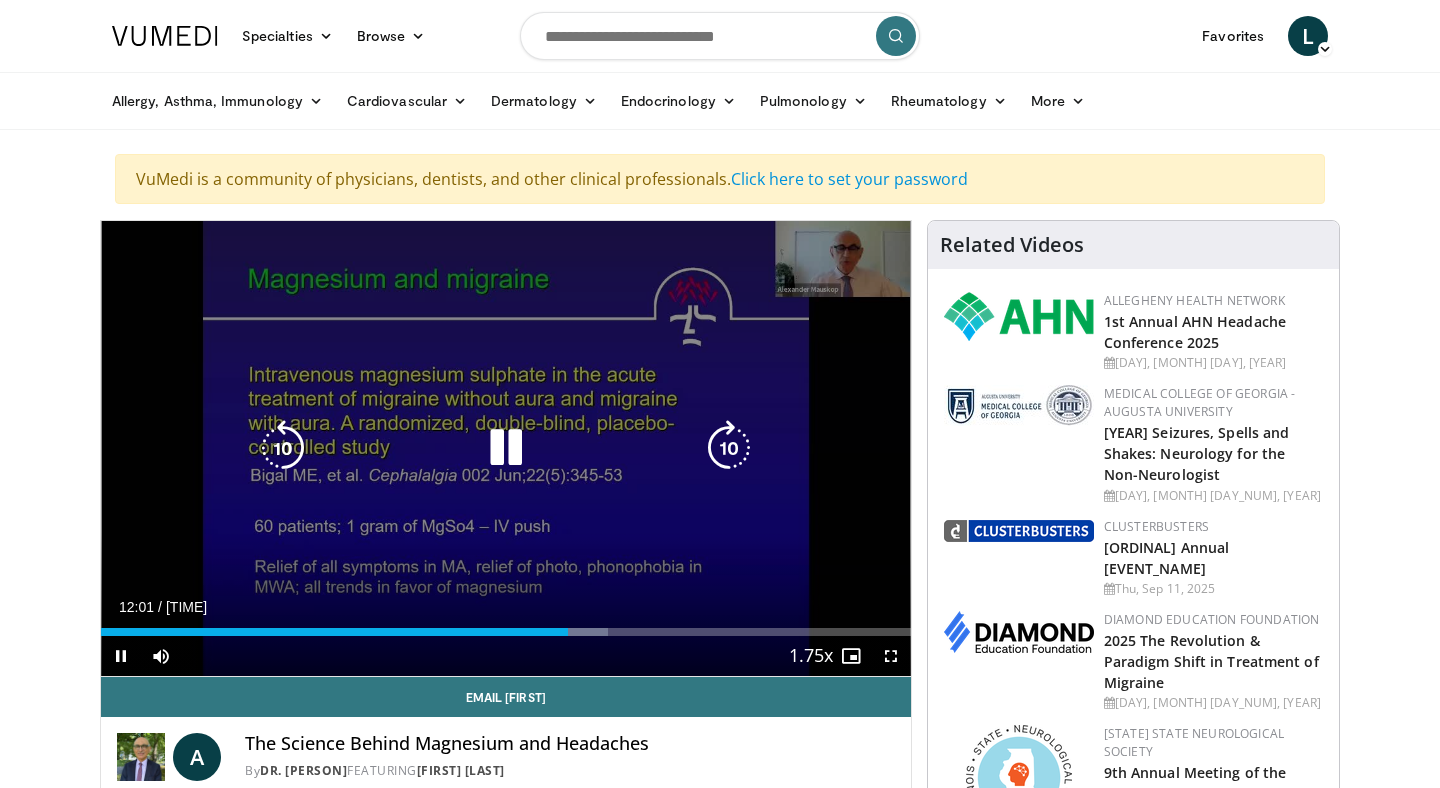 click at bounding box center (729, 448) 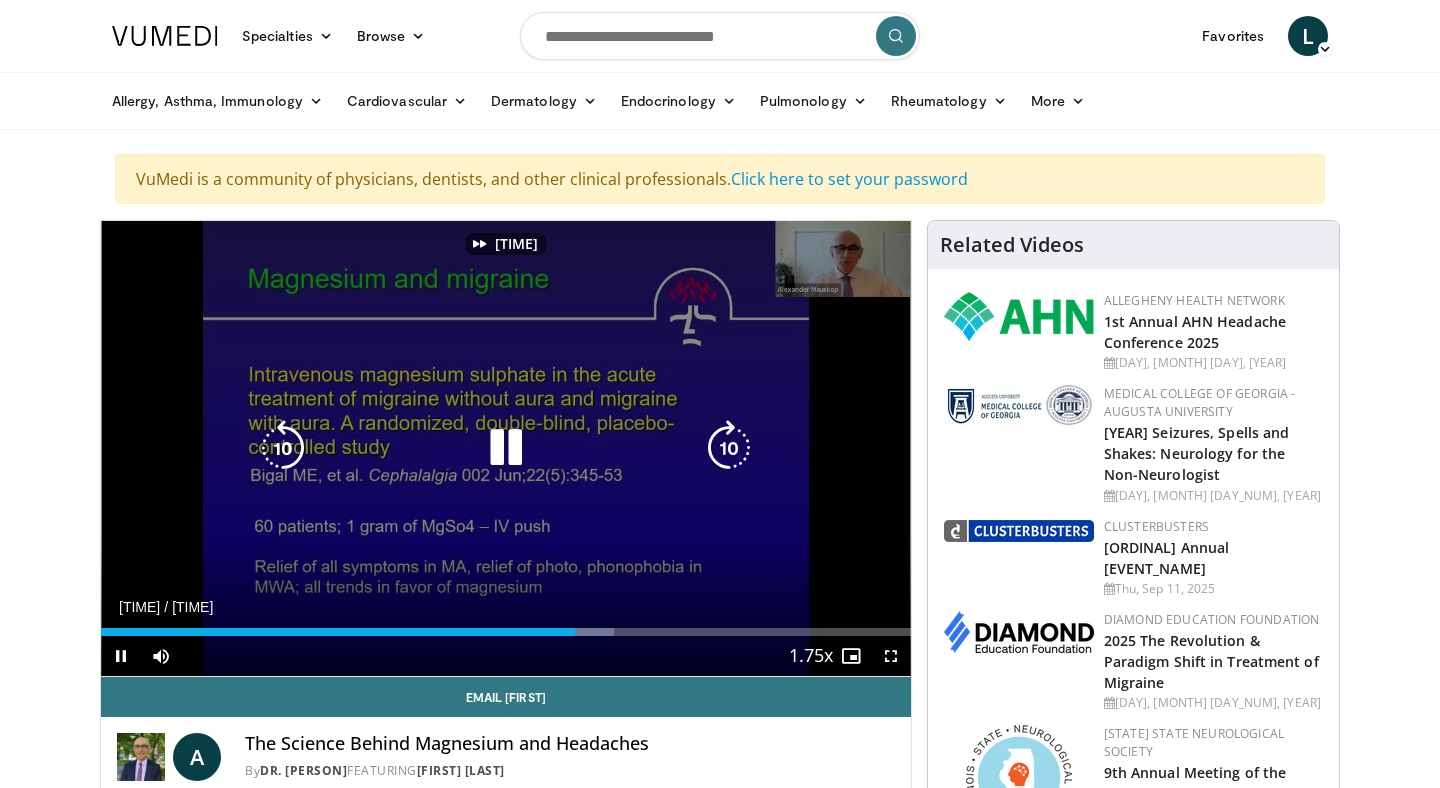 click at bounding box center (729, 448) 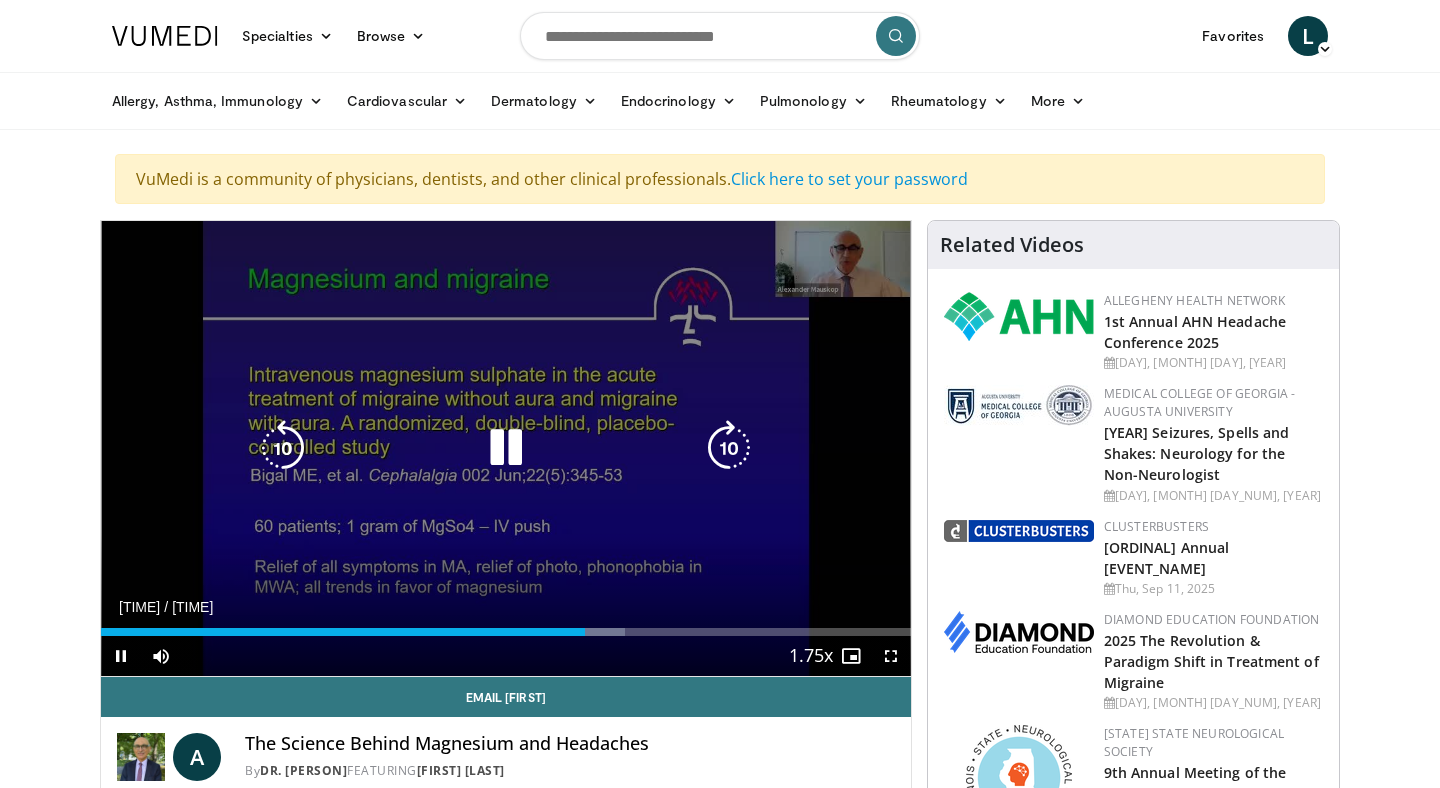 click at bounding box center [729, 448] 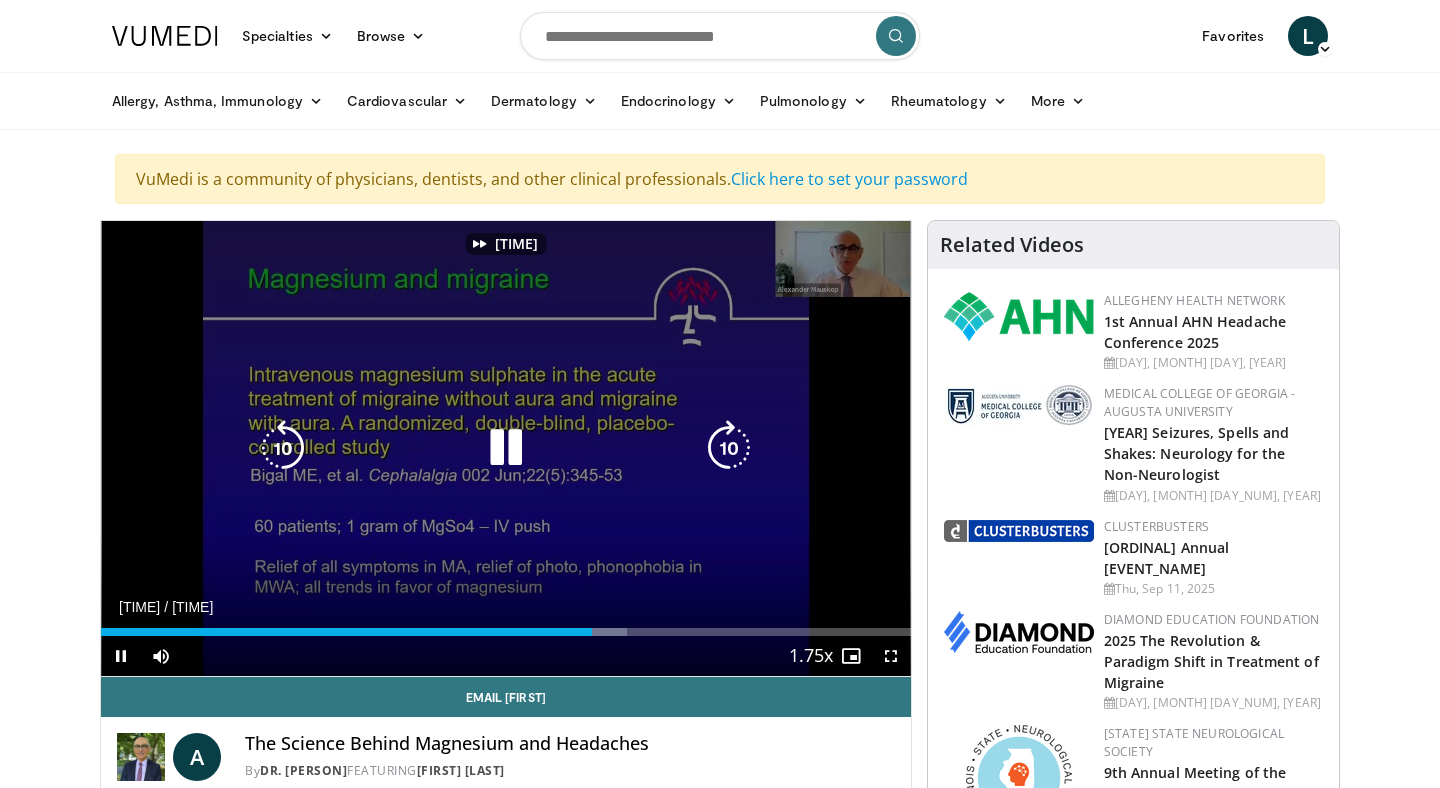 click at bounding box center (729, 448) 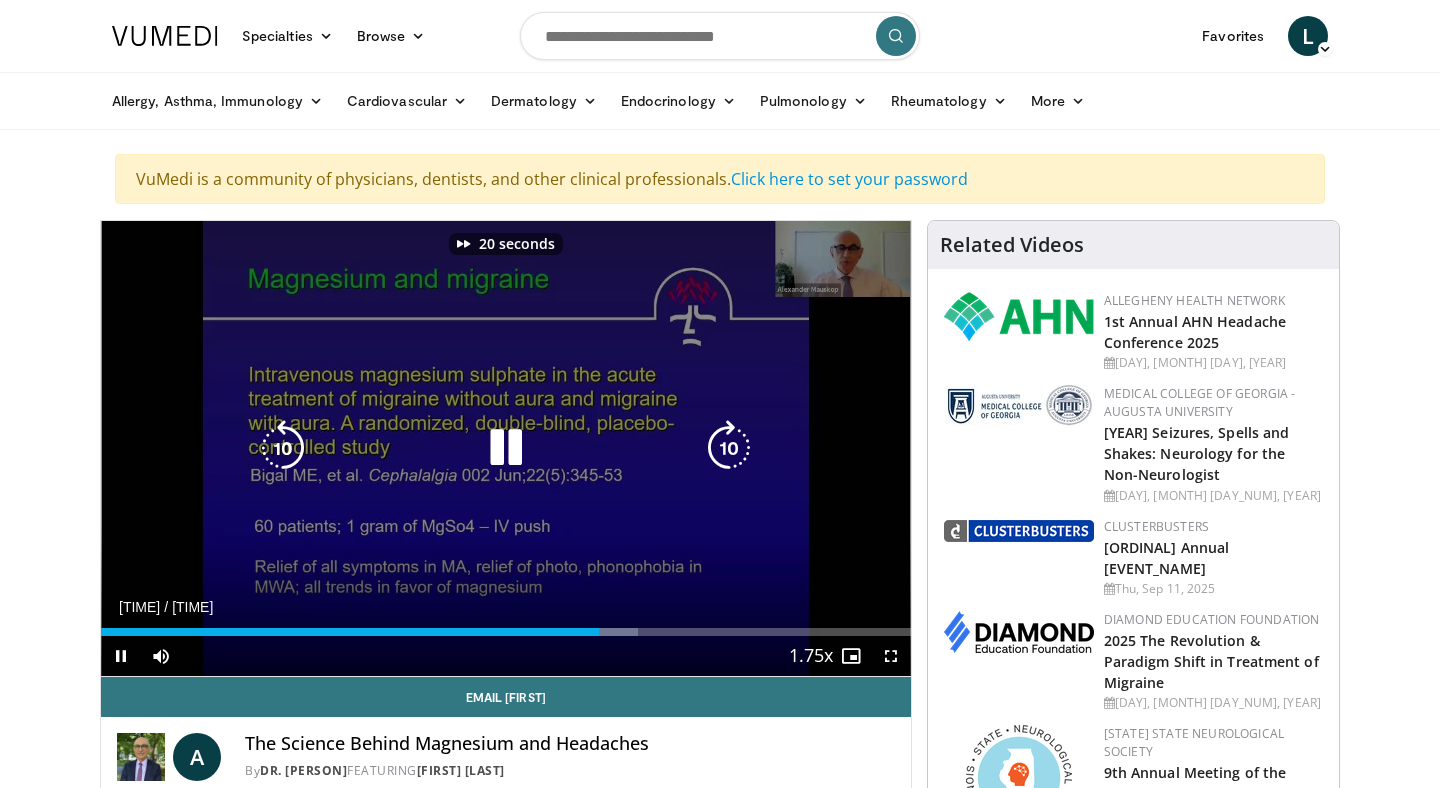 click at bounding box center (729, 448) 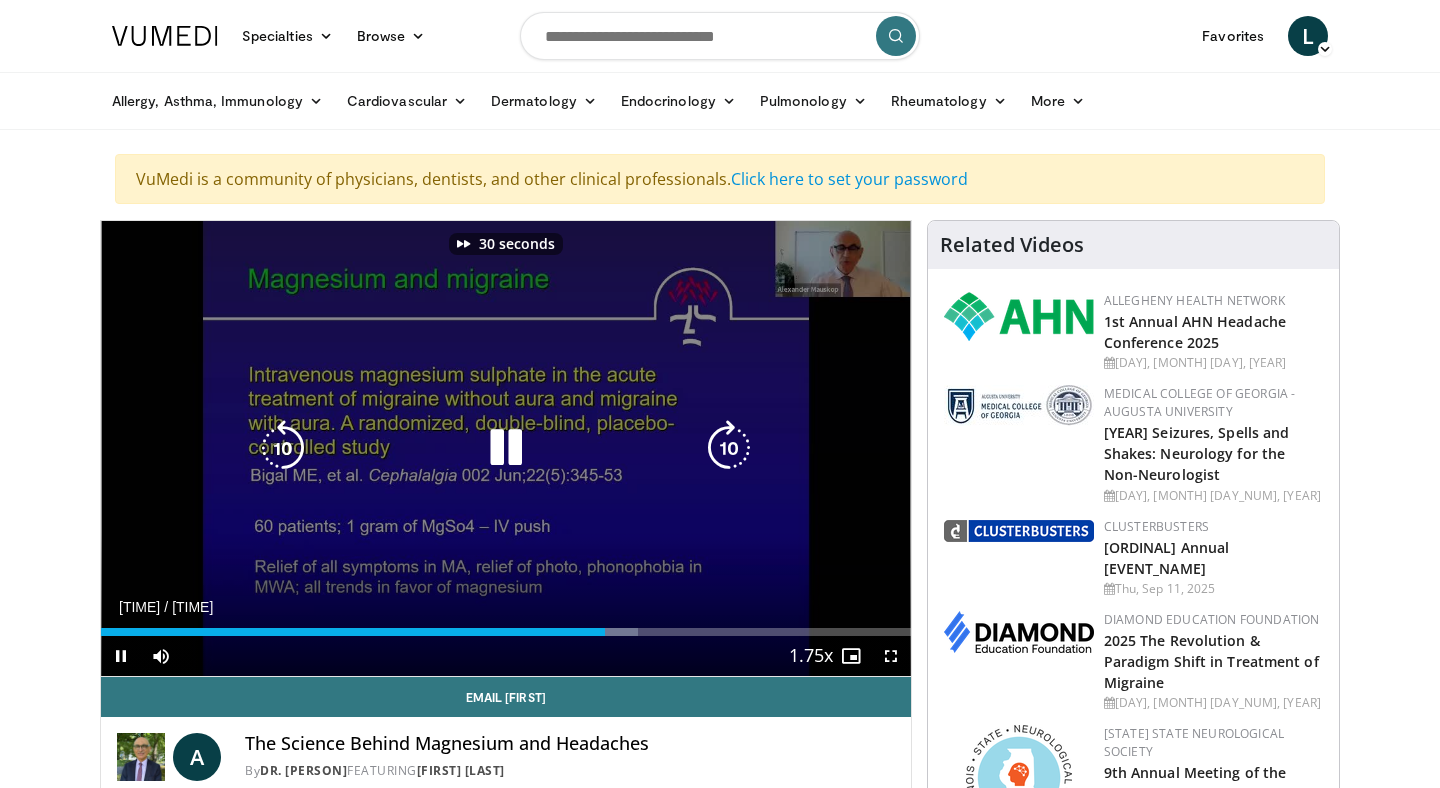 click at bounding box center [729, 448] 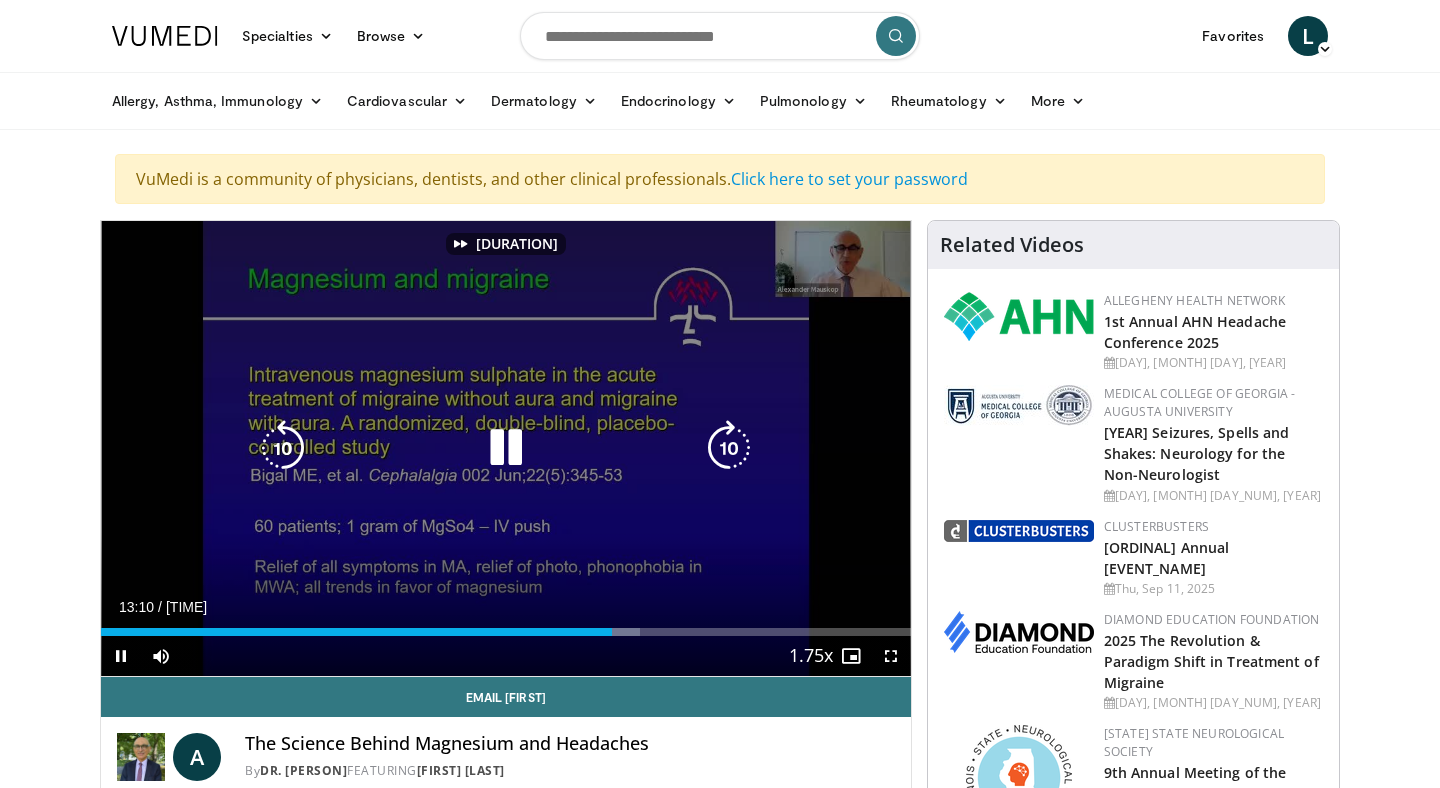 click at bounding box center [729, 448] 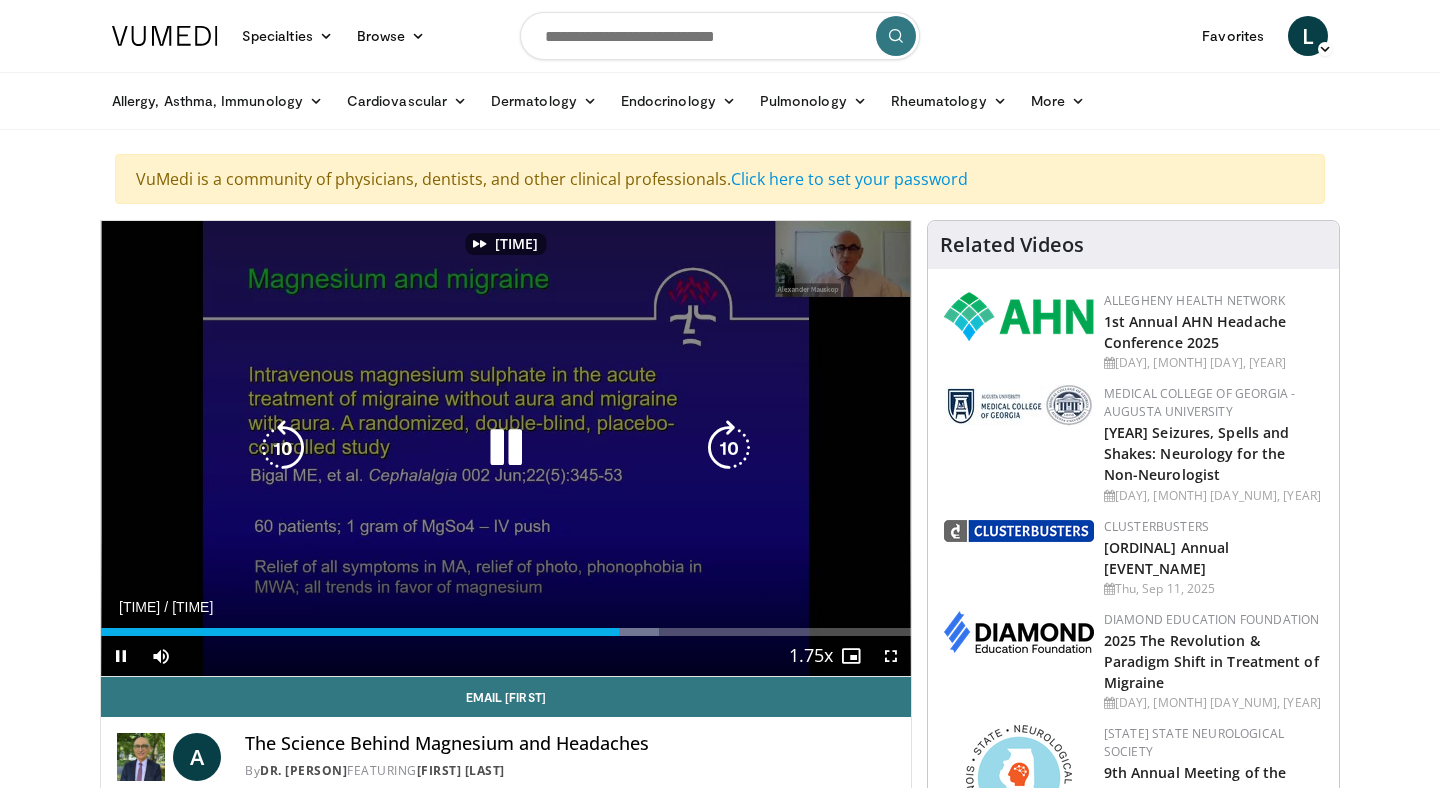 click at bounding box center [729, 448] 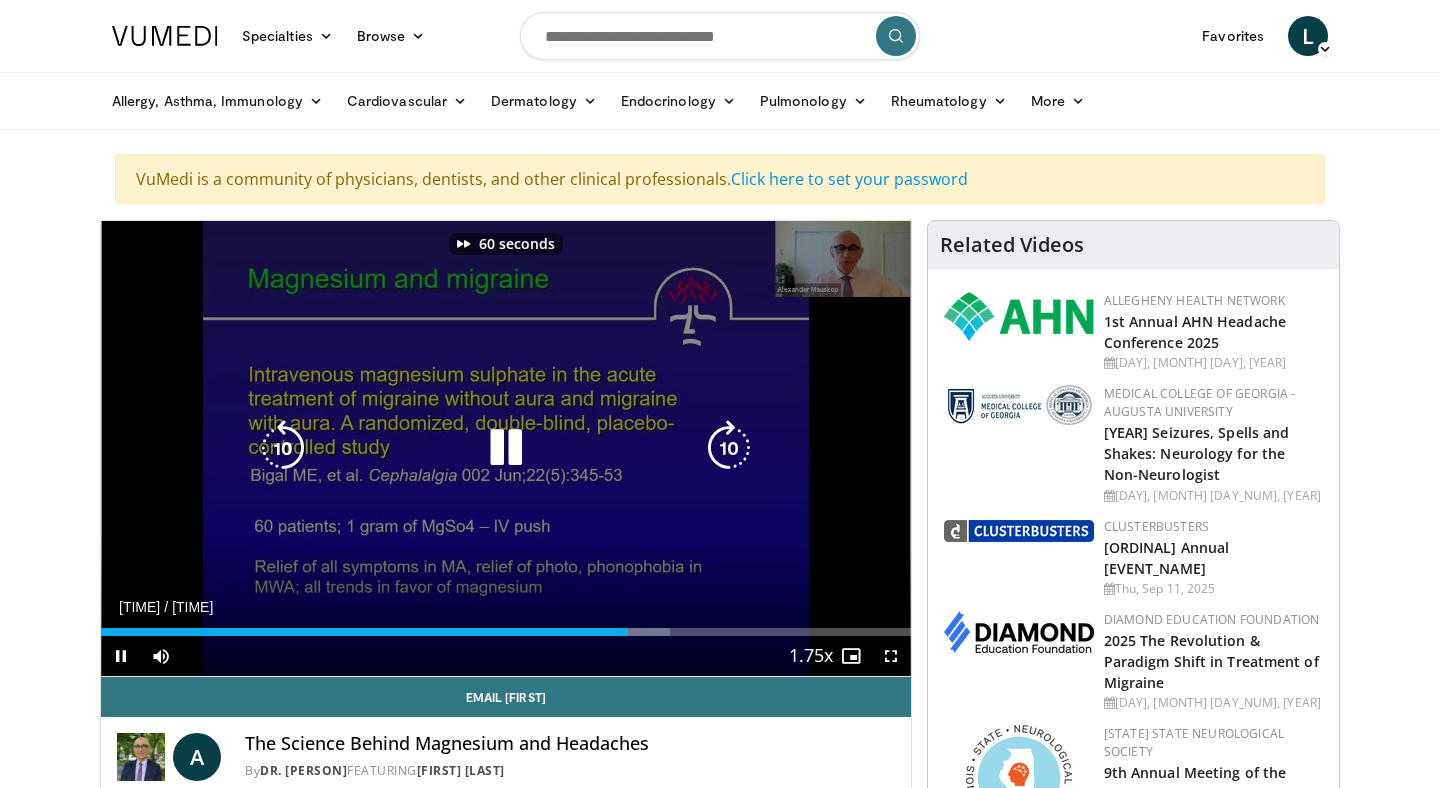 click at bounding box center (729, 448) 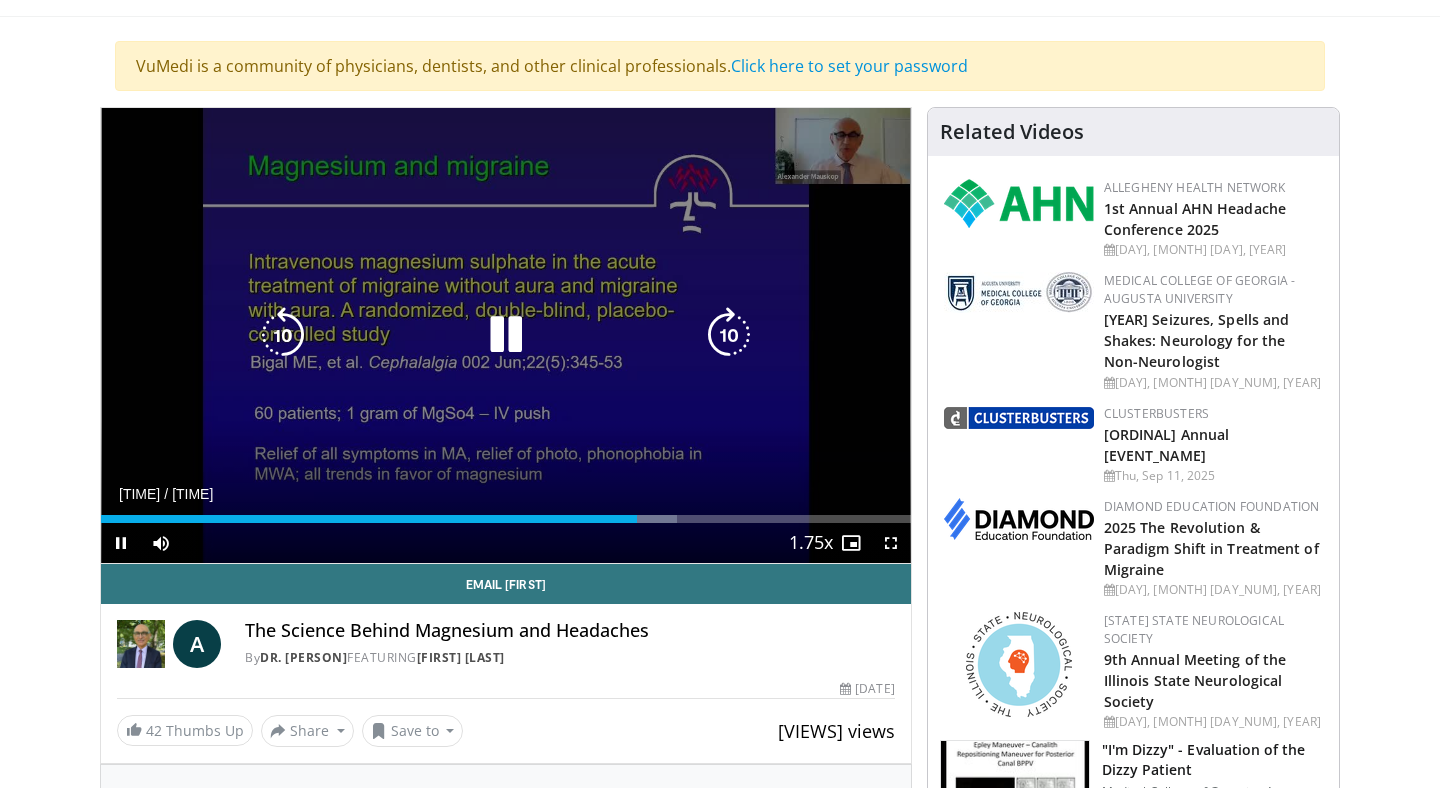 scroll, scrollTop: 116, scrollLeft: 0, axis: vertical 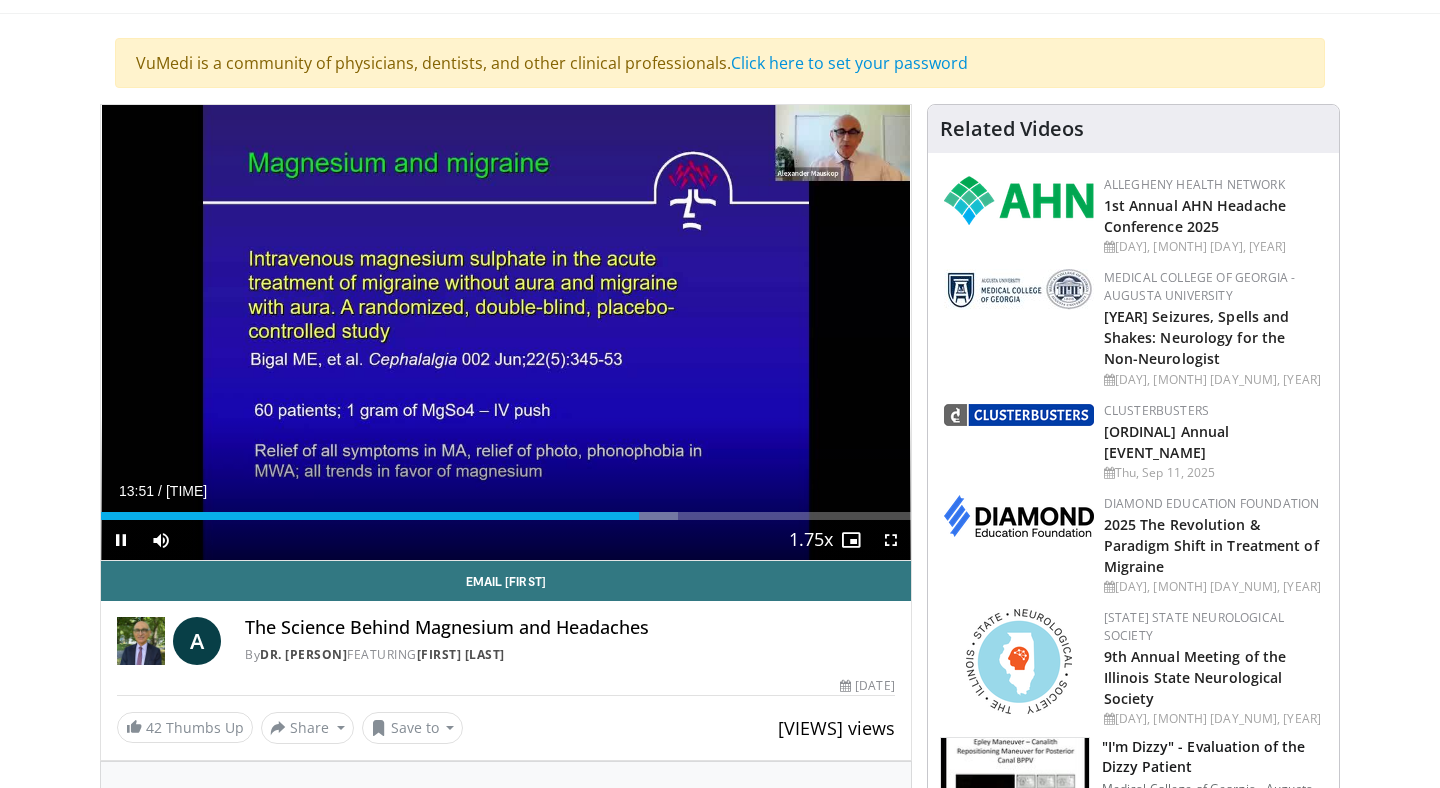 click on "Current Time  13:51 / Duration  20:51 Pause Skip Backward Skip Forward Mute 0% Loaded :  71.32% 13:51 13:14 Stream Type  LIVE Seek to live, currently behind live LIVE   1.75x Playback Rate 0.5x 0.75x 1x 1.25x 1.5x 1.75x , selected 2x Chapters Chapters Descriptions descriptions off , selected Captions captions settings , opens captions settings dialog captions off , selected Audio Track en (Main) , selected Fullscreen Enable picture-in-picture mode" at bounding box center (506, 540) 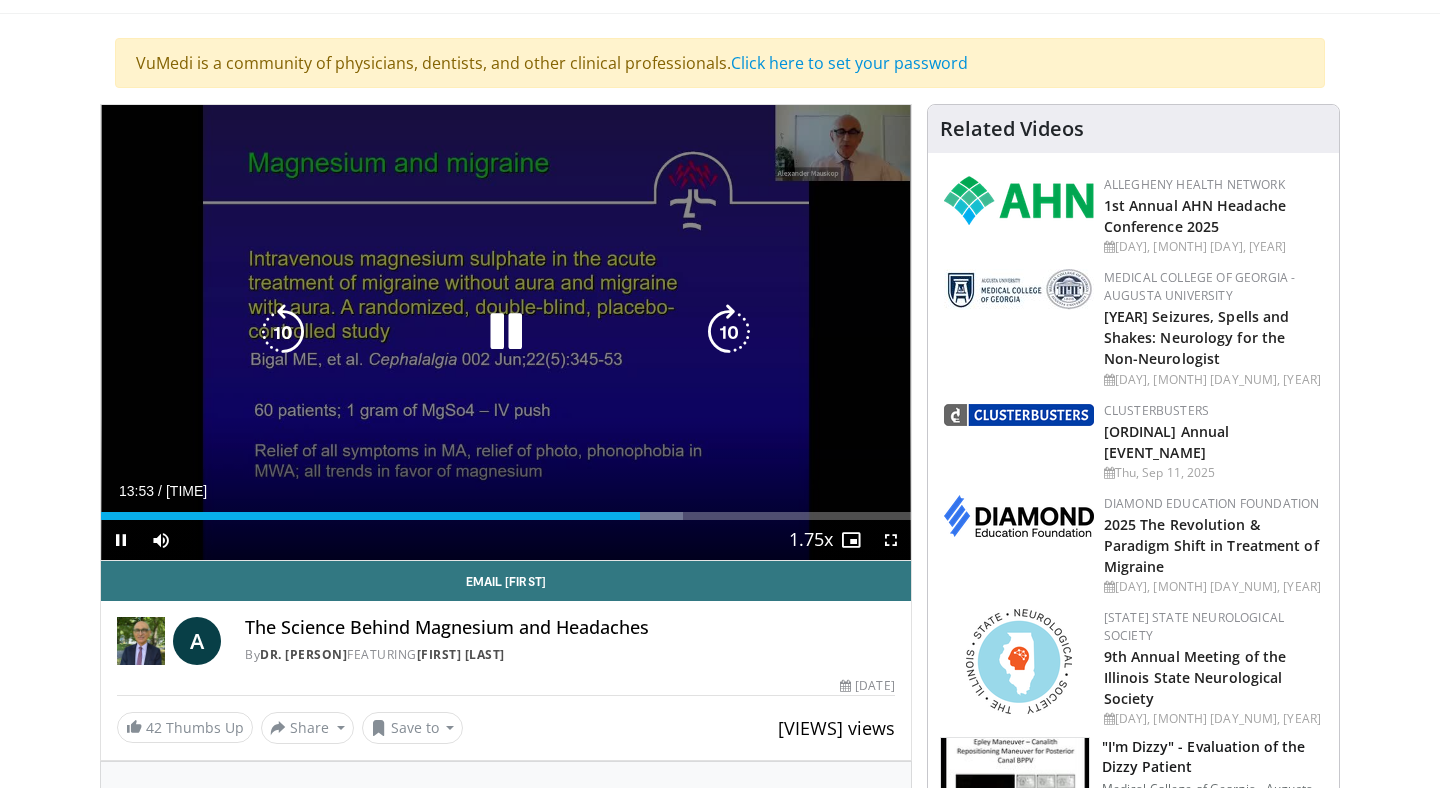 click at bounding box center (729, 332) 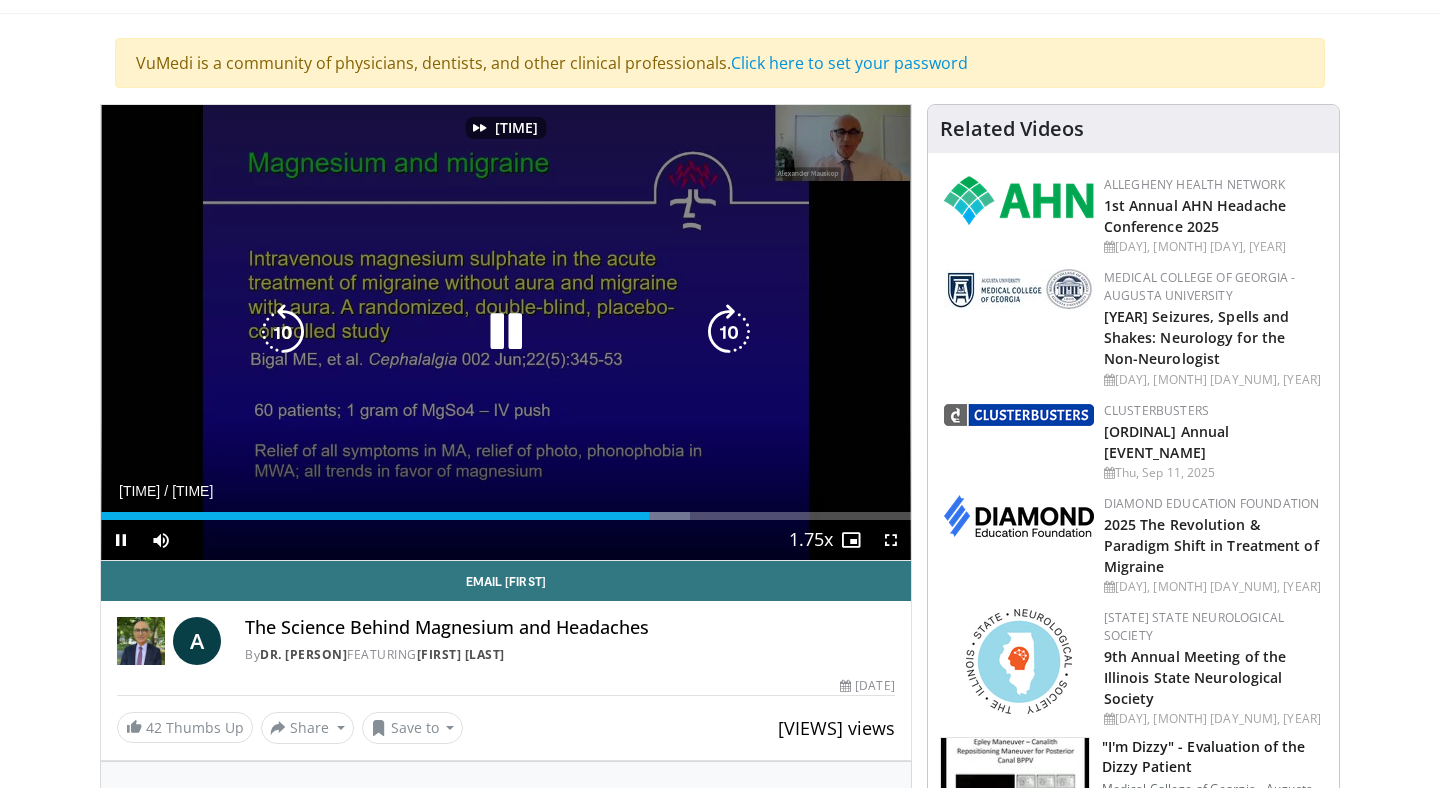 click at bounding box center [729, 332] 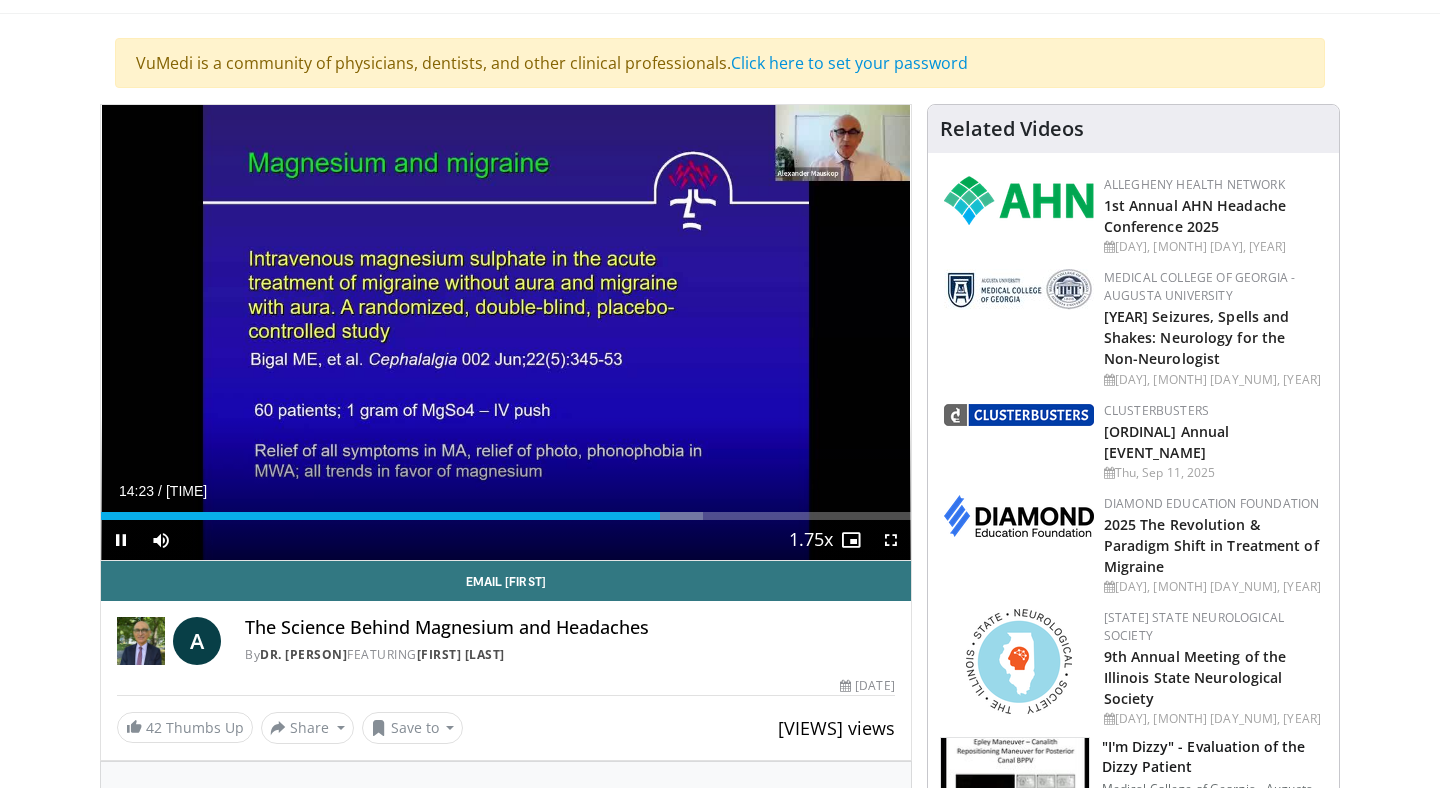 click on "20 seconds
Tap to unmute" at bounding box center [506, 332] 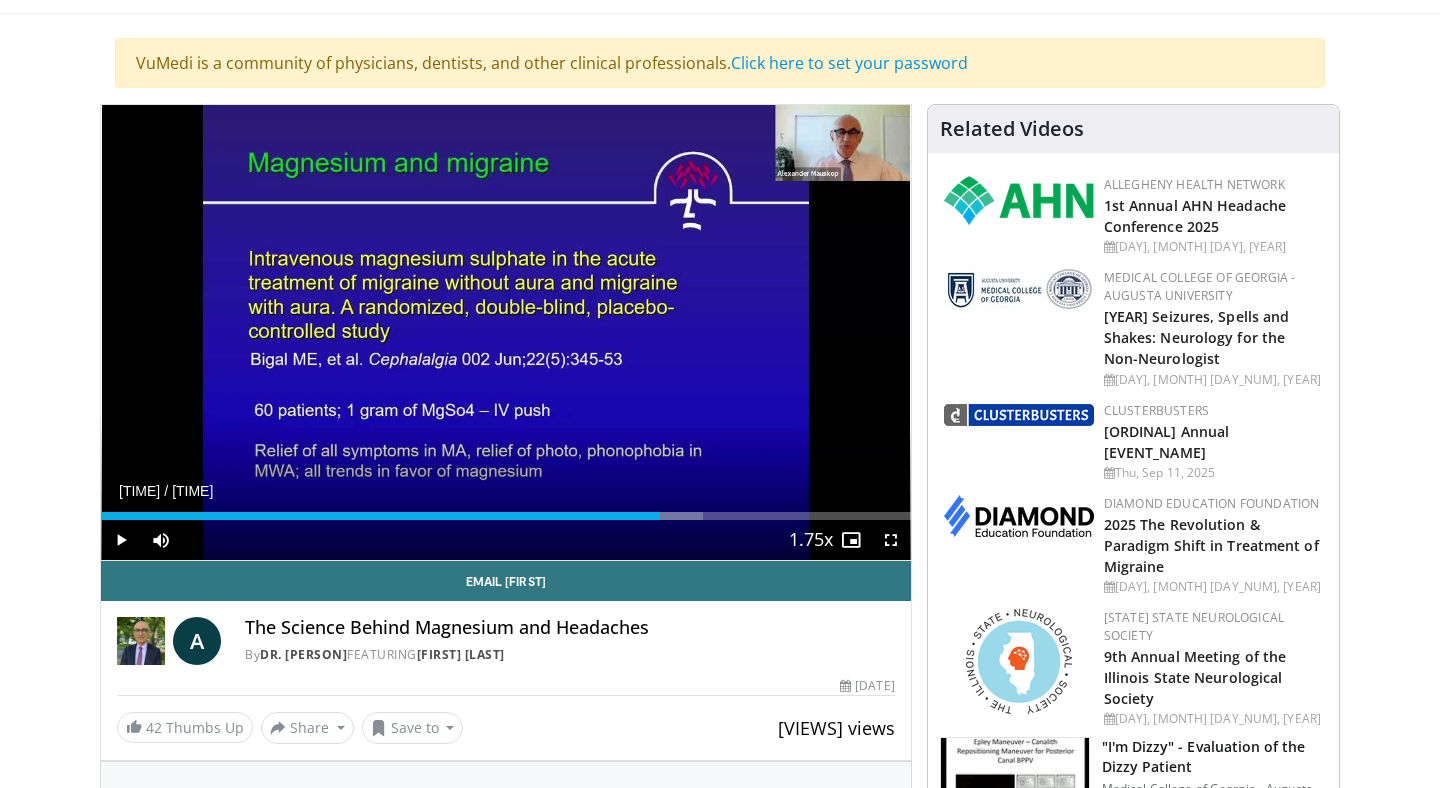 click on "20 seconds
Tap to unmute" at bounding box center (506, 332) 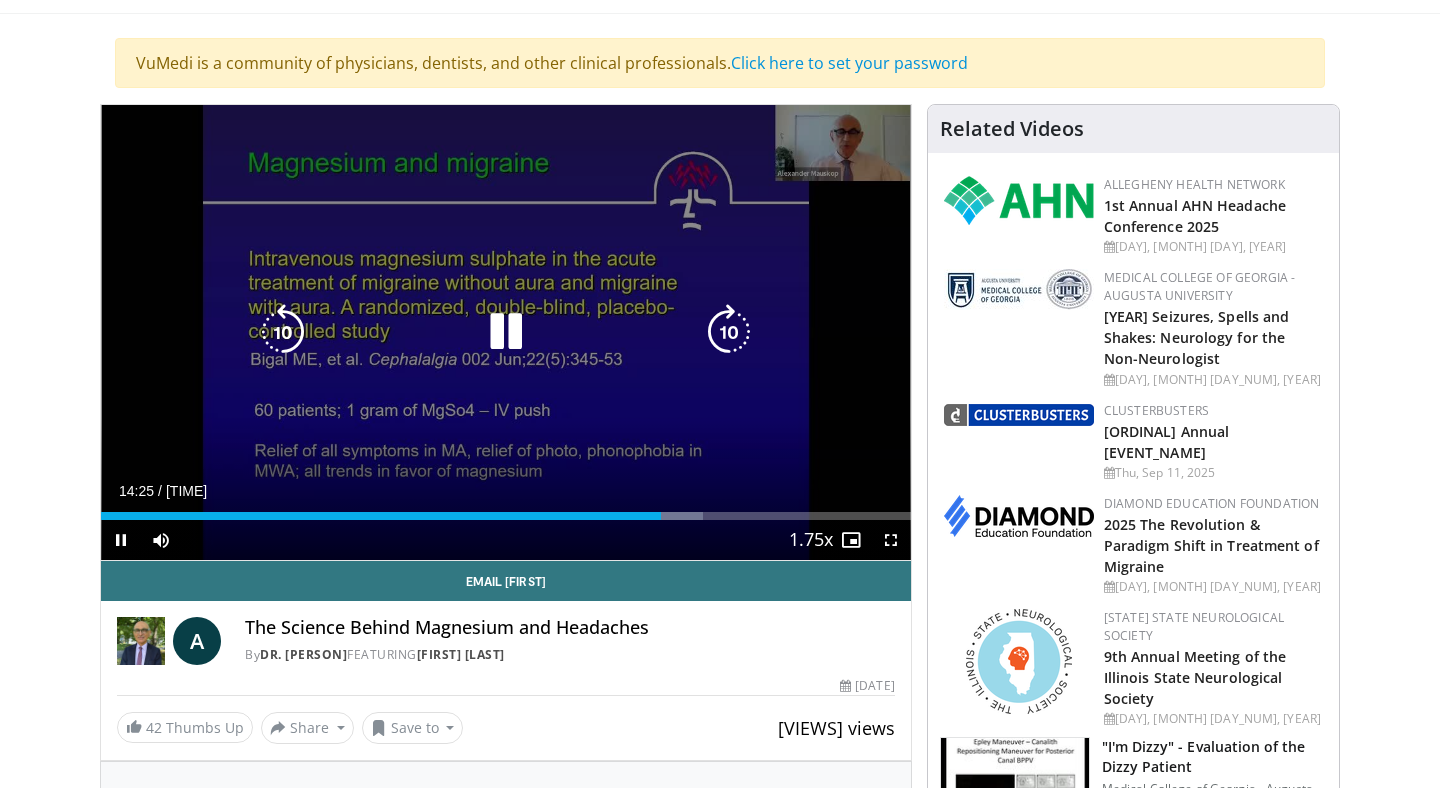 click at bounding box center (729, 332) 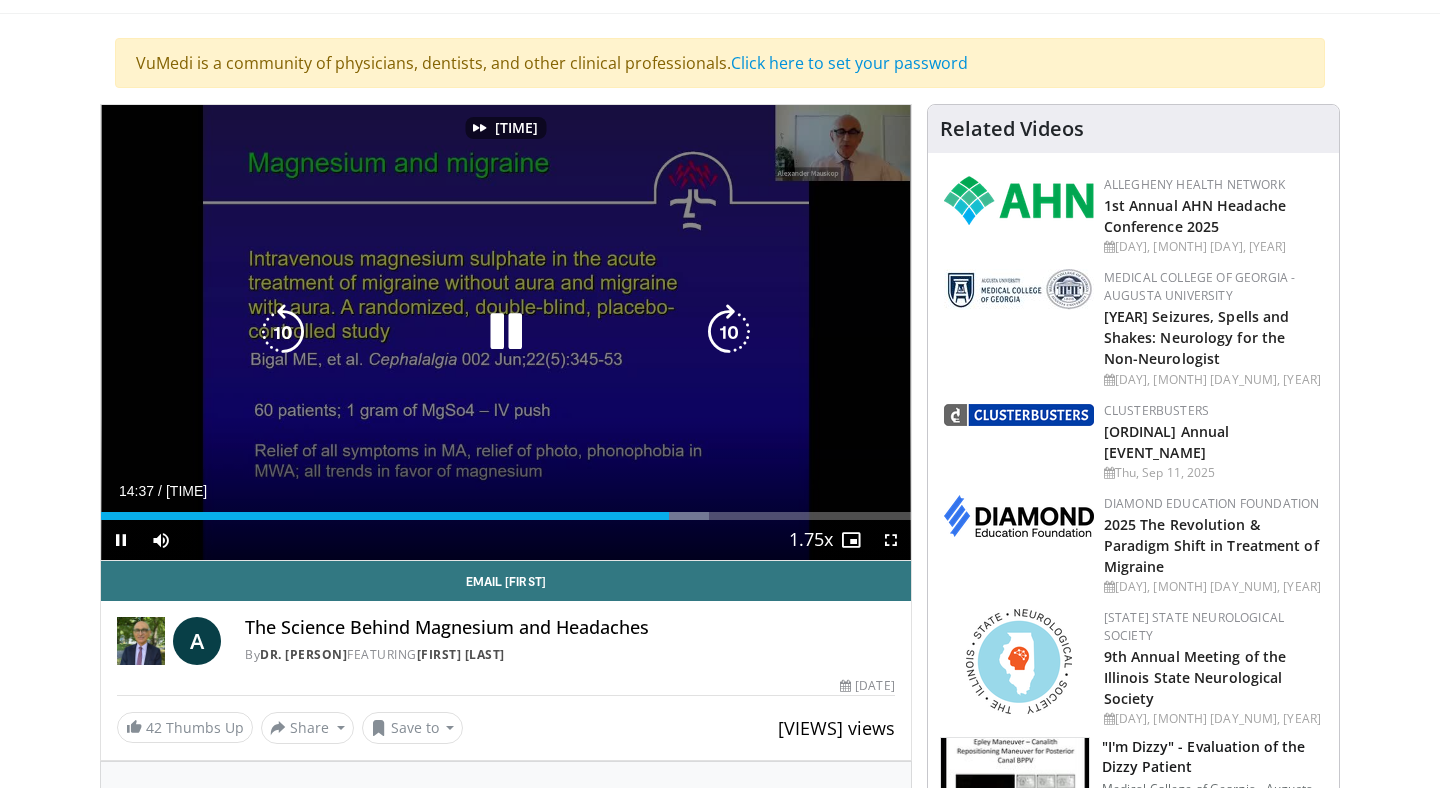 click at bounding box center [729, 332] 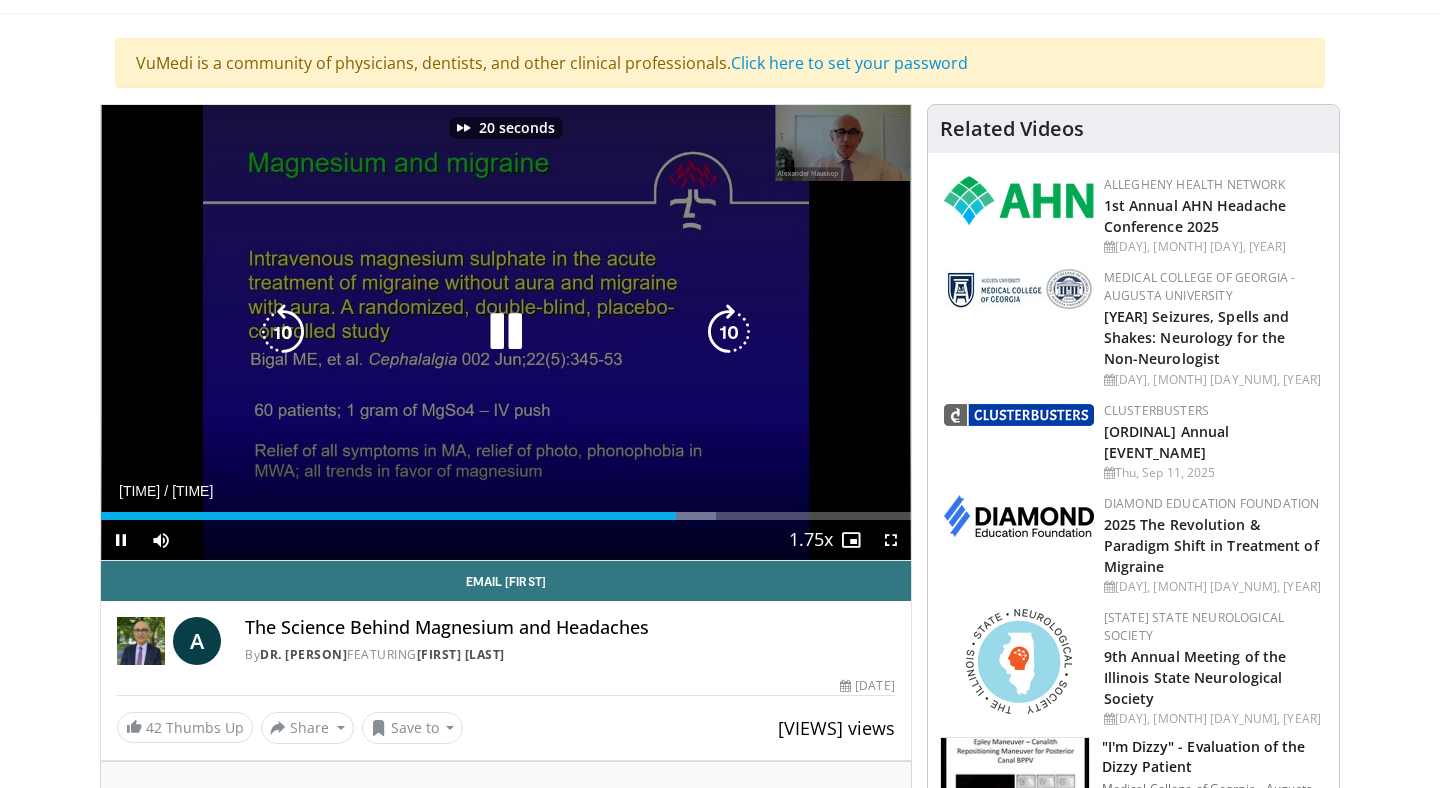 click at bounding box center [729, 332] 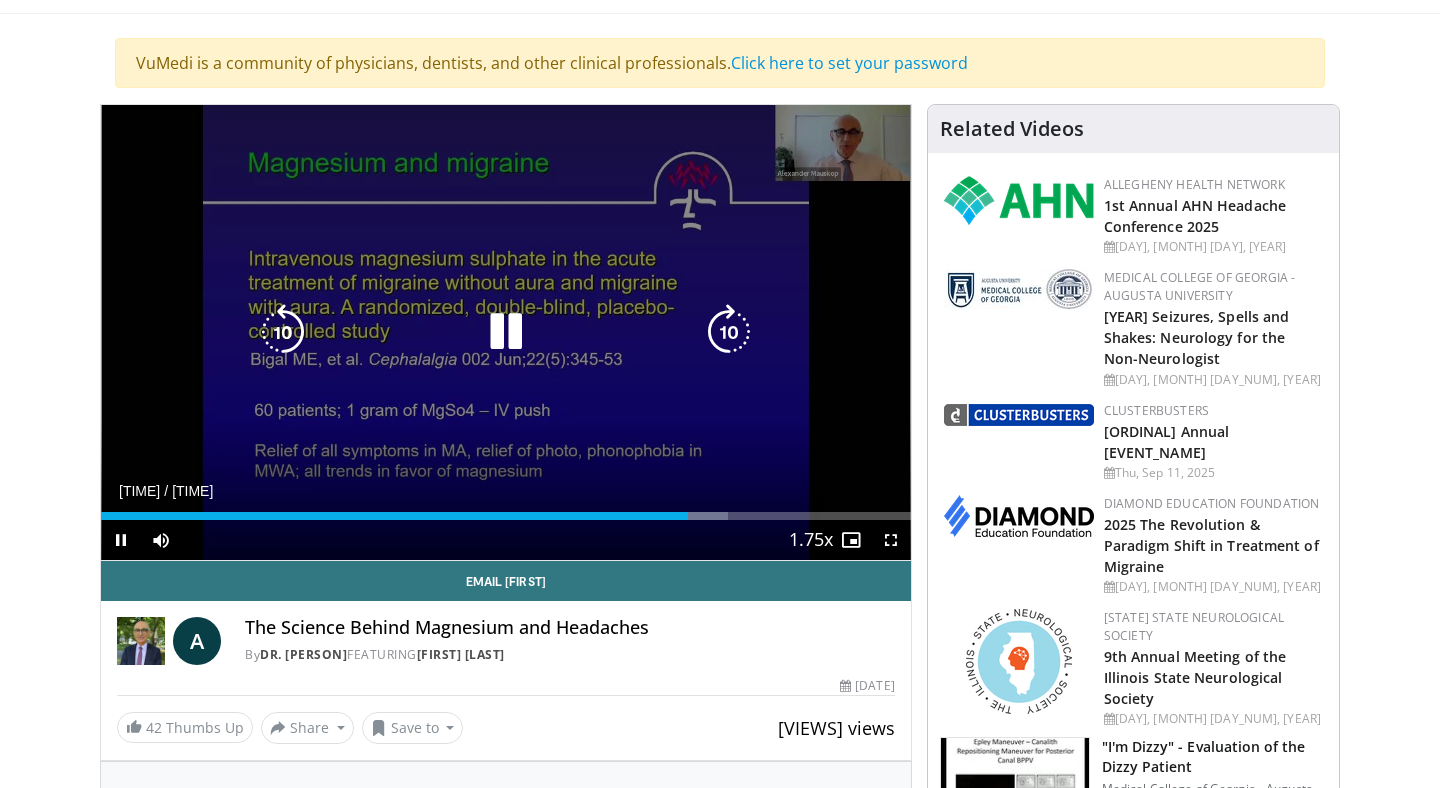 click at bounding box center [729, 332] 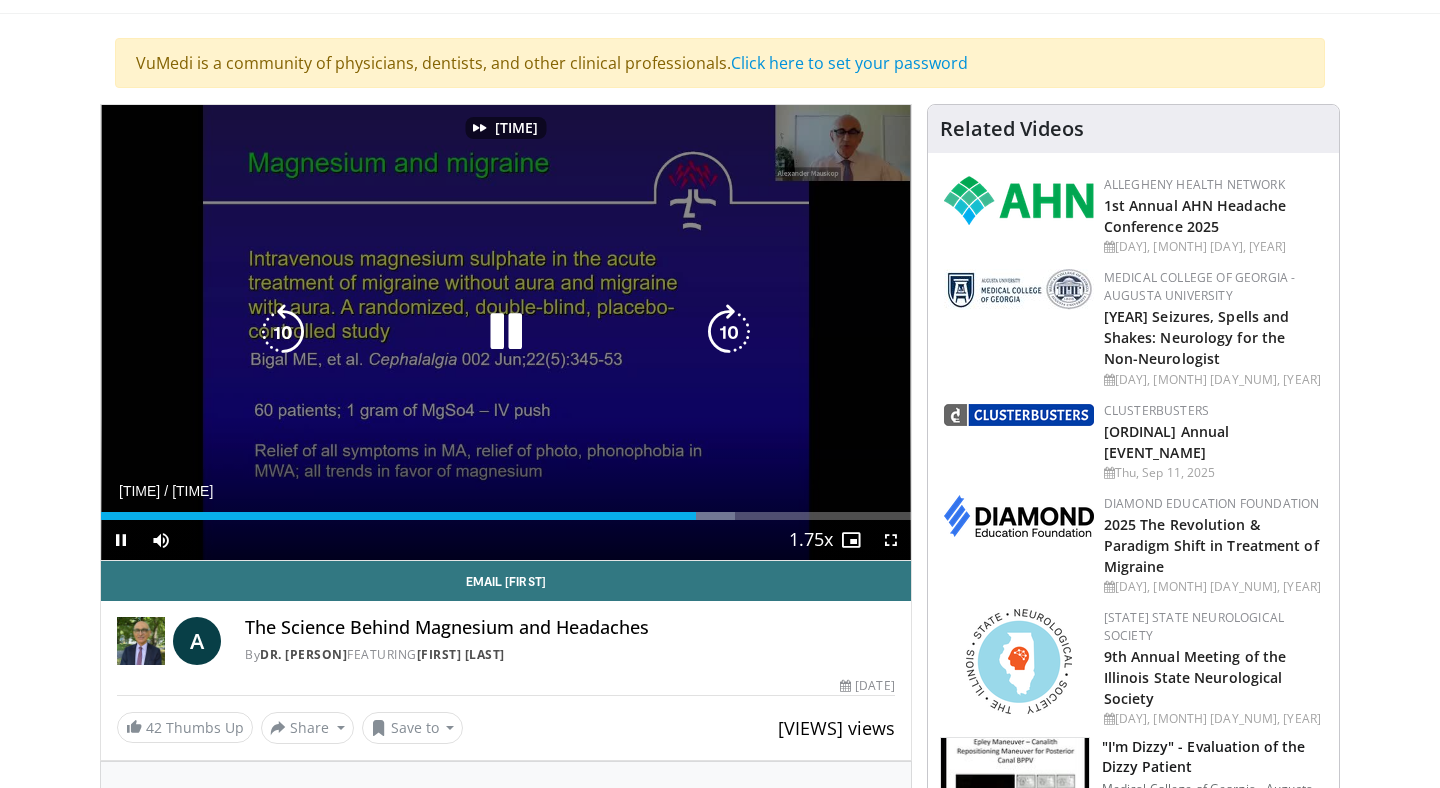 click at bounding box center [729, 332] 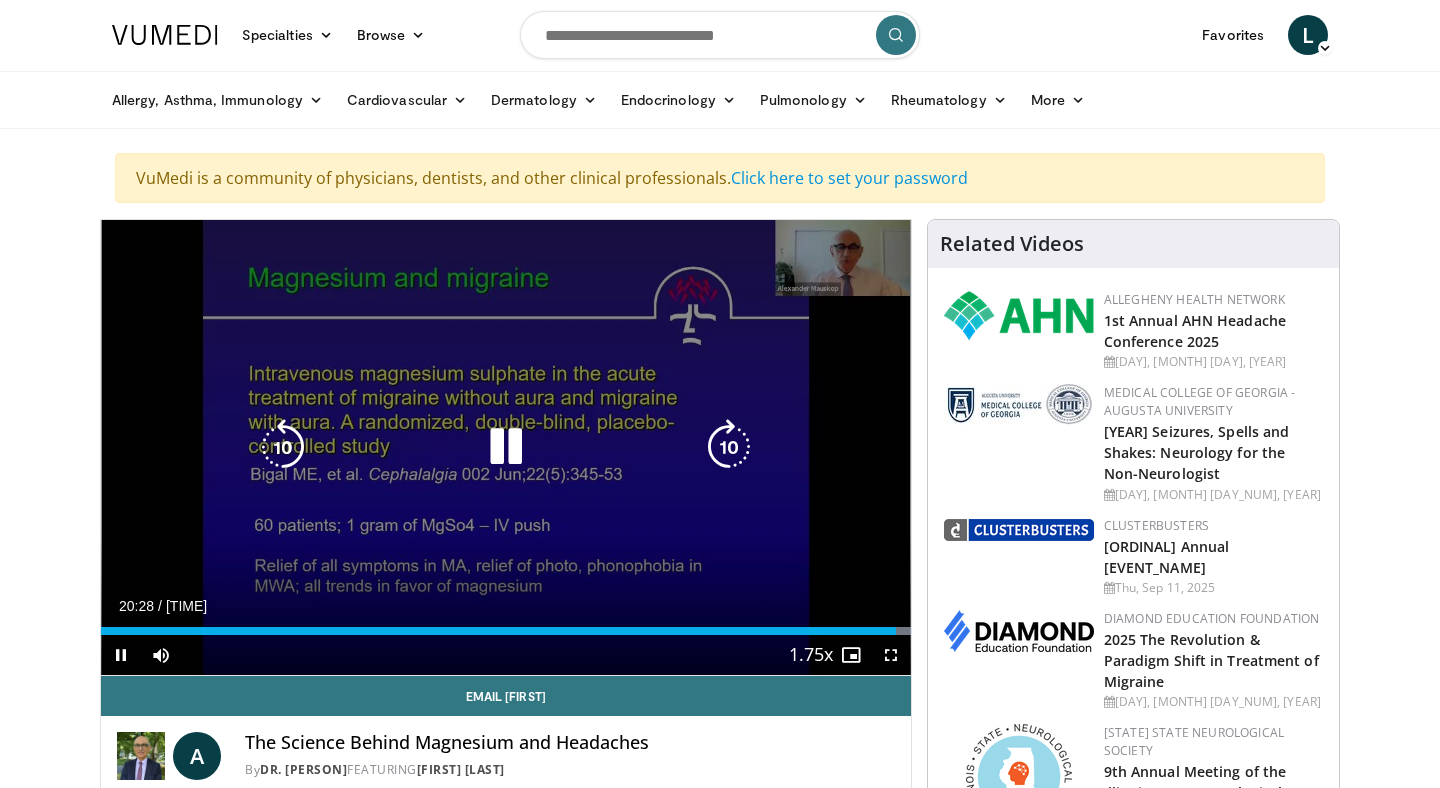 scroll, scrollTop: 0, scrollLeft: 0, axis: both 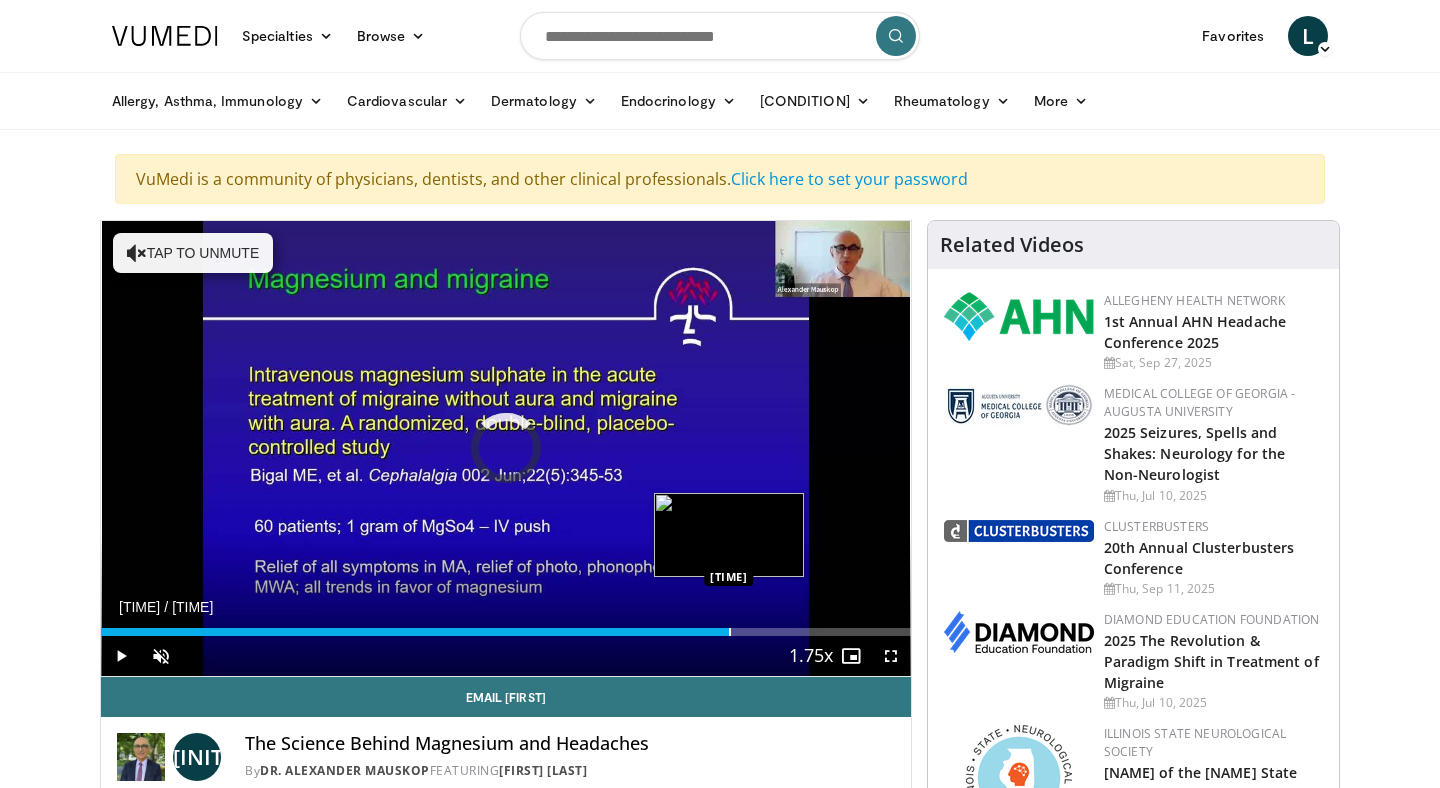 click at bounding box center (730, 632) 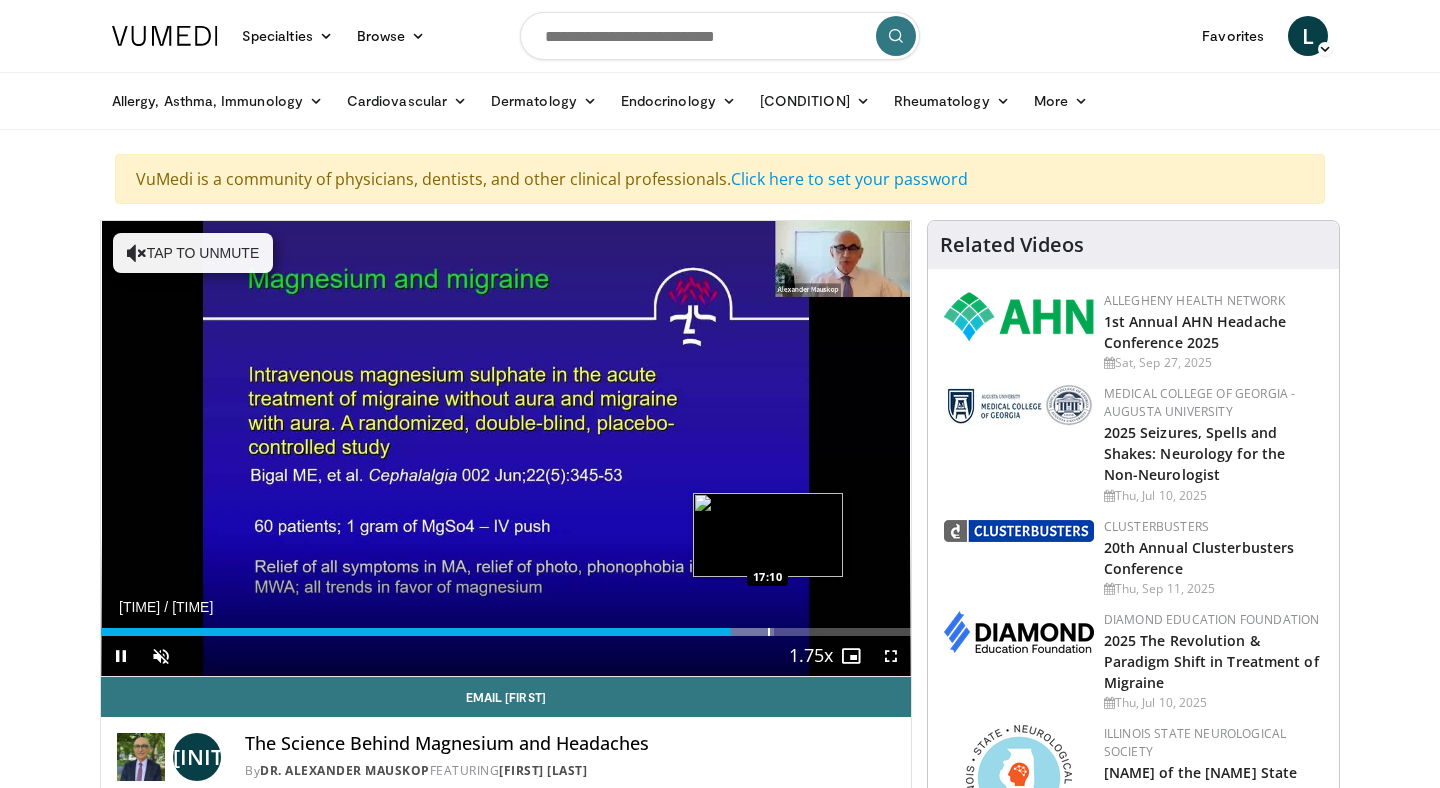 click at bounding box center (769, 632) 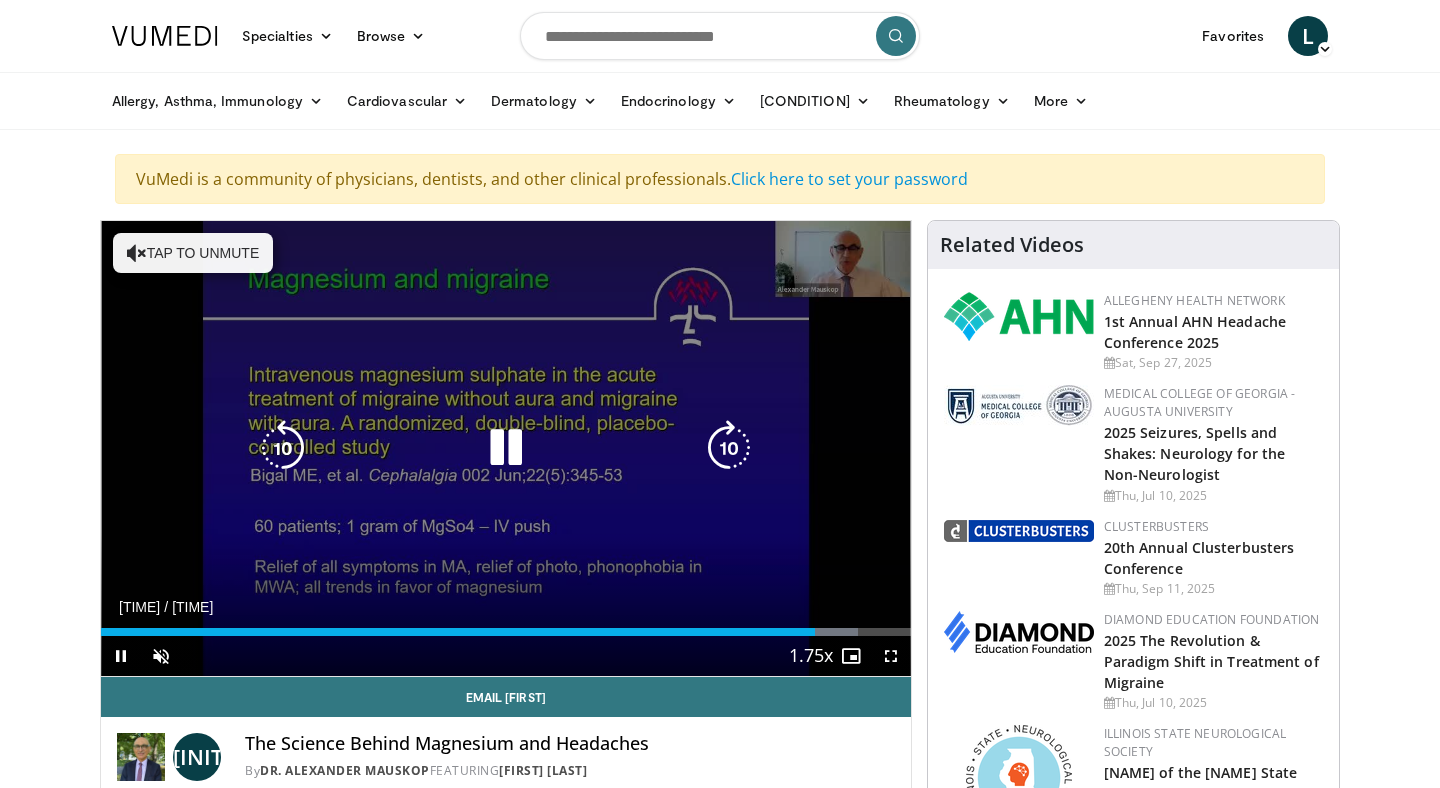 click at bounding box center (729, 448) 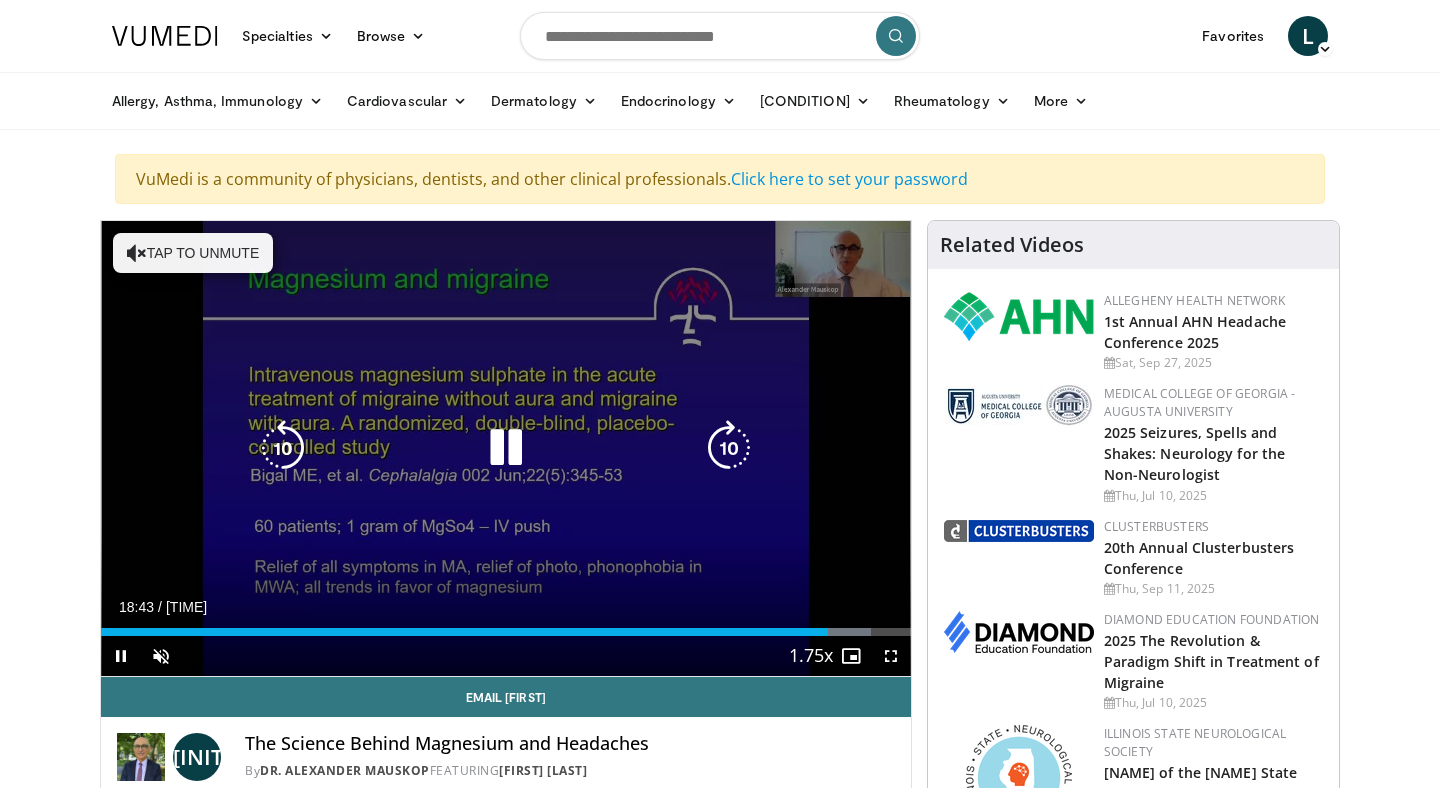 click on "10 seconds
Tap to unmute" at bounding box center [506, 448] 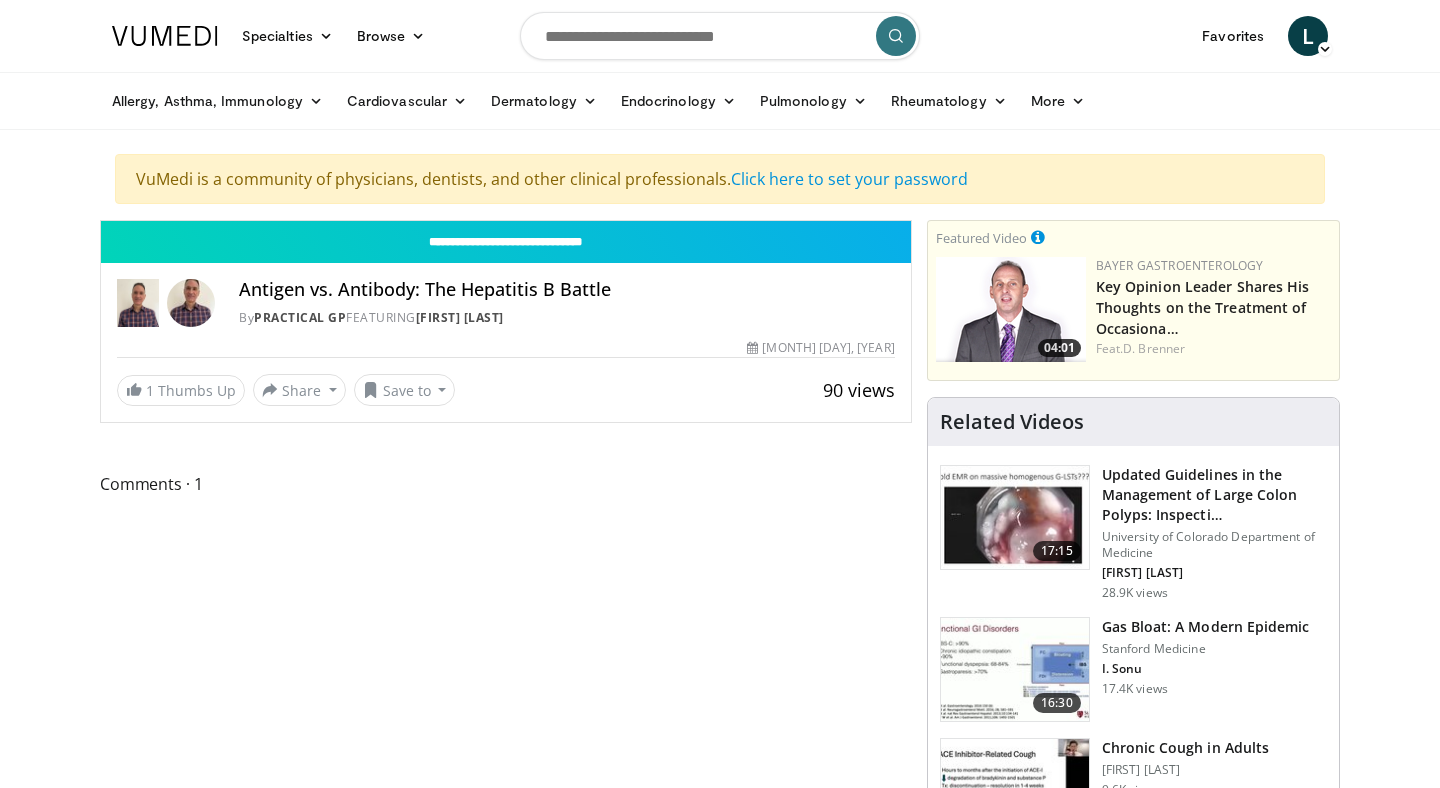 scroll, scrollTop: 0, scrollLeft: 0, axis: both 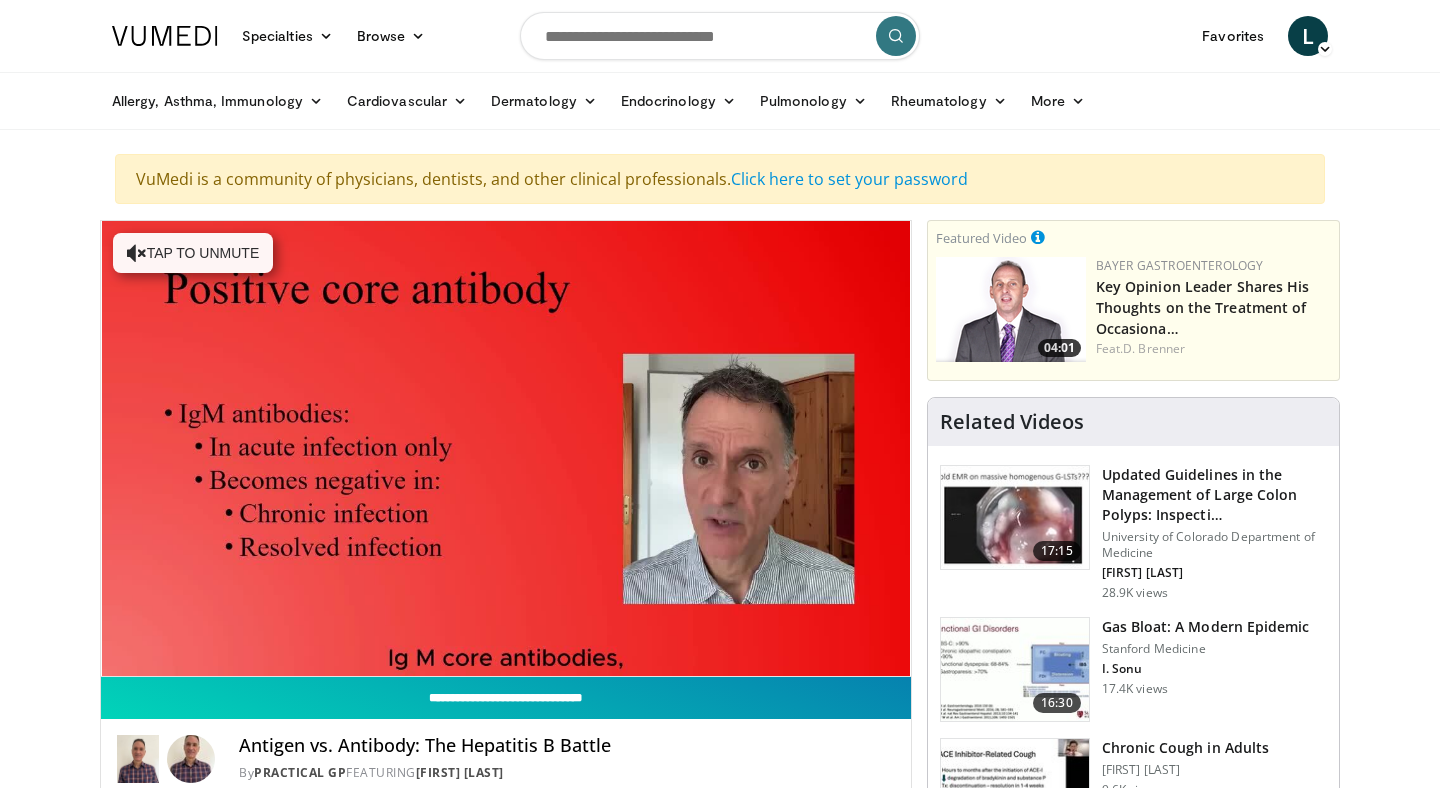 click on "**********" at bounding box center (506, 698) 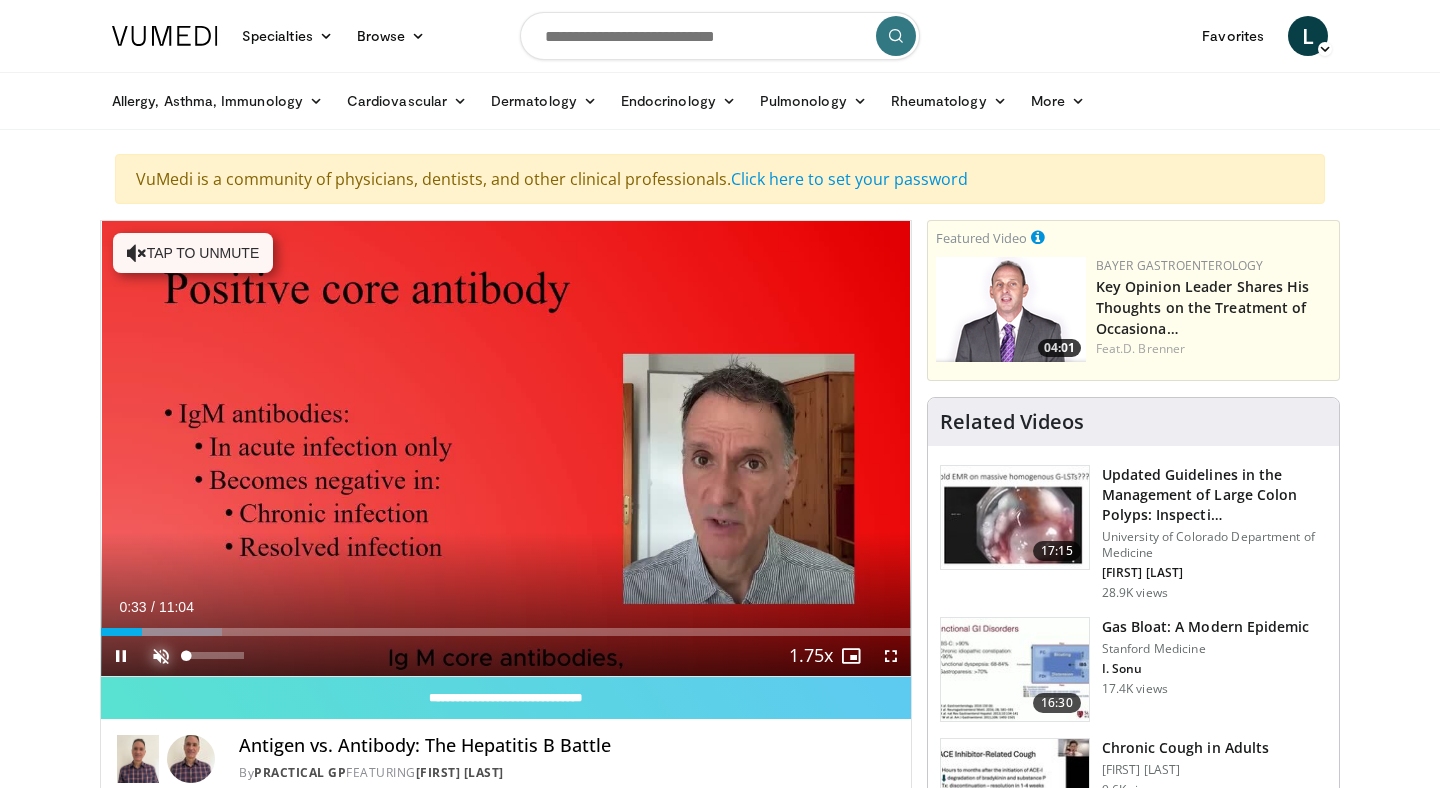 click at bounding box center (161, 656) 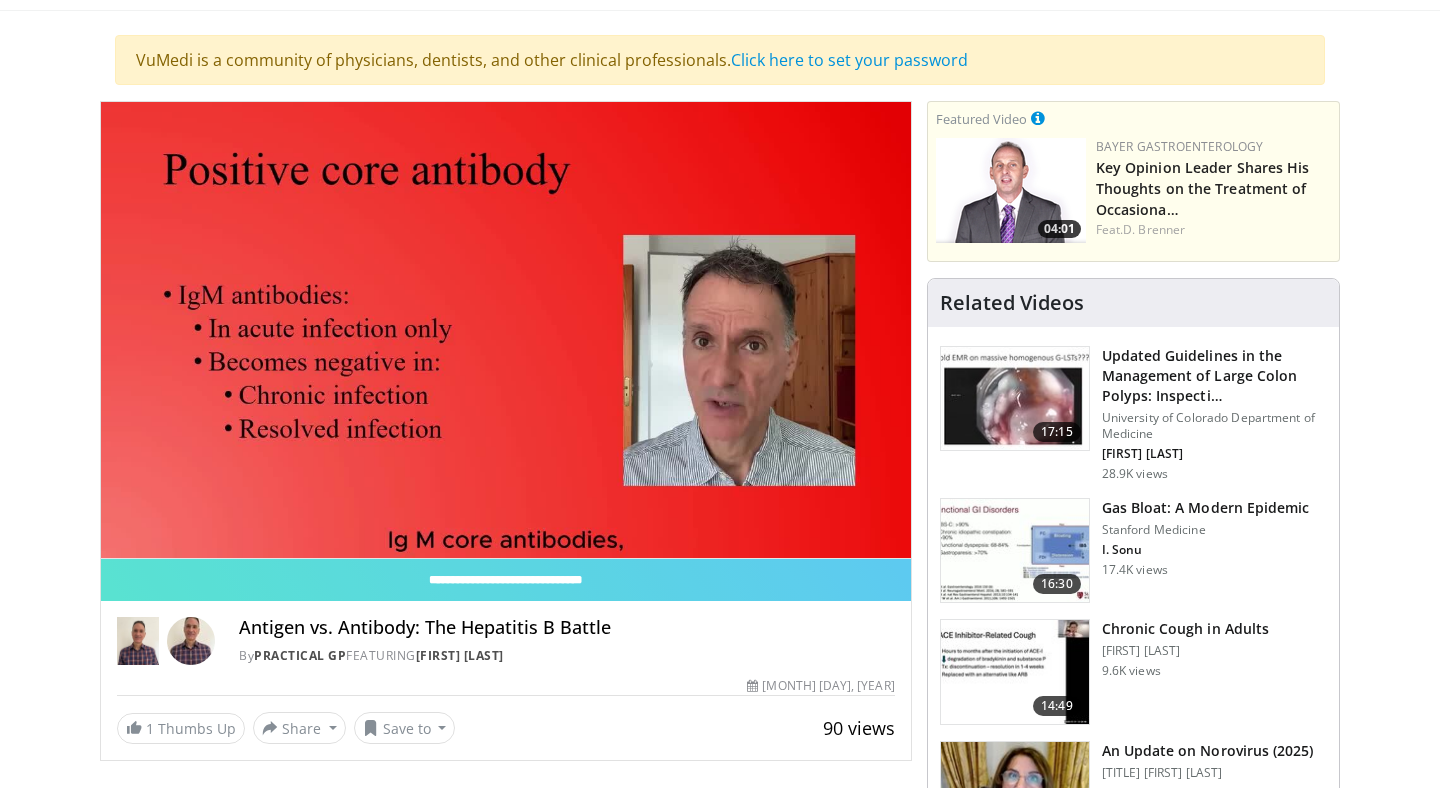 scroll, scrollTop: 0, scrollLeft: 0, axis: both 